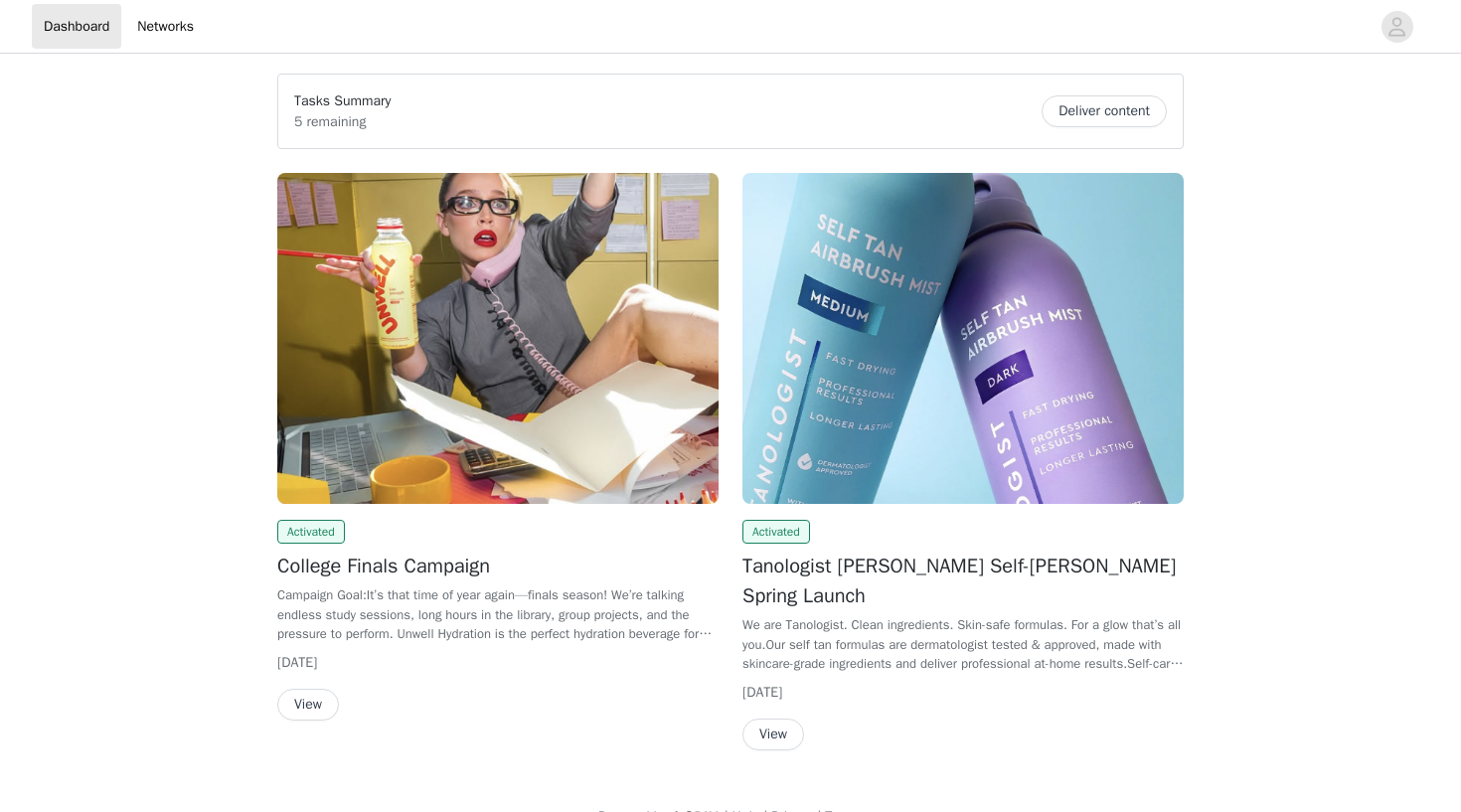 scroll, scrollTop: 0, scrollLeft: 0, axis: both 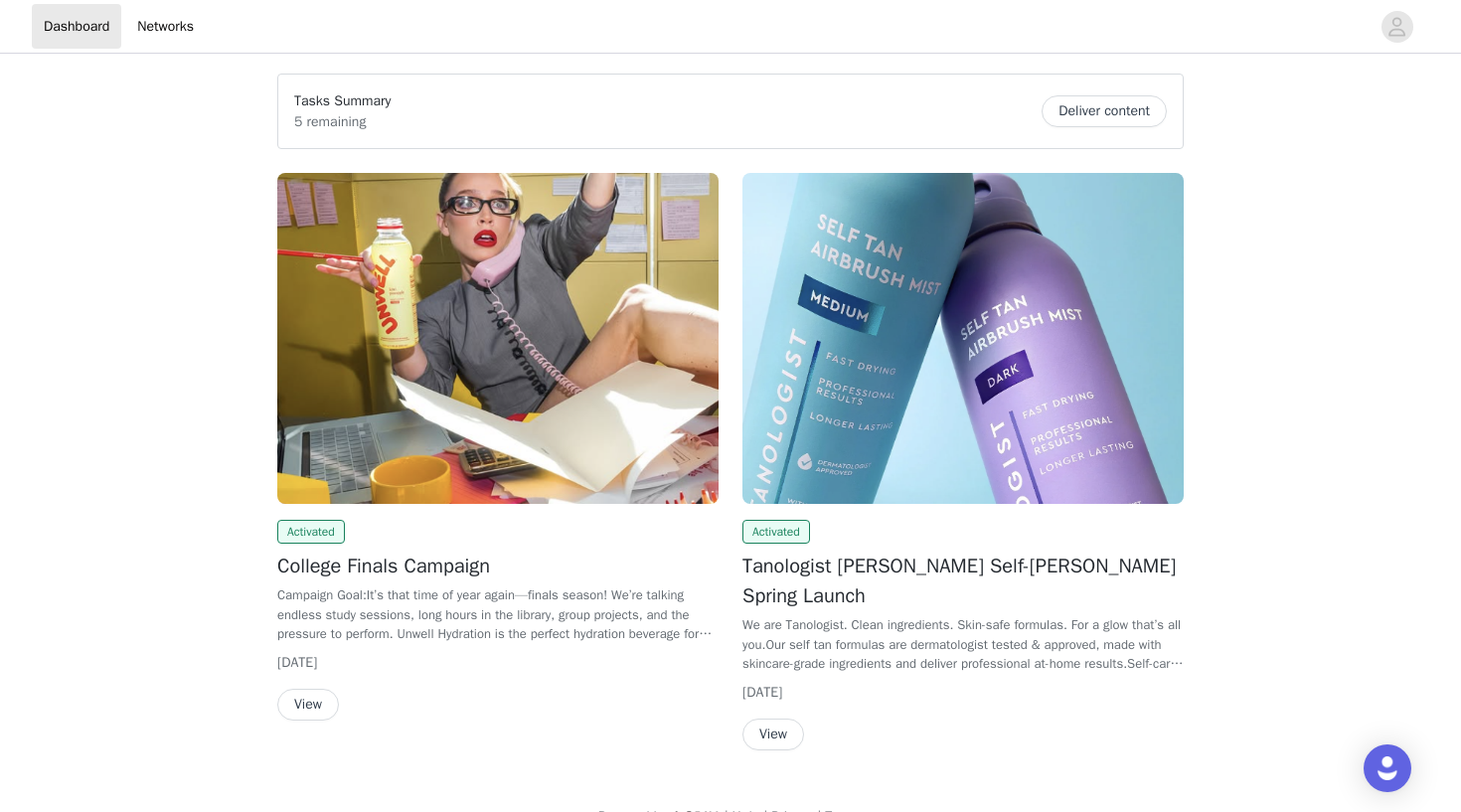 click on "View" at bounding box center [308, 705] 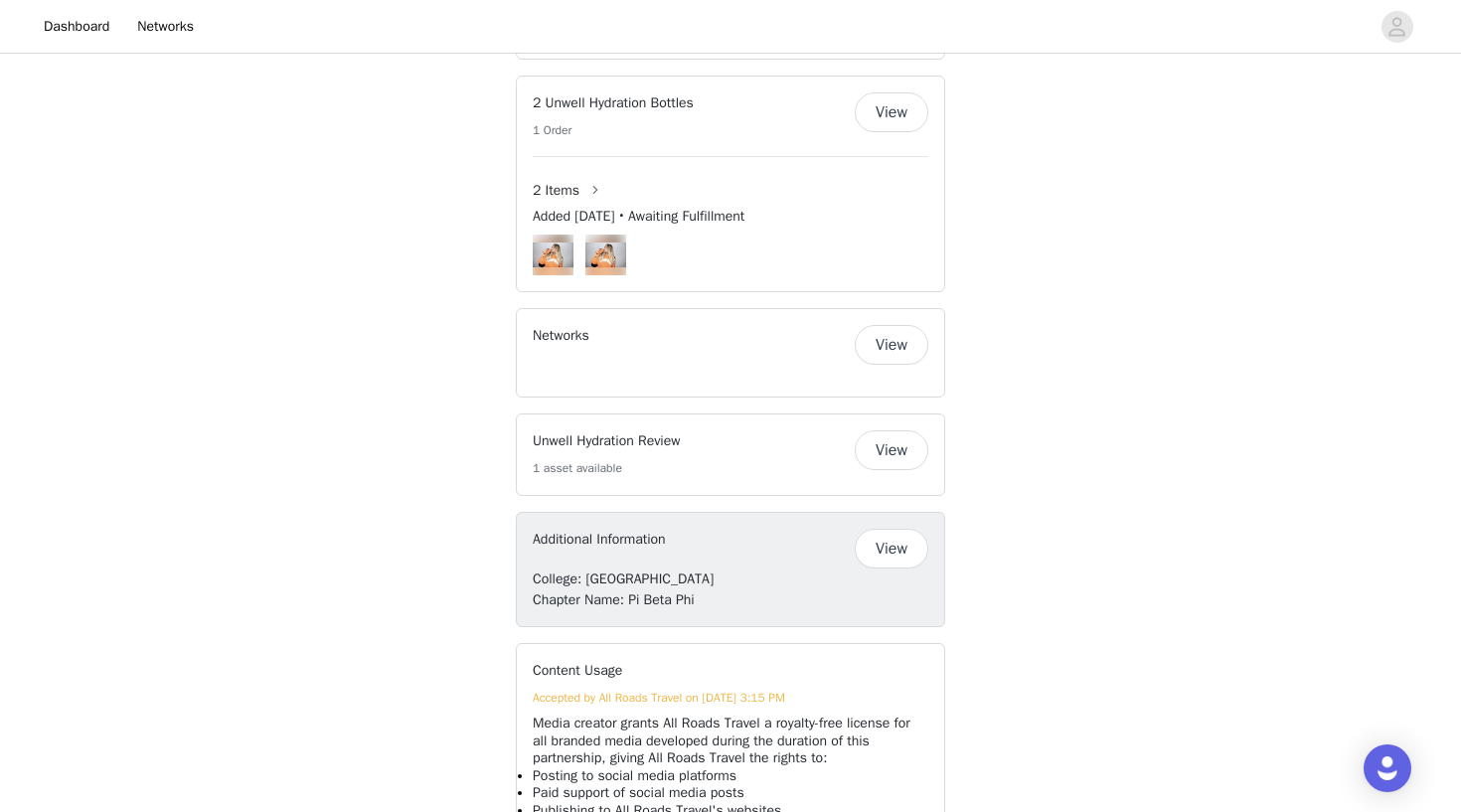 scroll, scrollTop: 2491, scrollLeft: 0, axis: vertical 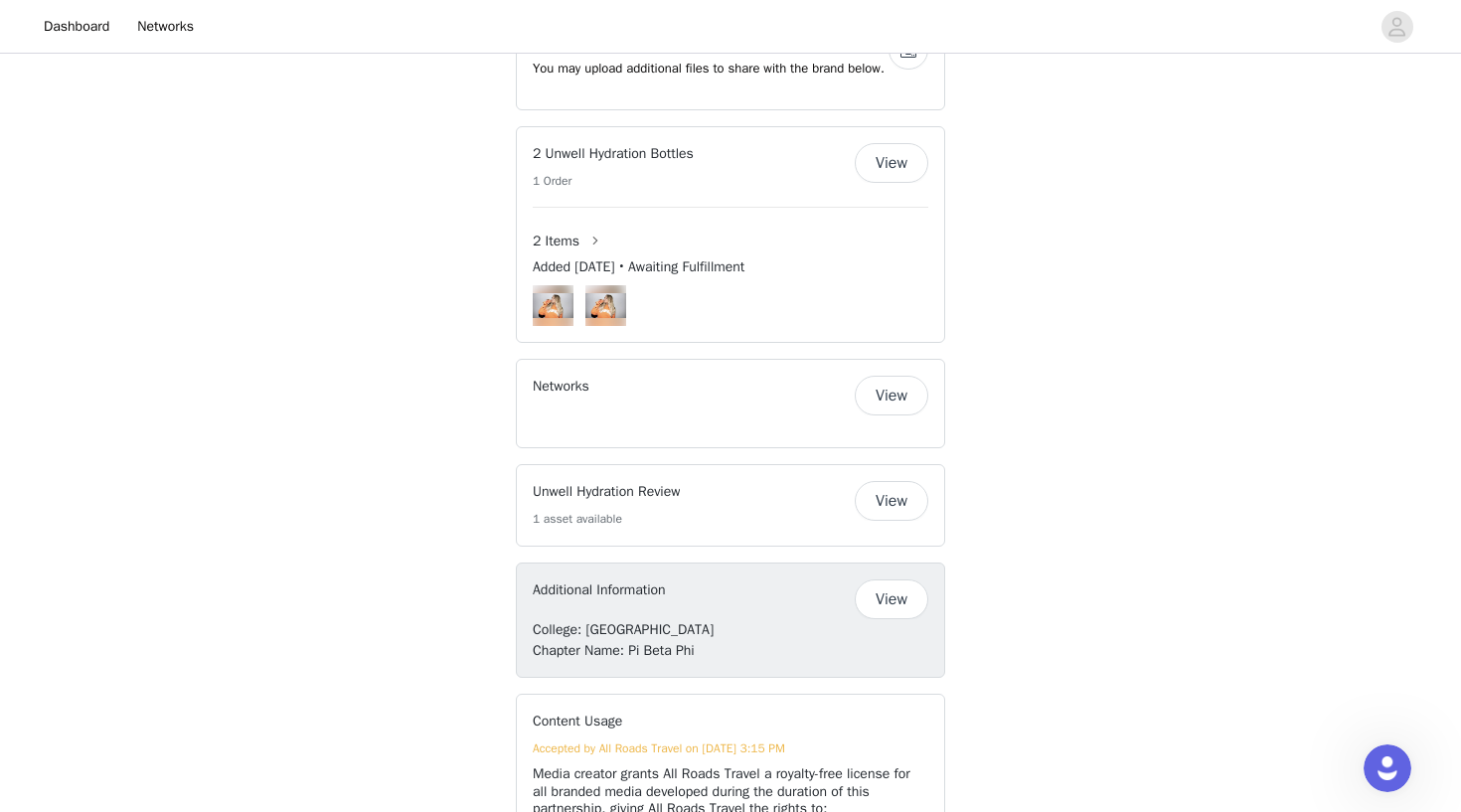 click on "View" at bounding box center [892, 501] 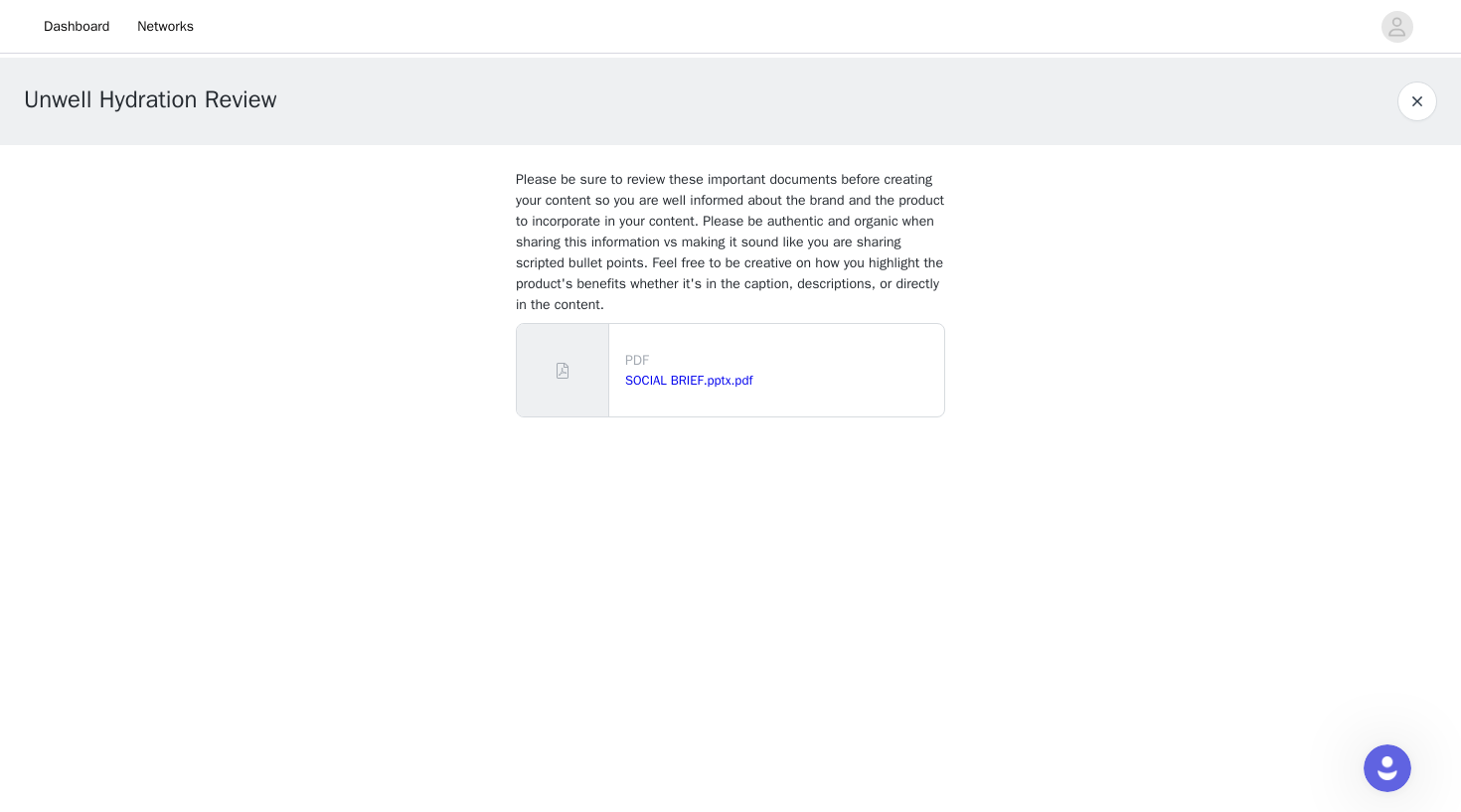 click at bounding box center (1417, 101) 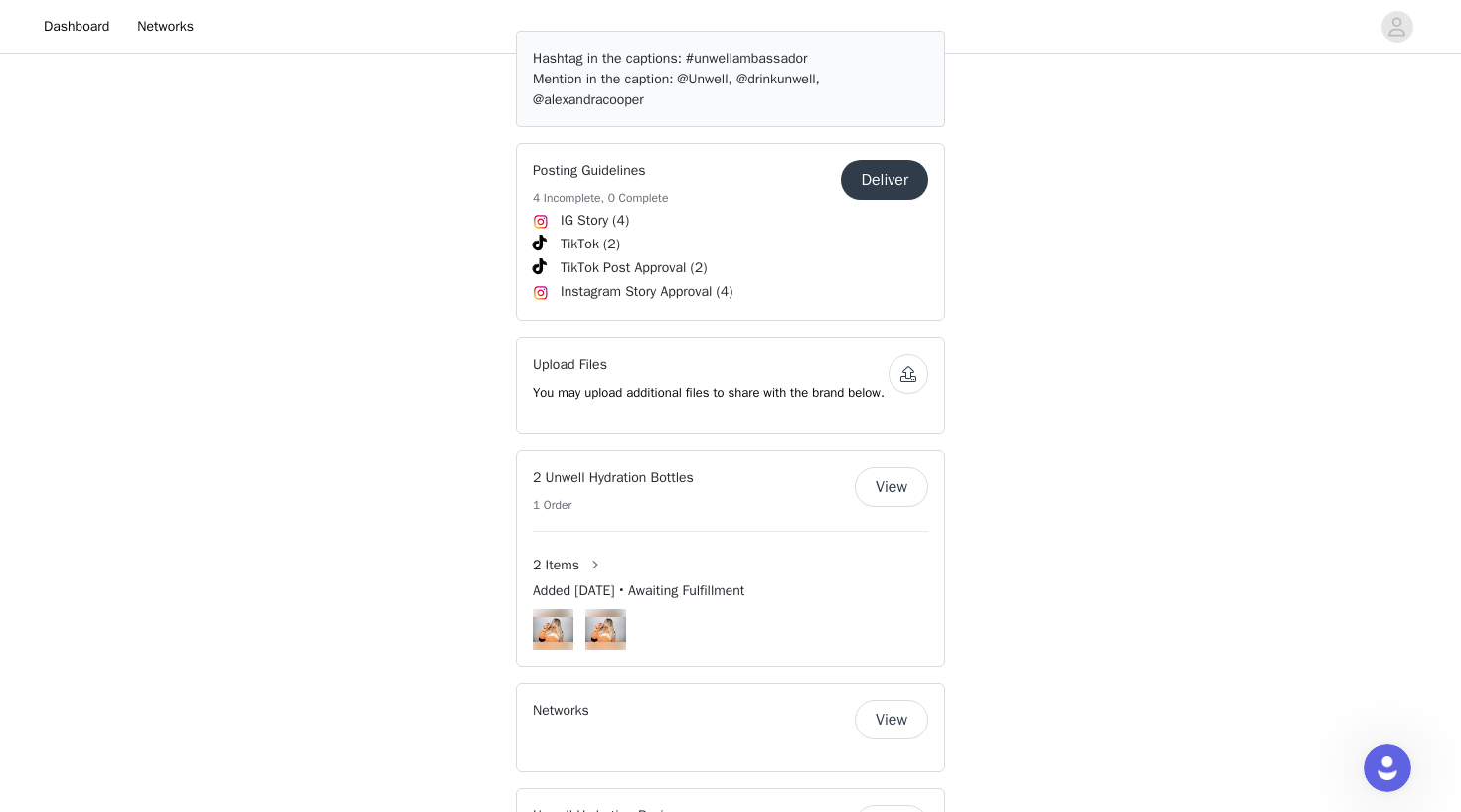 scroll, scrollTop: 2115, scrollLeft: 0, axis: vertical 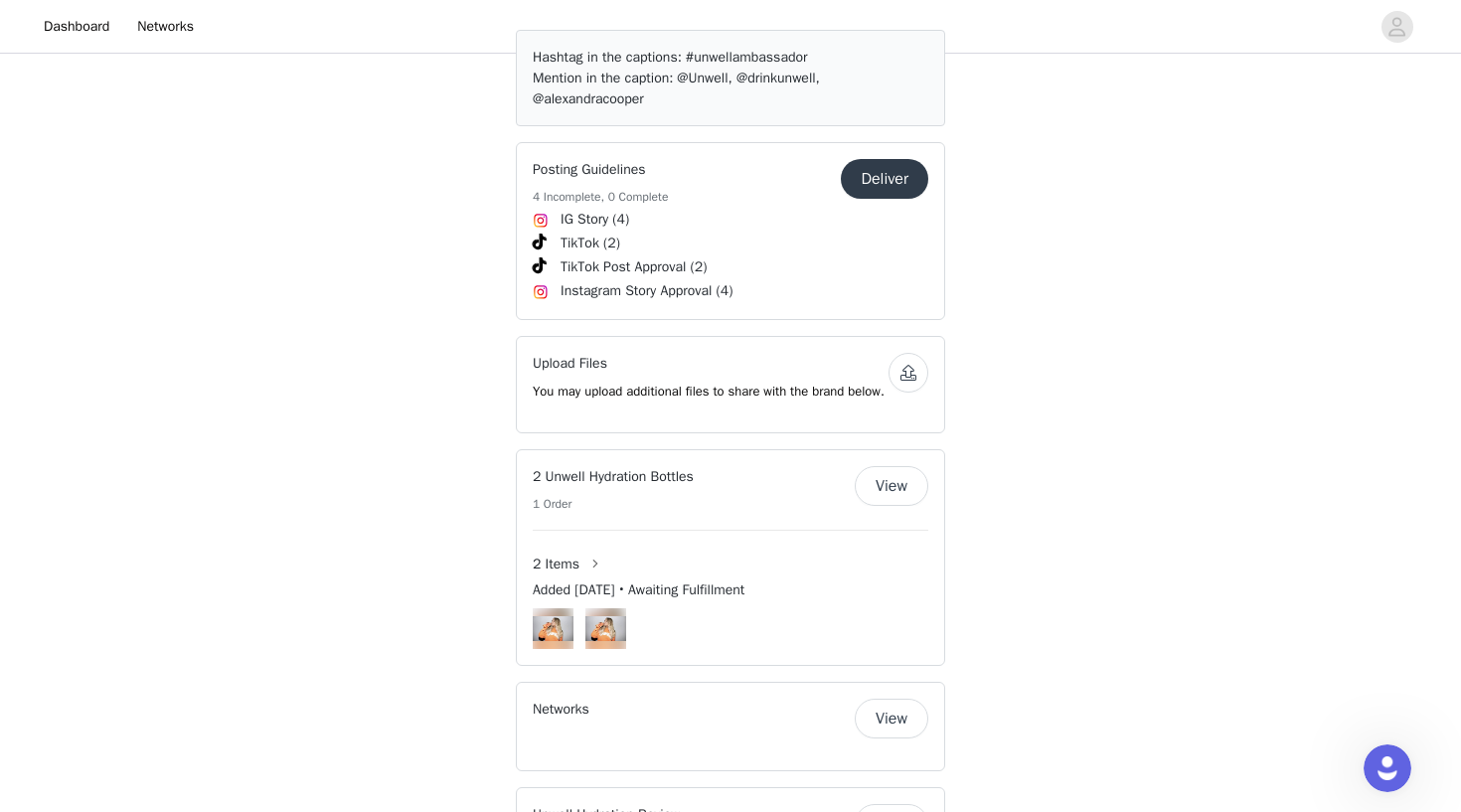 click on "Deliver" at bounding box center (885, 179) 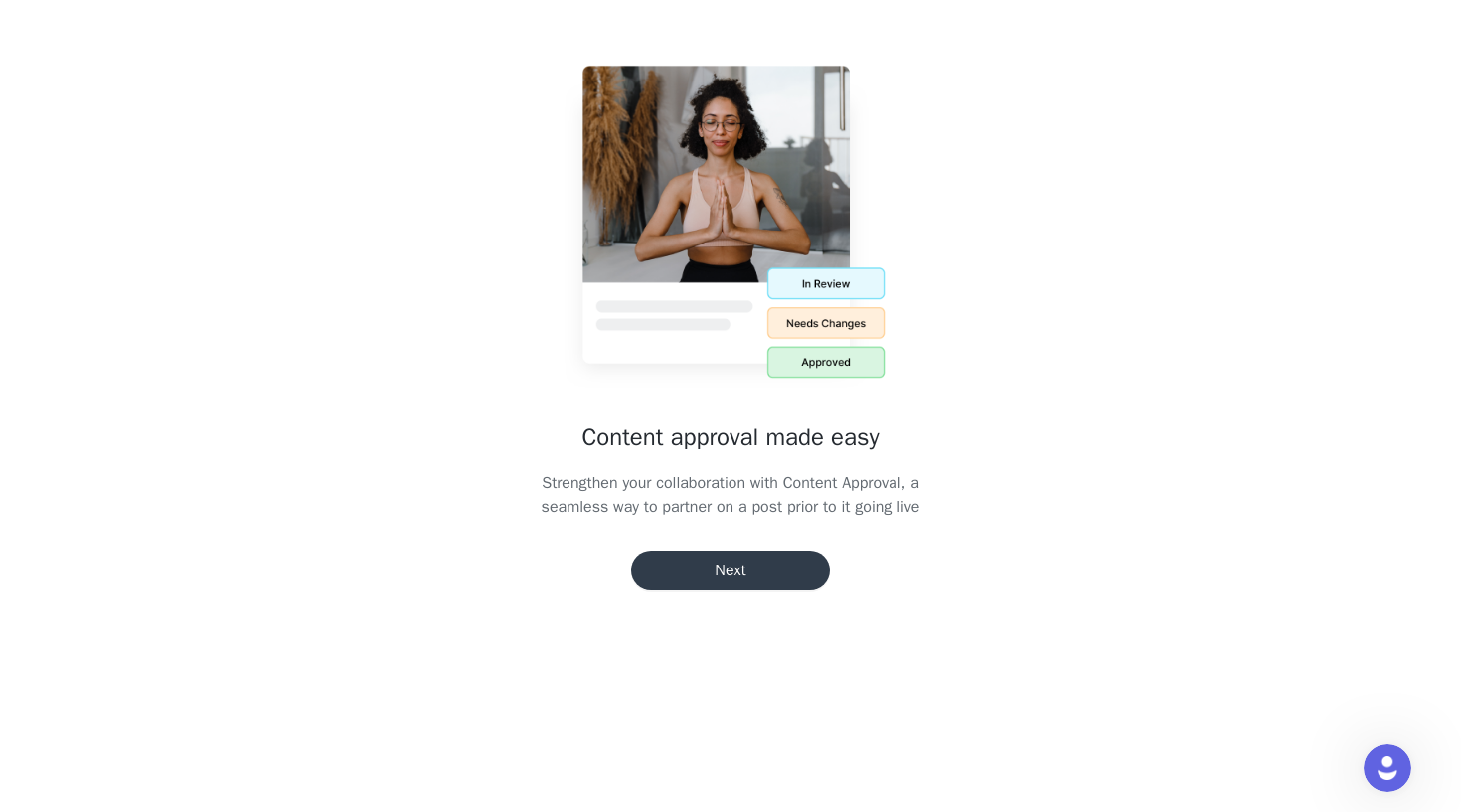 scroll, scrollTop: 680, scrollLeft: 0, axis: vertical 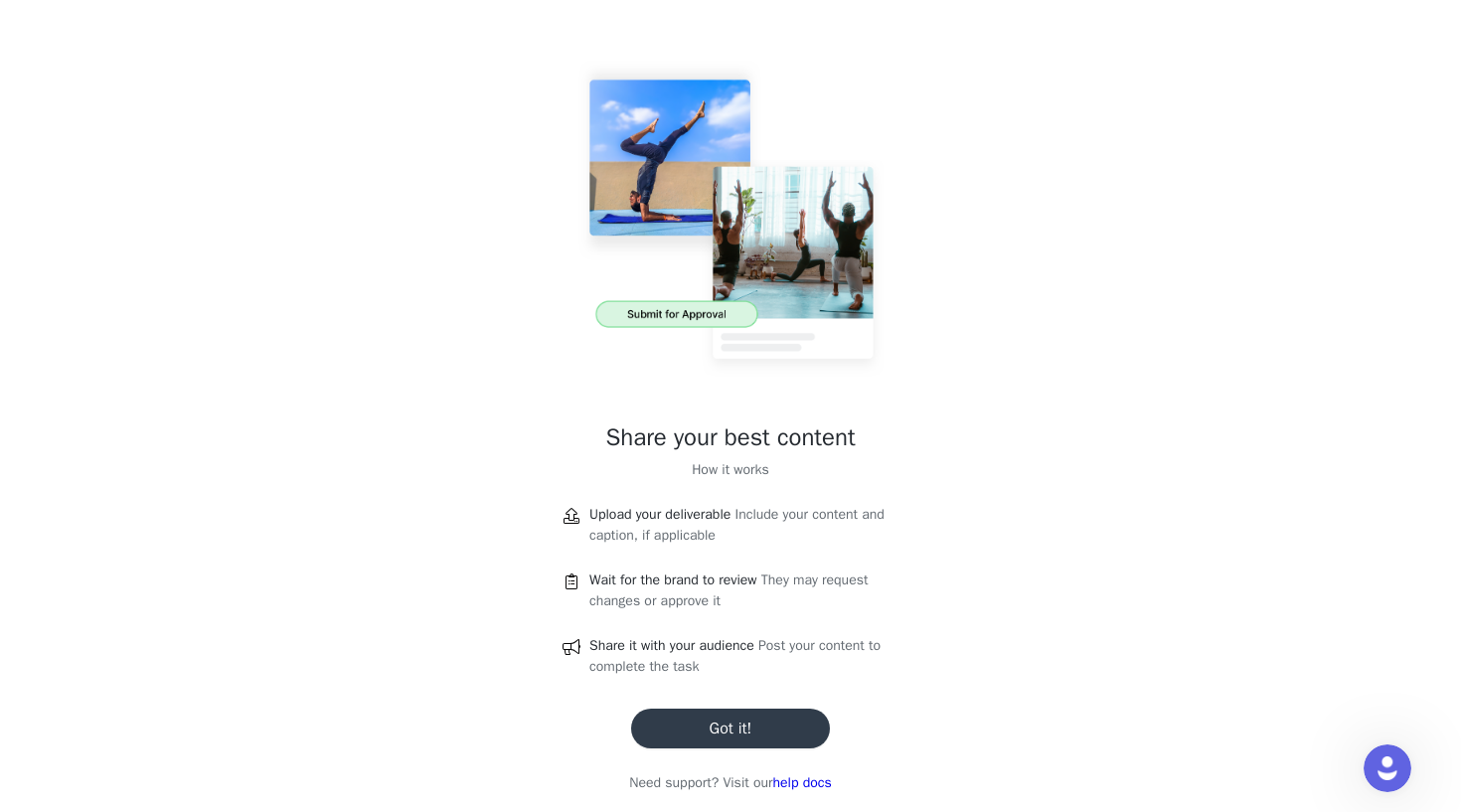 click on "Got it!" at bounding box center [730, 729] 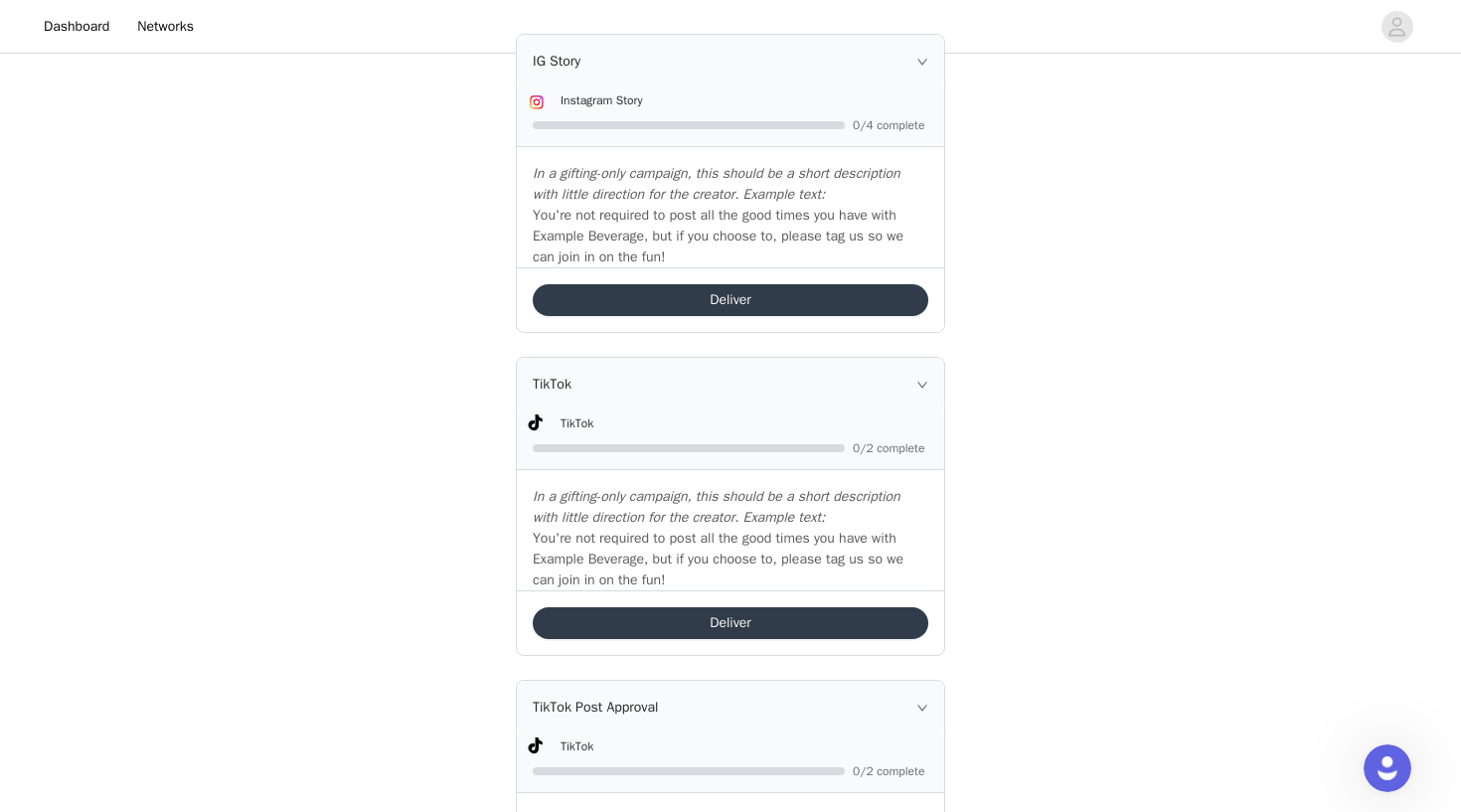 scroll, scrollTop: 1589, scrollLeft: 0, axis: vertical 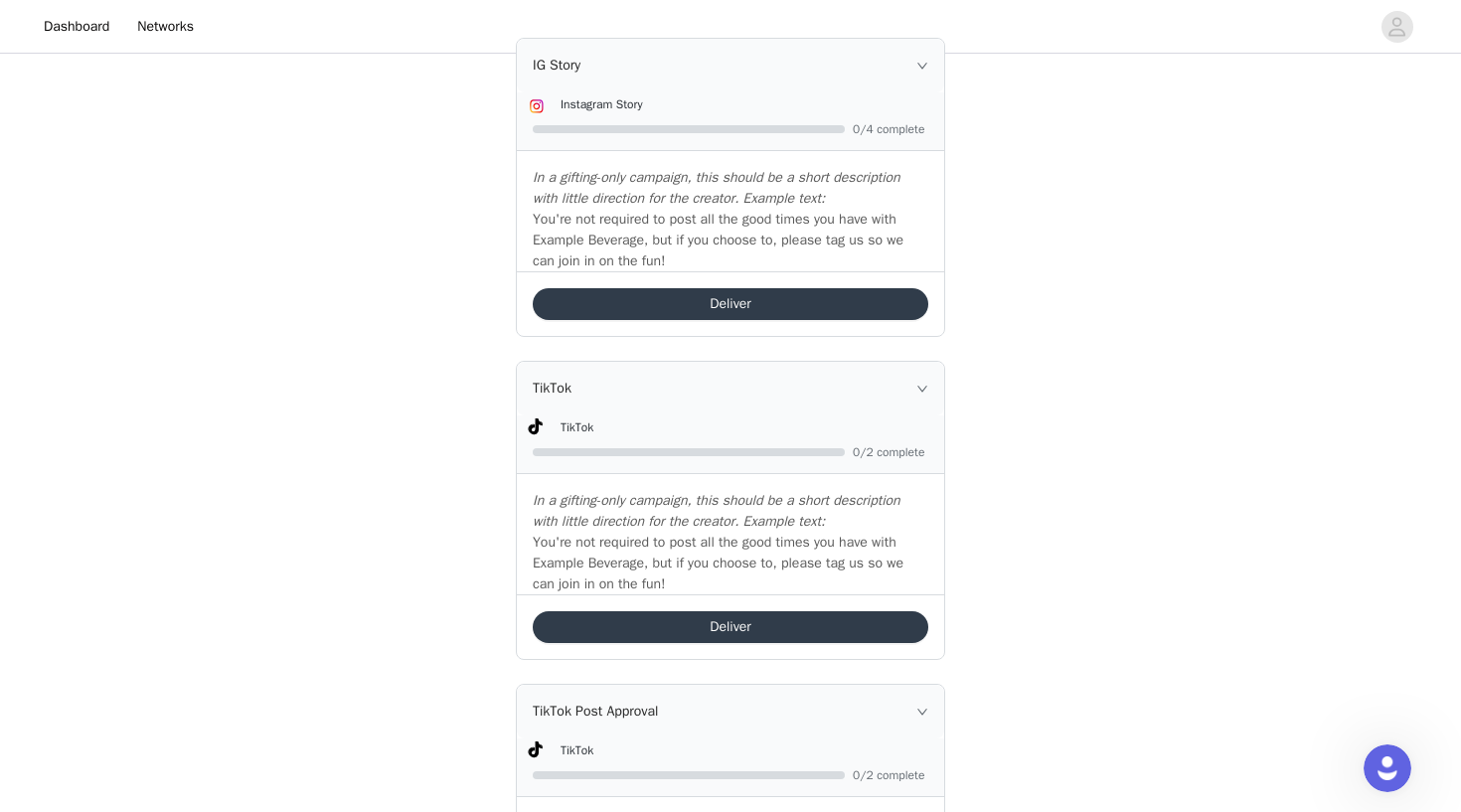 click on "Deliver" at bounding box center (730, 304) 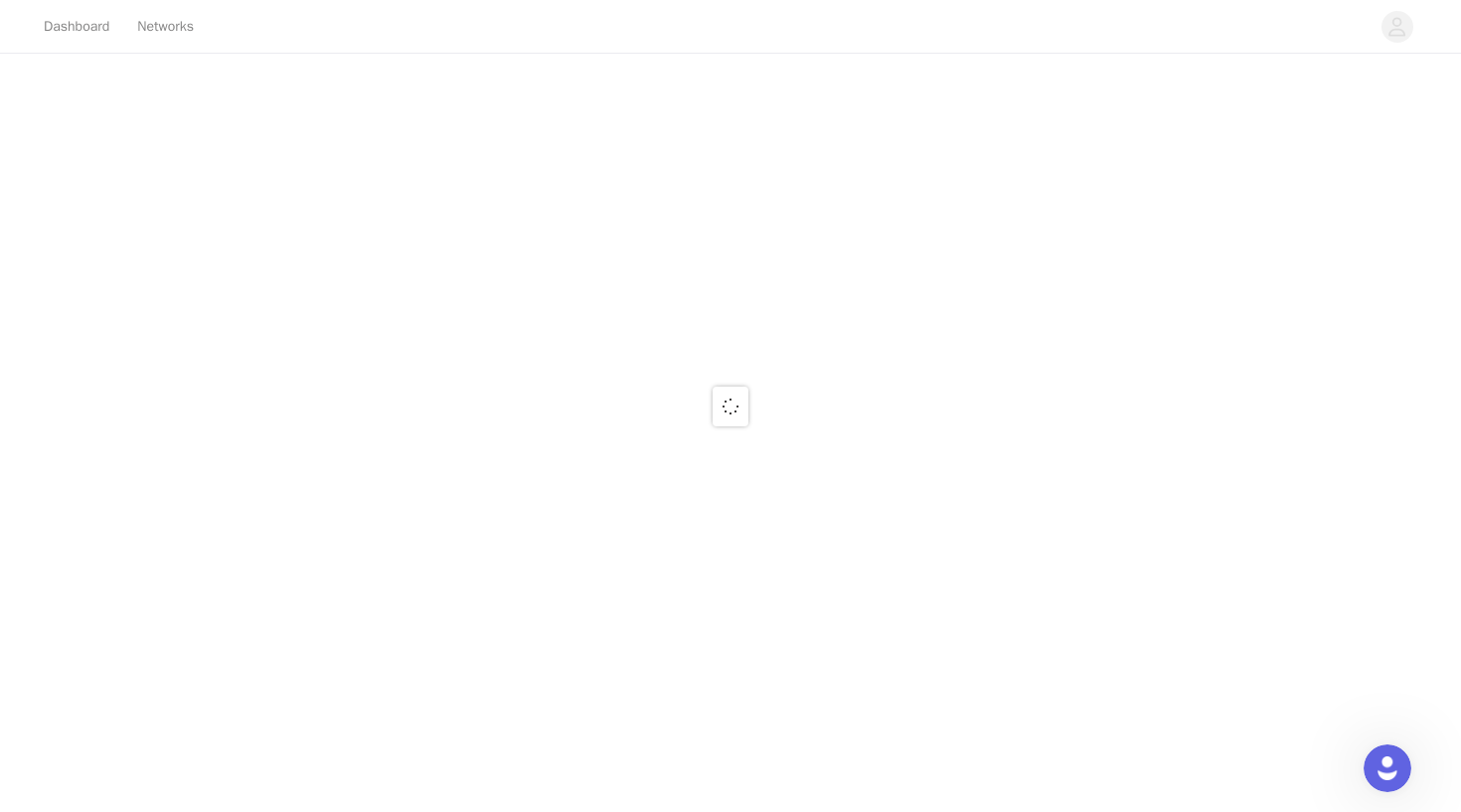 scroll, scrollTop: 0, scrollLeft: 0, axis: both 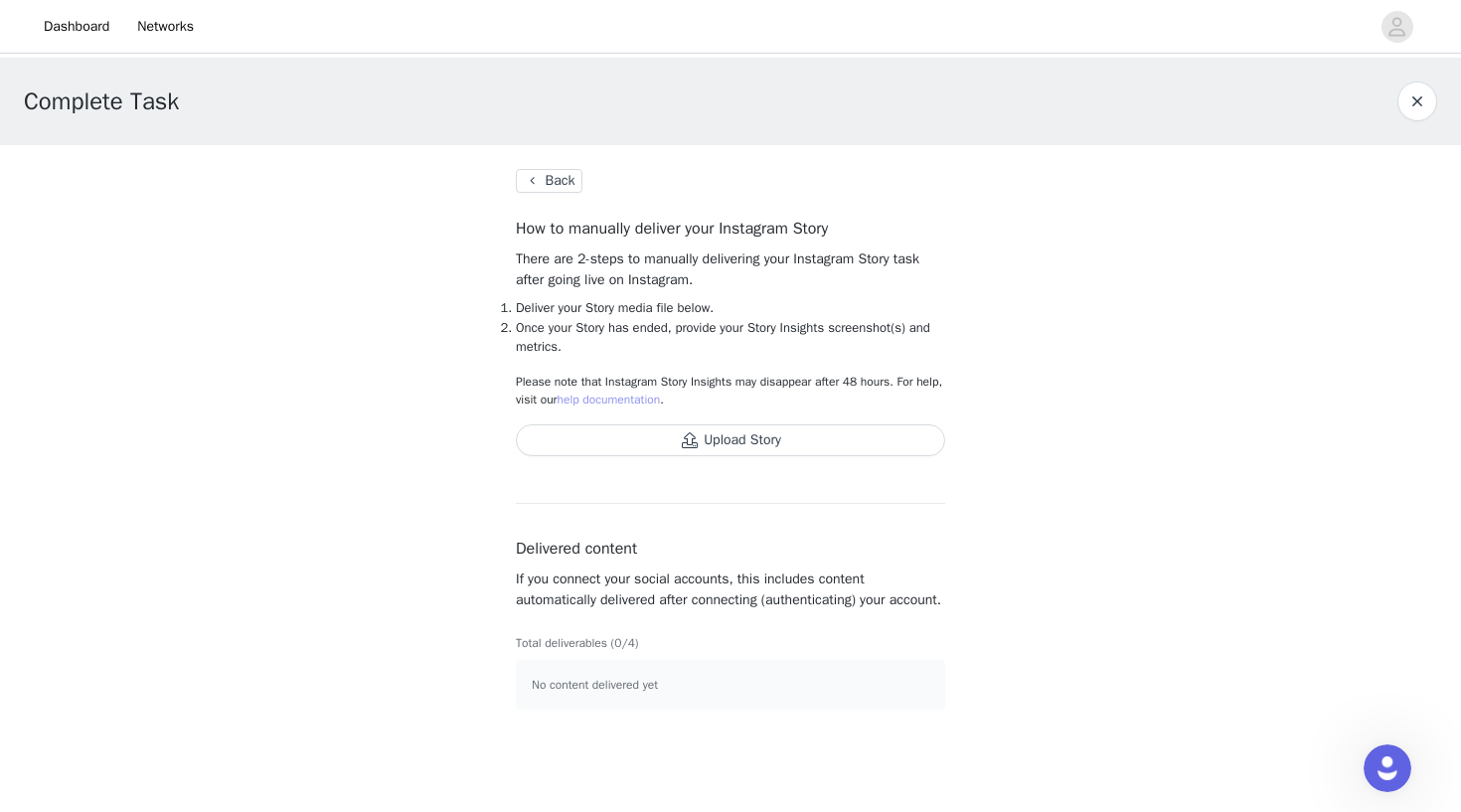 click on "help documentation" at bounding box center (608, 400) 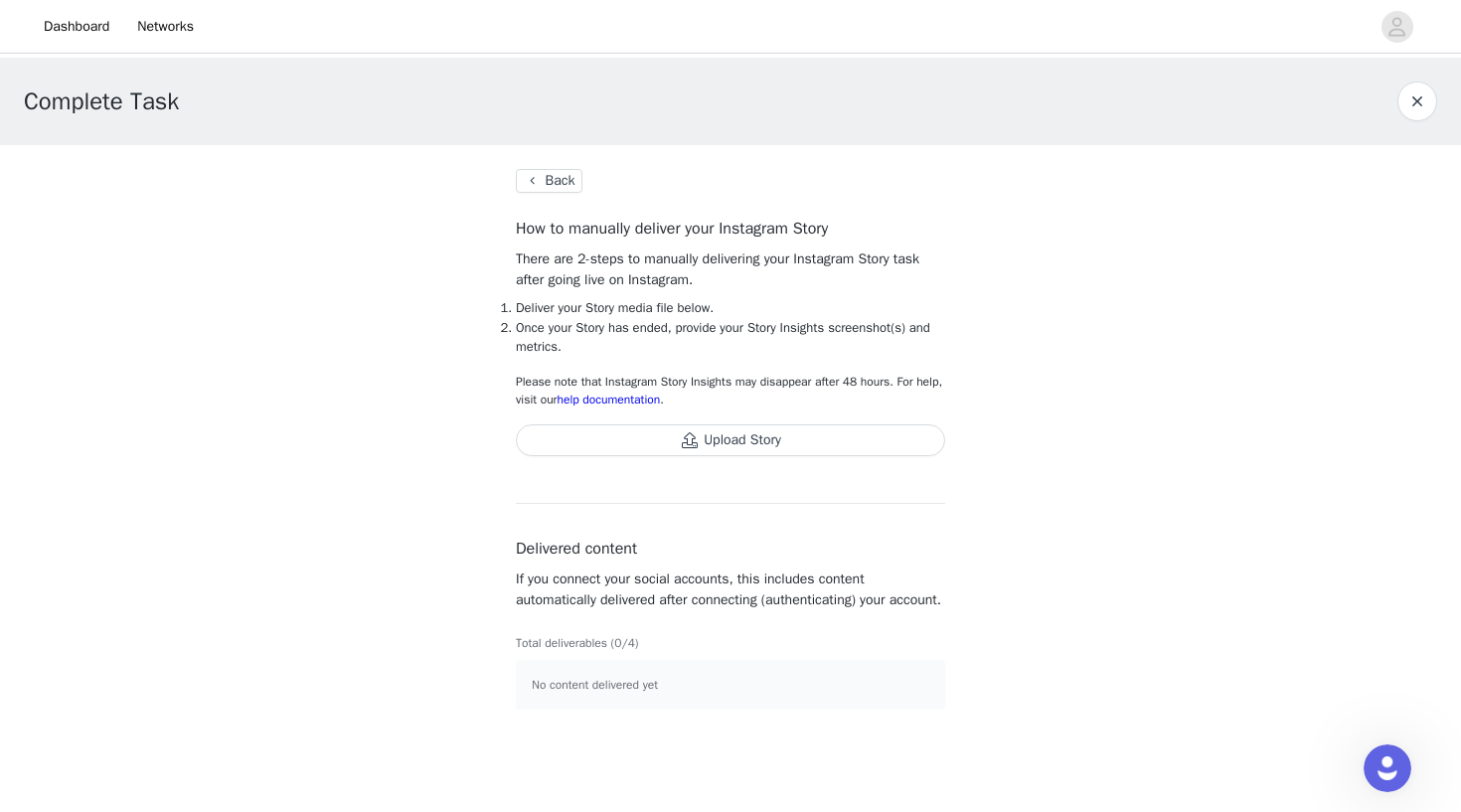 scroll, scrollTop: 0, scrollLeft: 0, axis: both 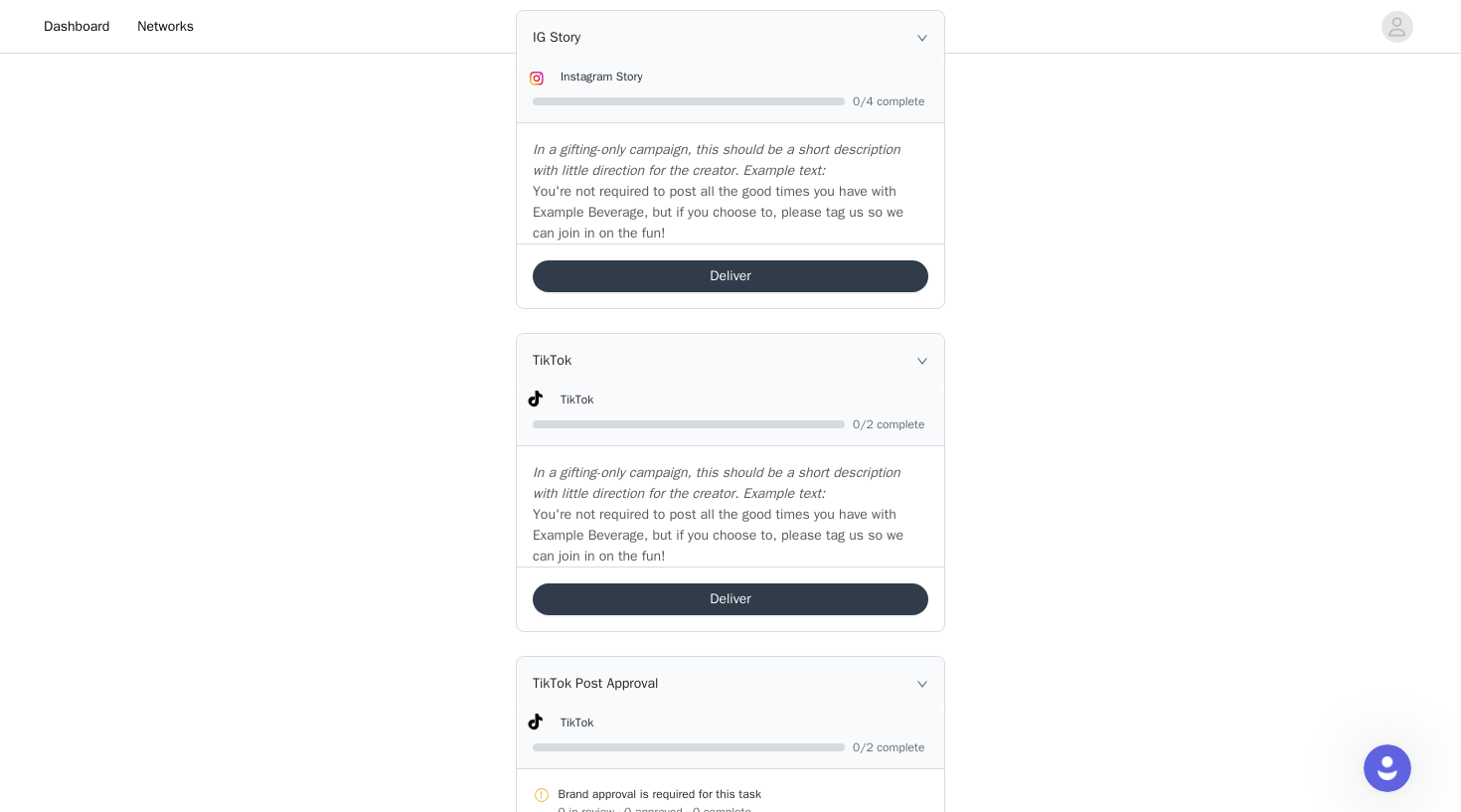 click on "Deliver" at bounding box center [730, 599] 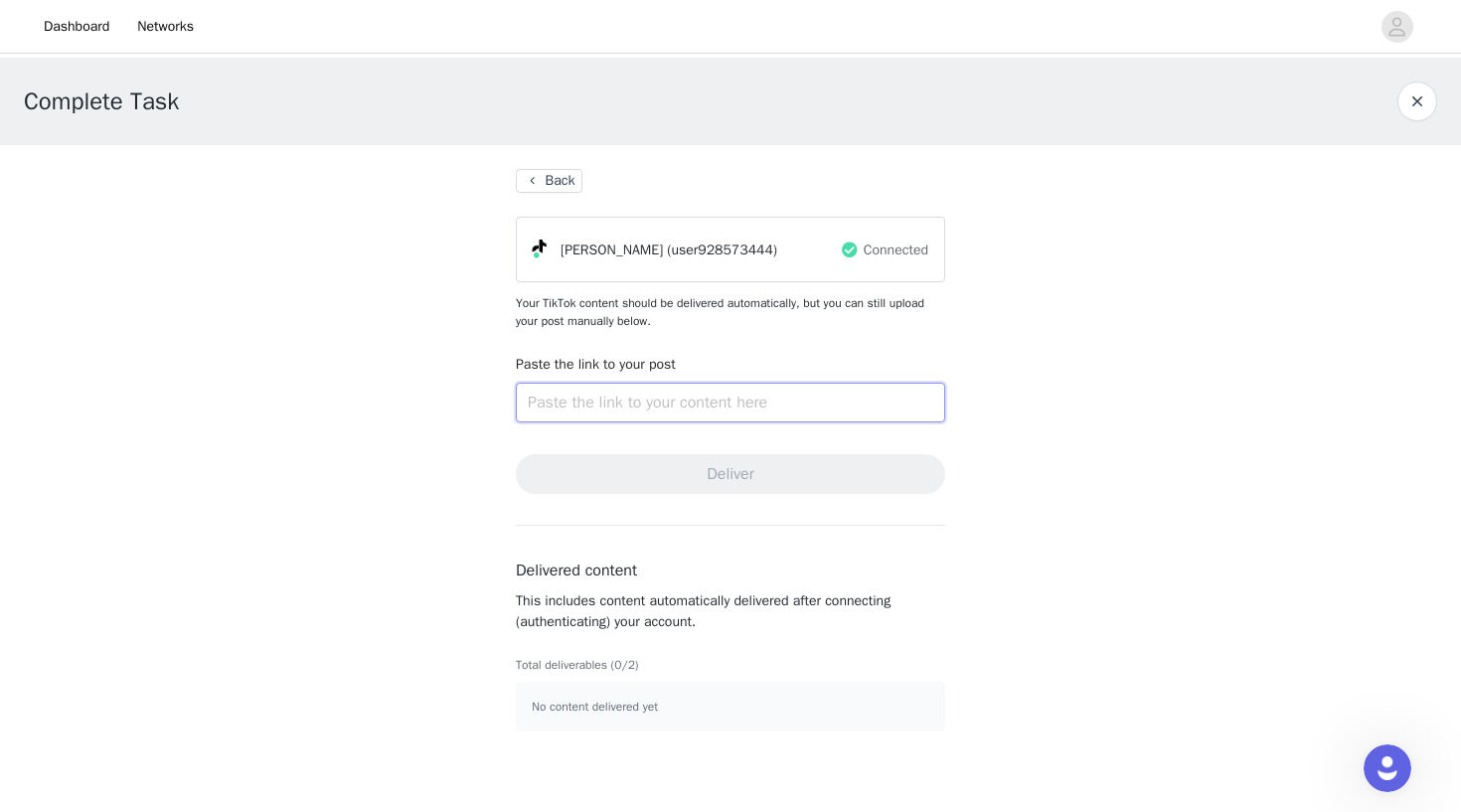 click at bounding box center [730, 403] 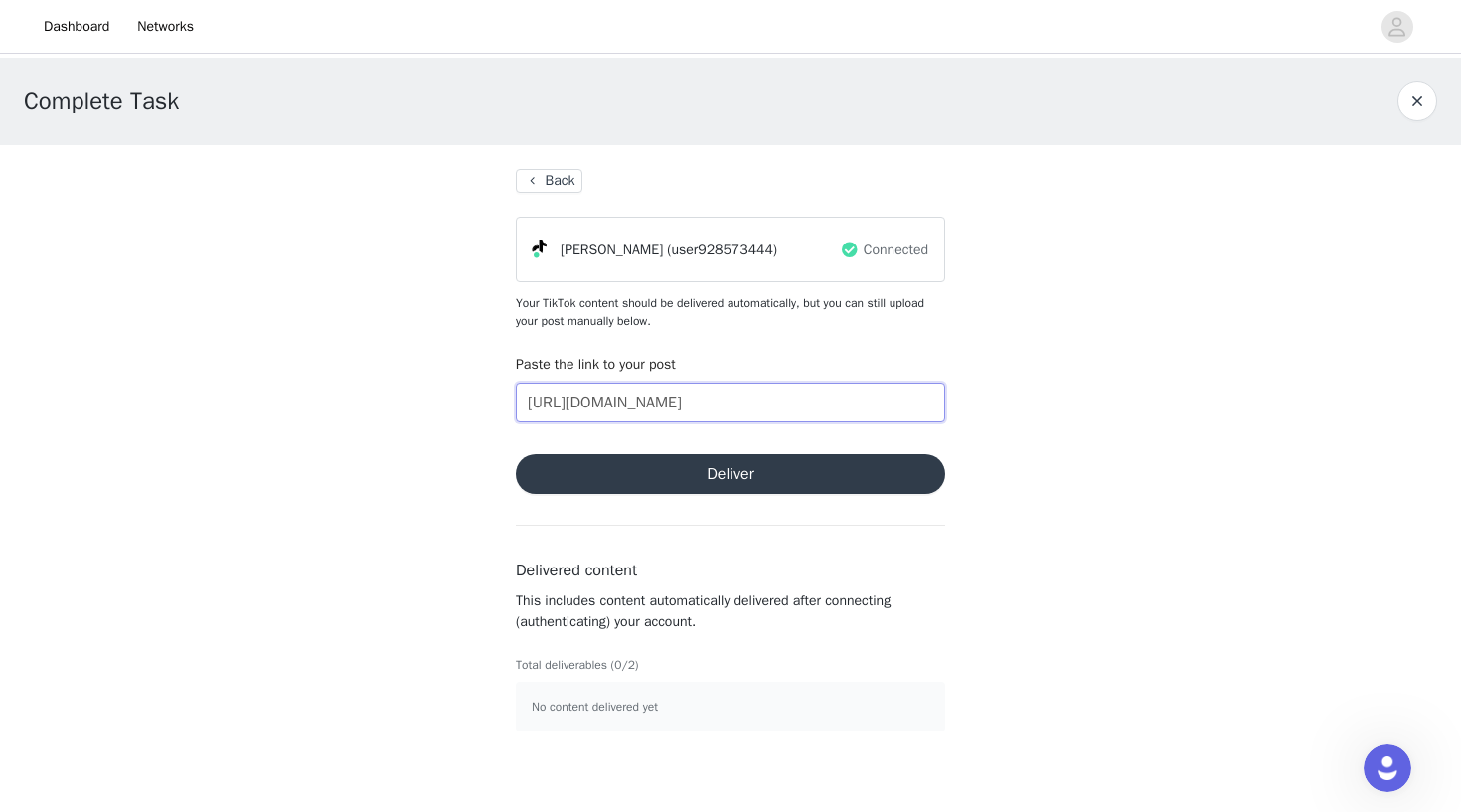 type on "[URL][DOMAIN_NAME]" 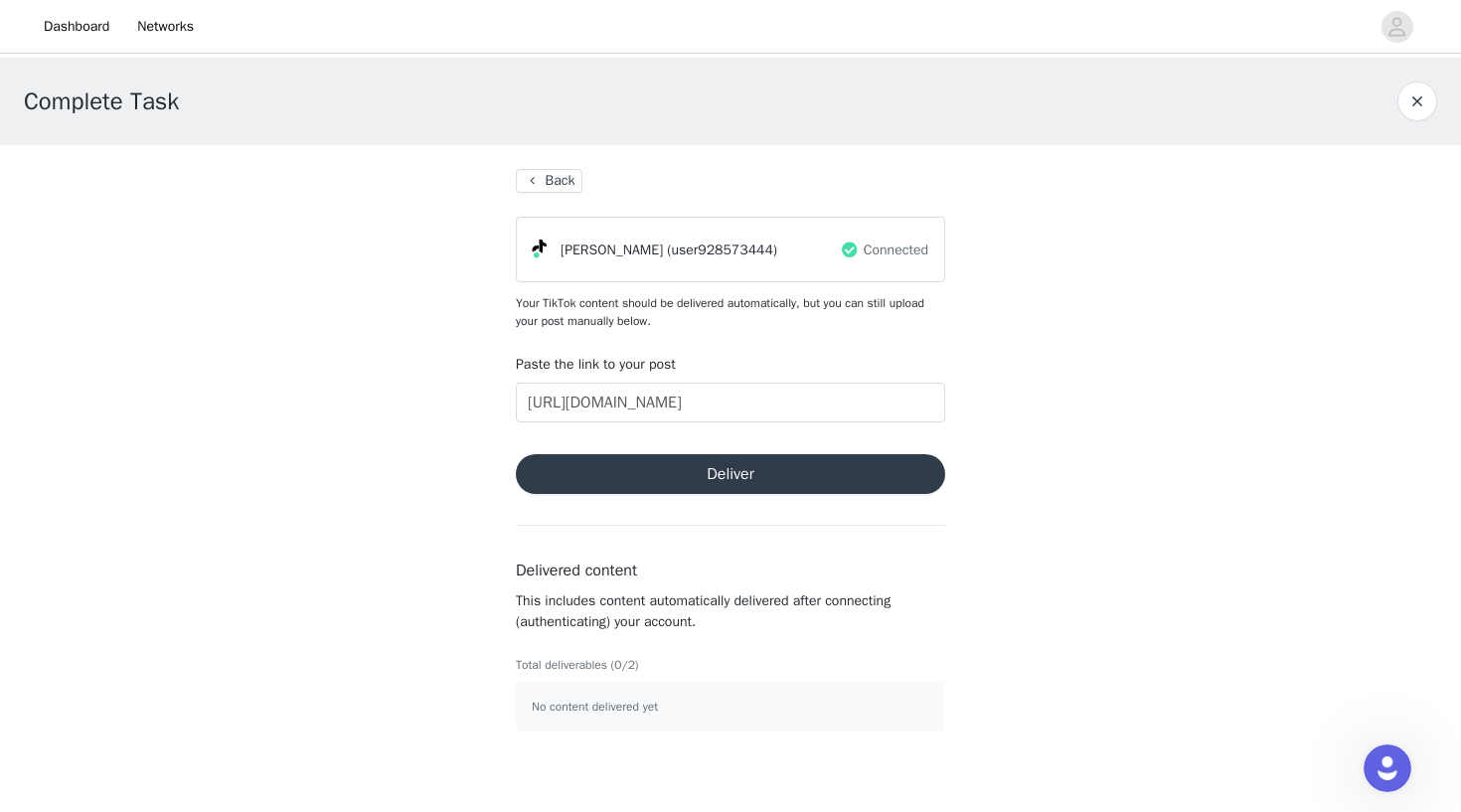 click on "Deliver" at bounding box center [730, 474] 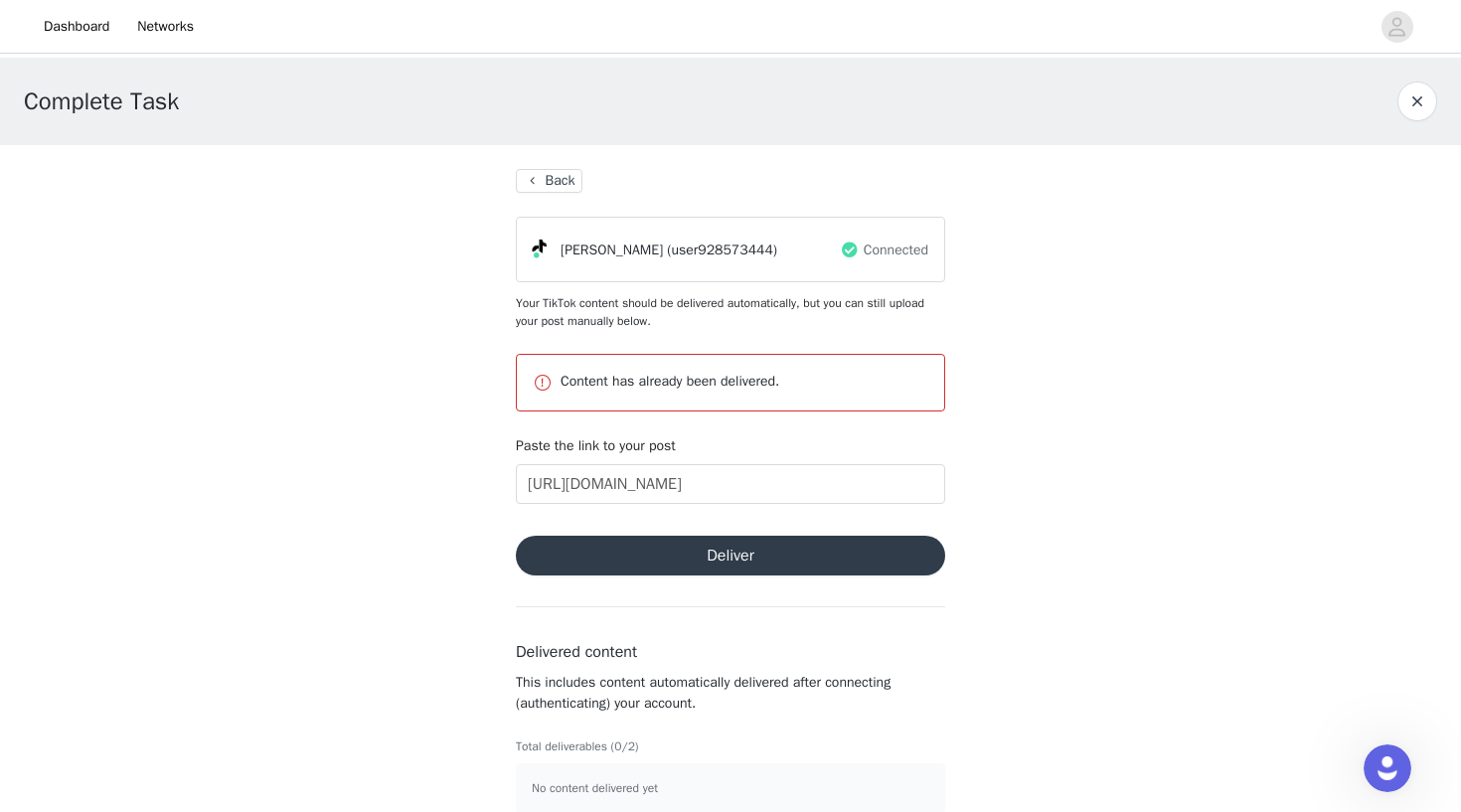 click on "Back" at bounding box center (549, 181) 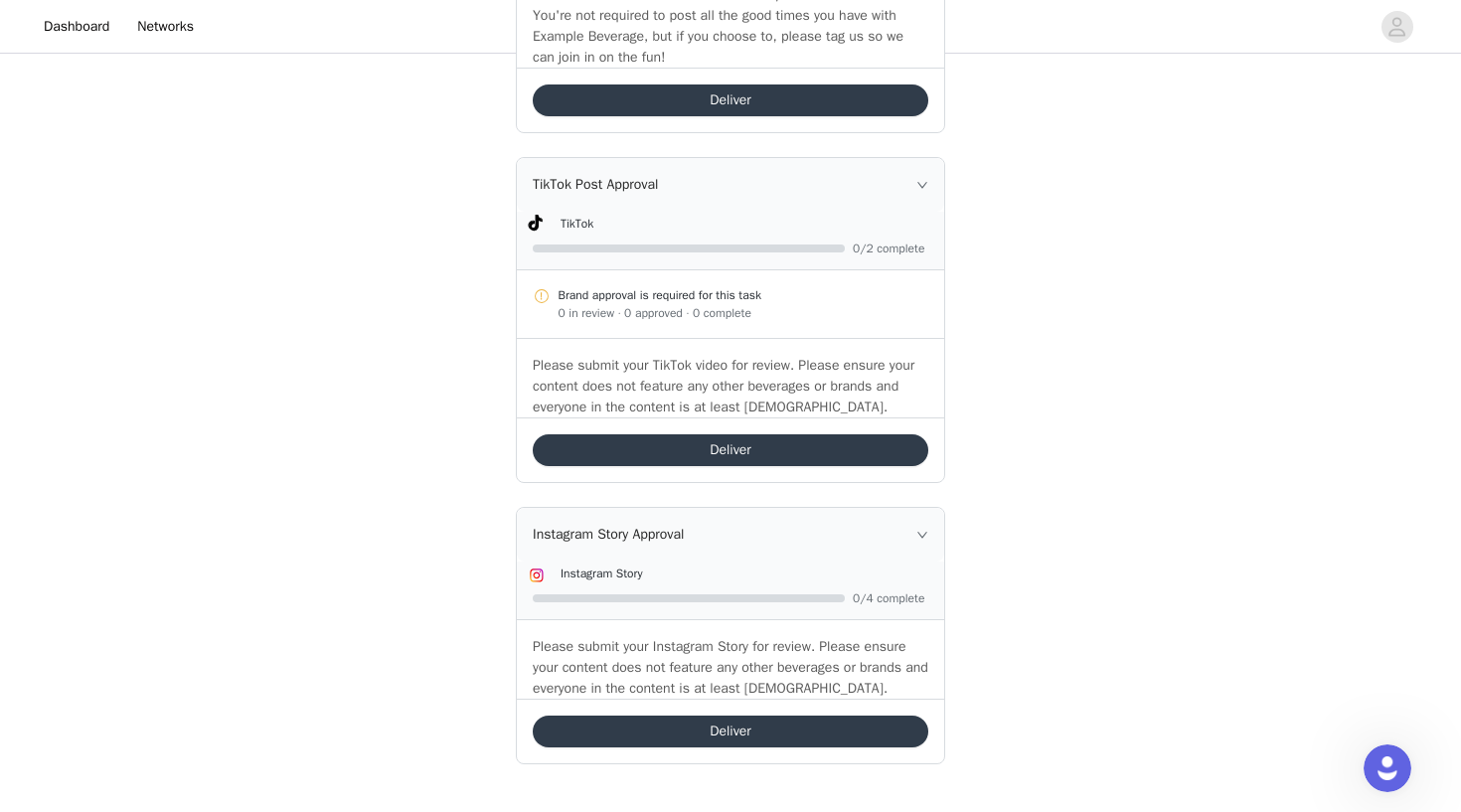 scroll, scrollTop: 2193, scrollLeft: 0, axis: vertical 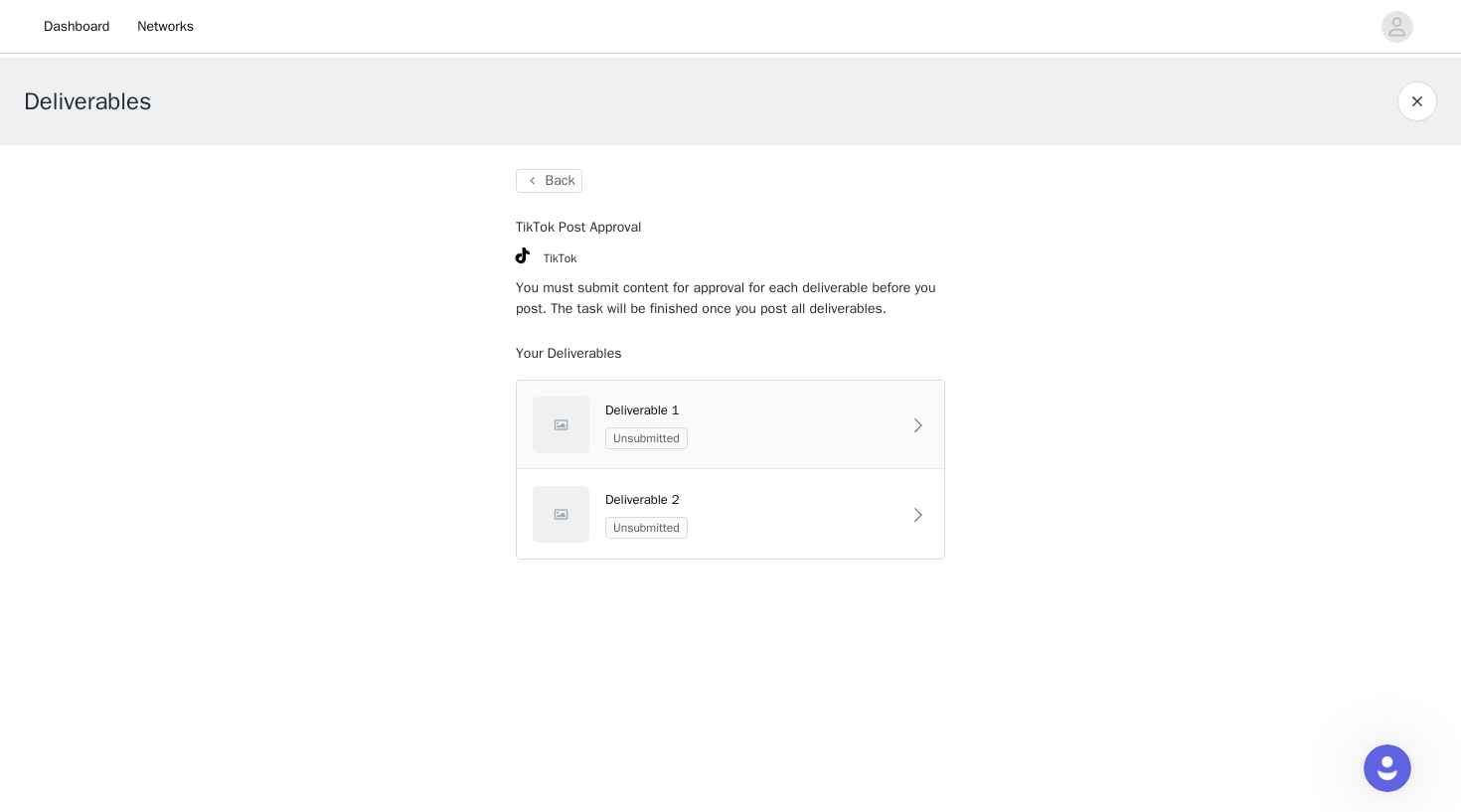 click on "Unsubmitted" at bounding box center [752, 438] 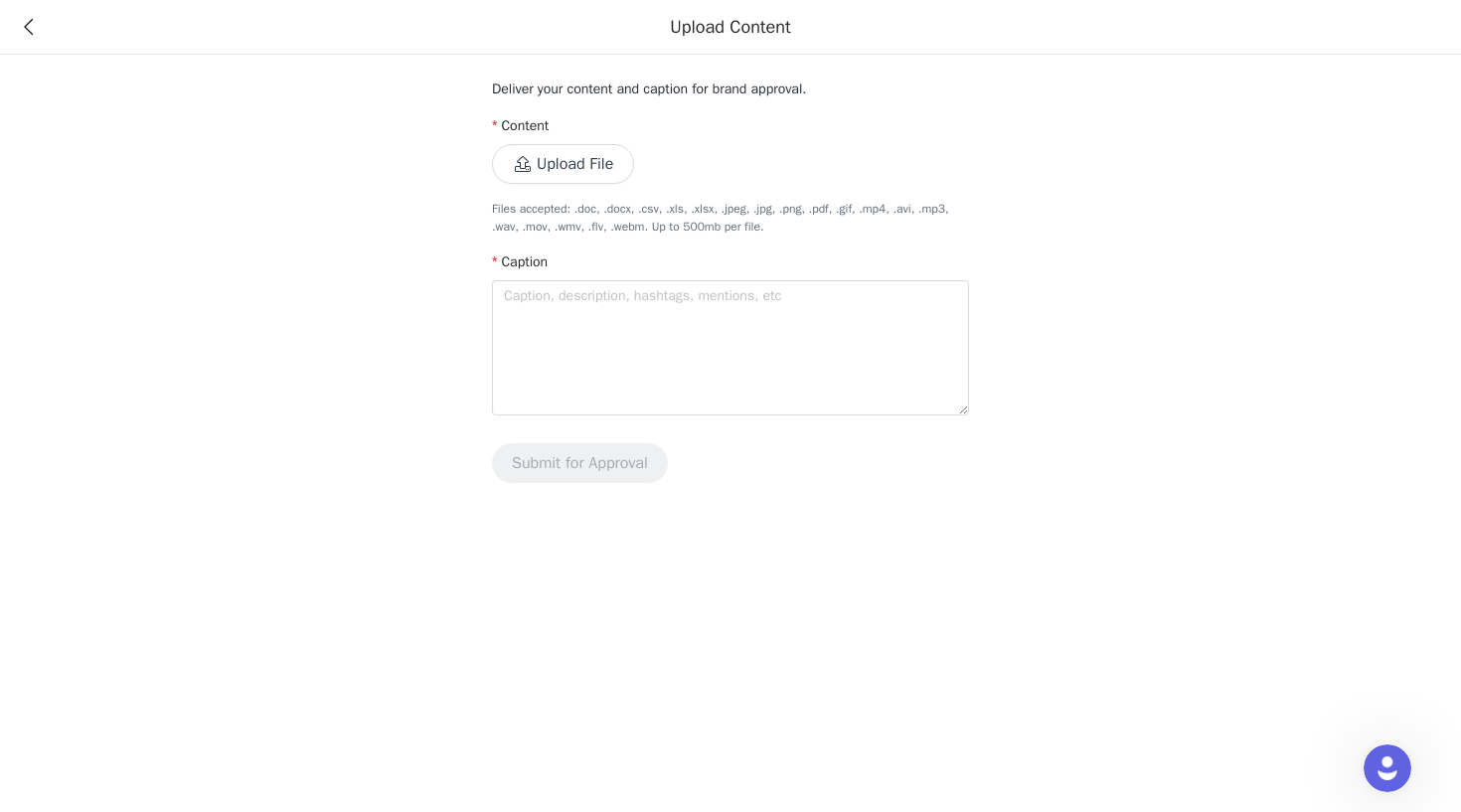 click on "Upload File" at bounding box center (563, 164) 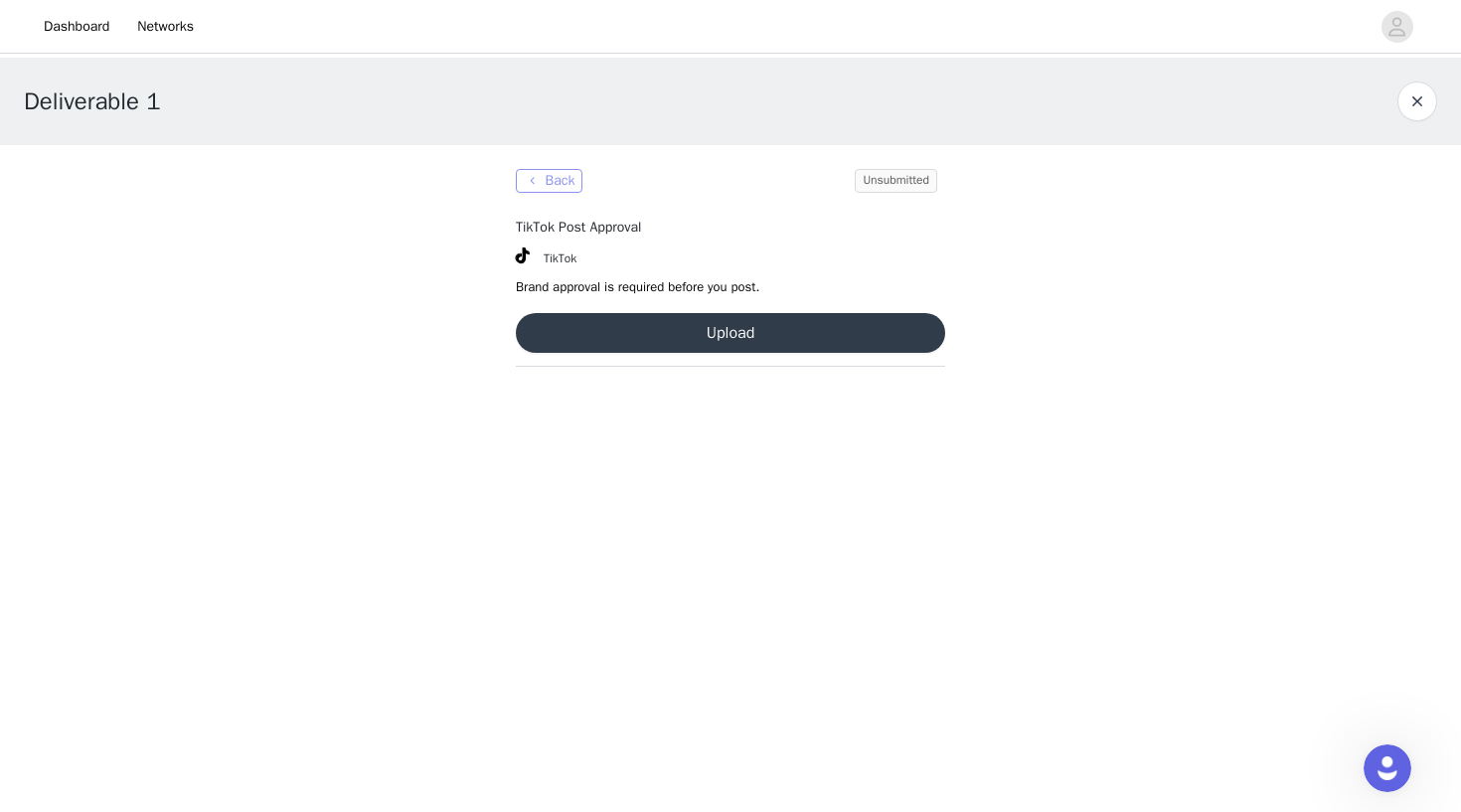 click on "Back" at bounding box center [549, 181] 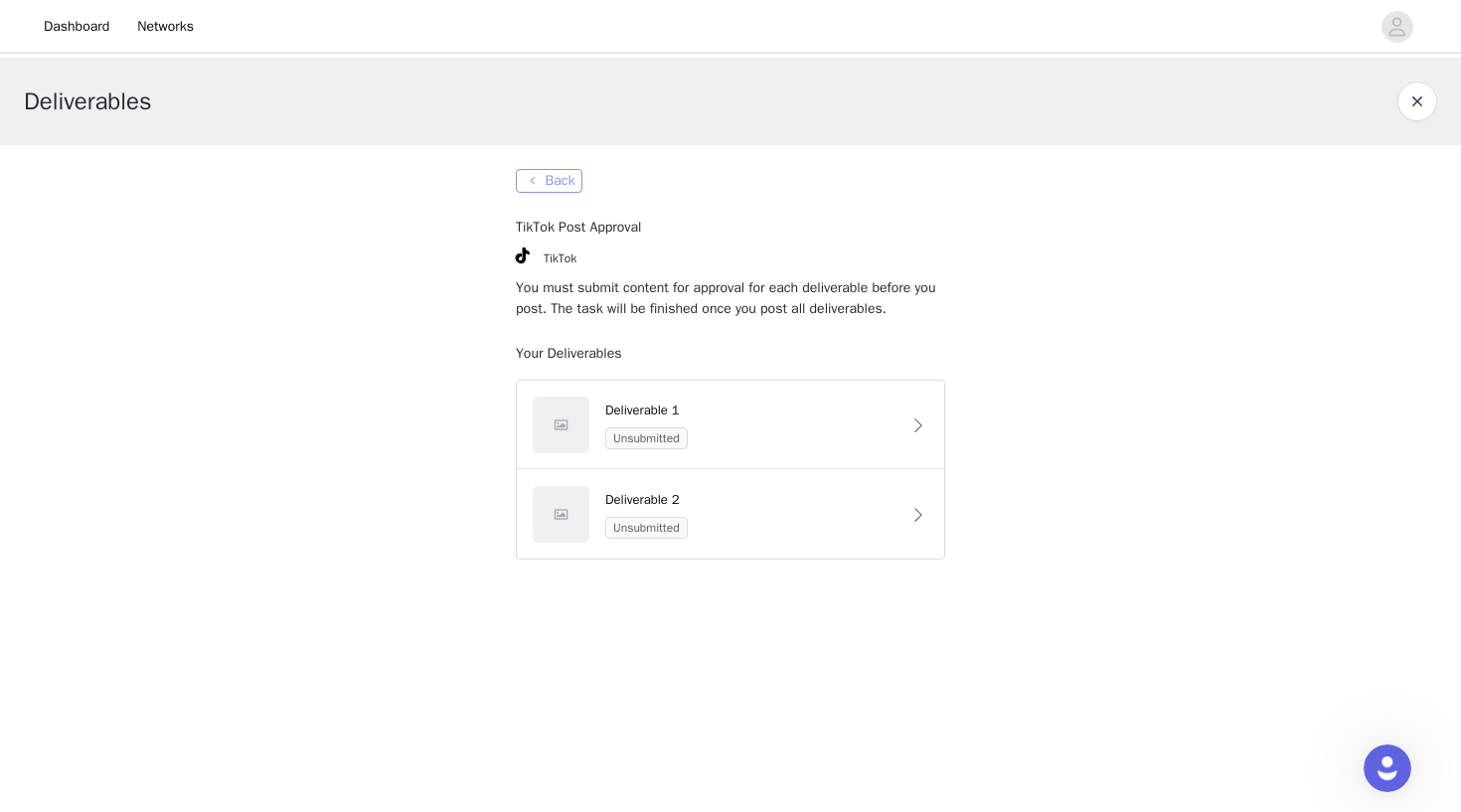 click on "Back" at bounding box center (549, 181) 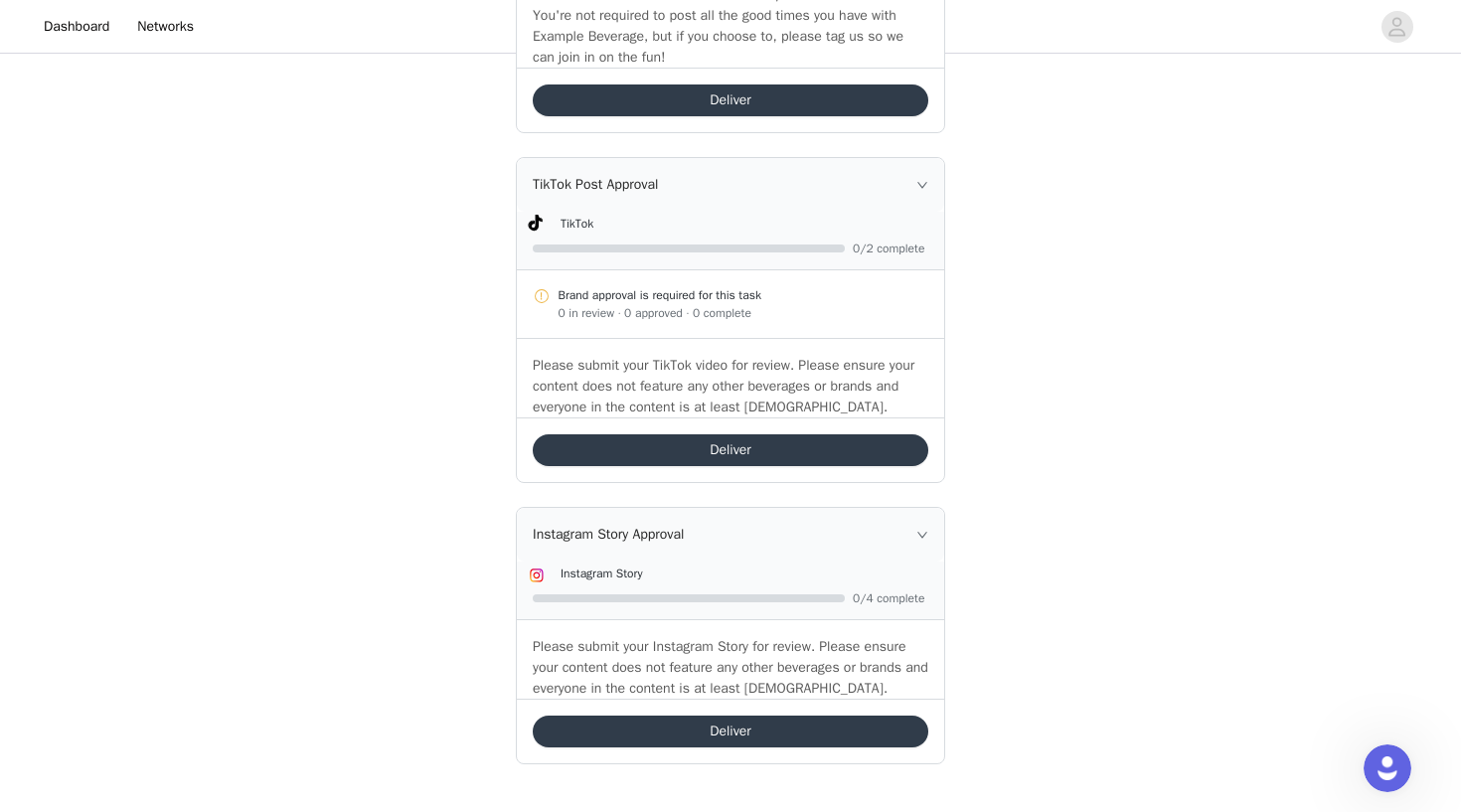 scroll, scrollTop: 2193, scrollLeft: 0, axis: vertical 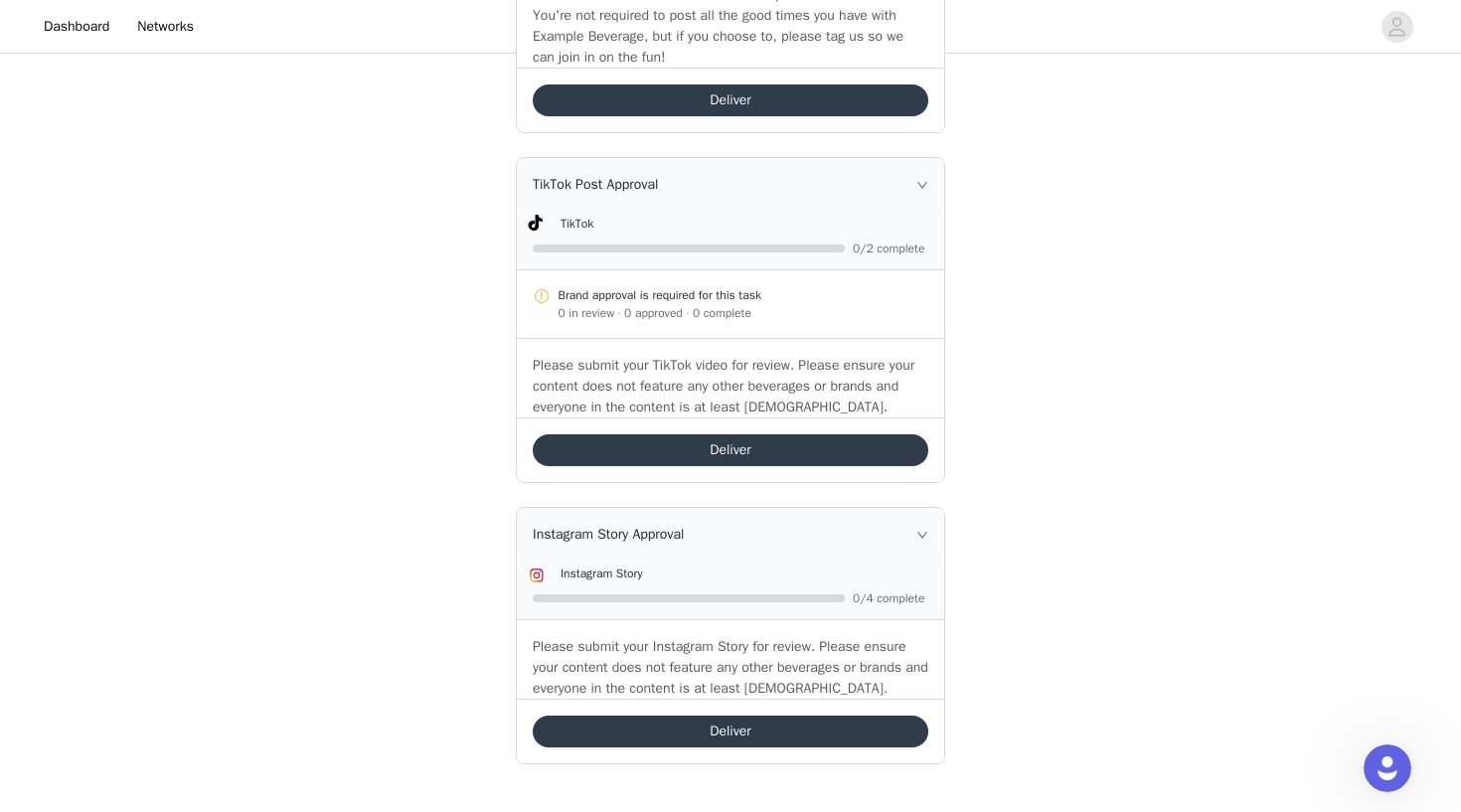 click on "Deliver" at bounding box center [730, 449] 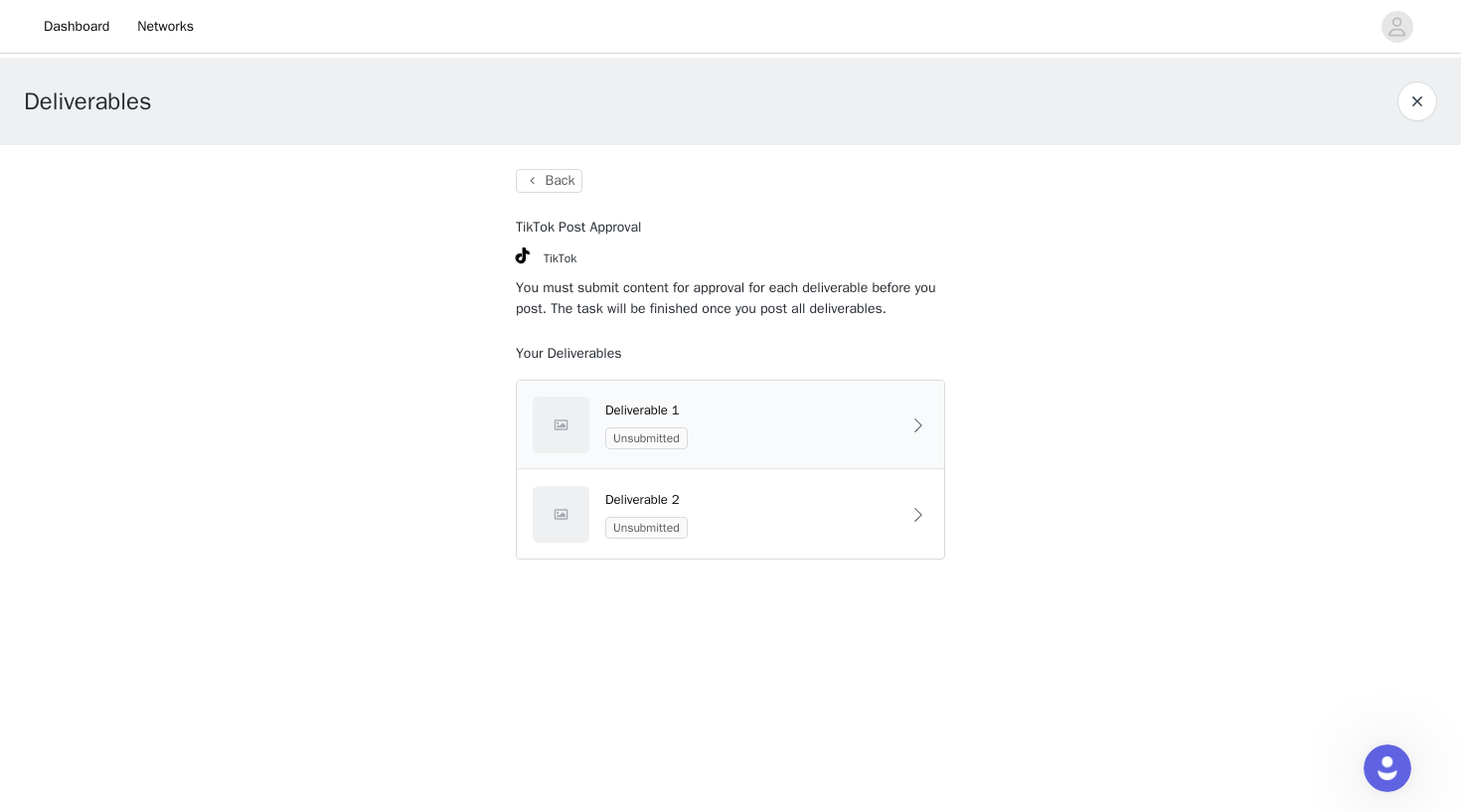 click on "Unsubmitted" at bounding box center (752, 438) 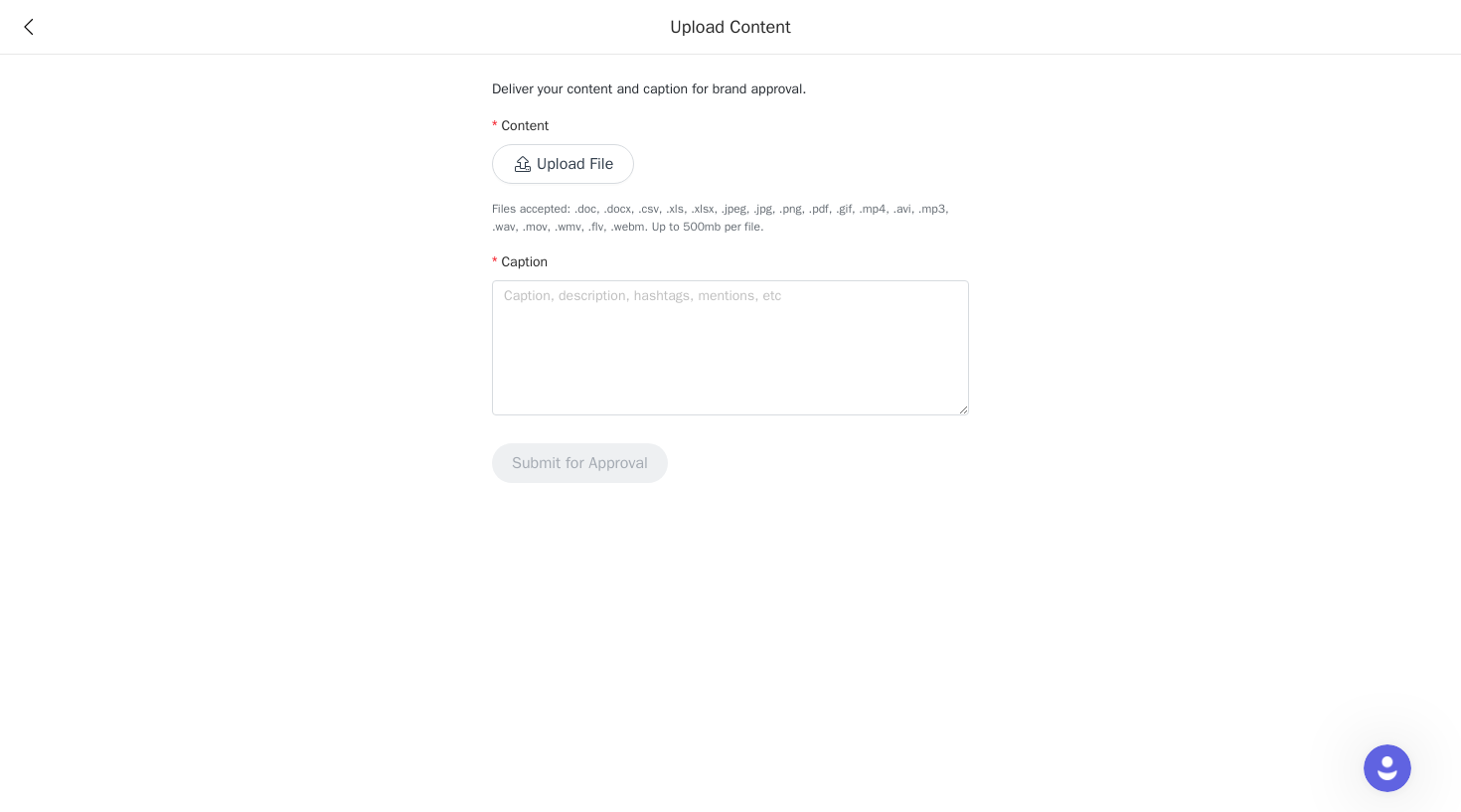 click on "Upload File" at bounding box center [563, 164] 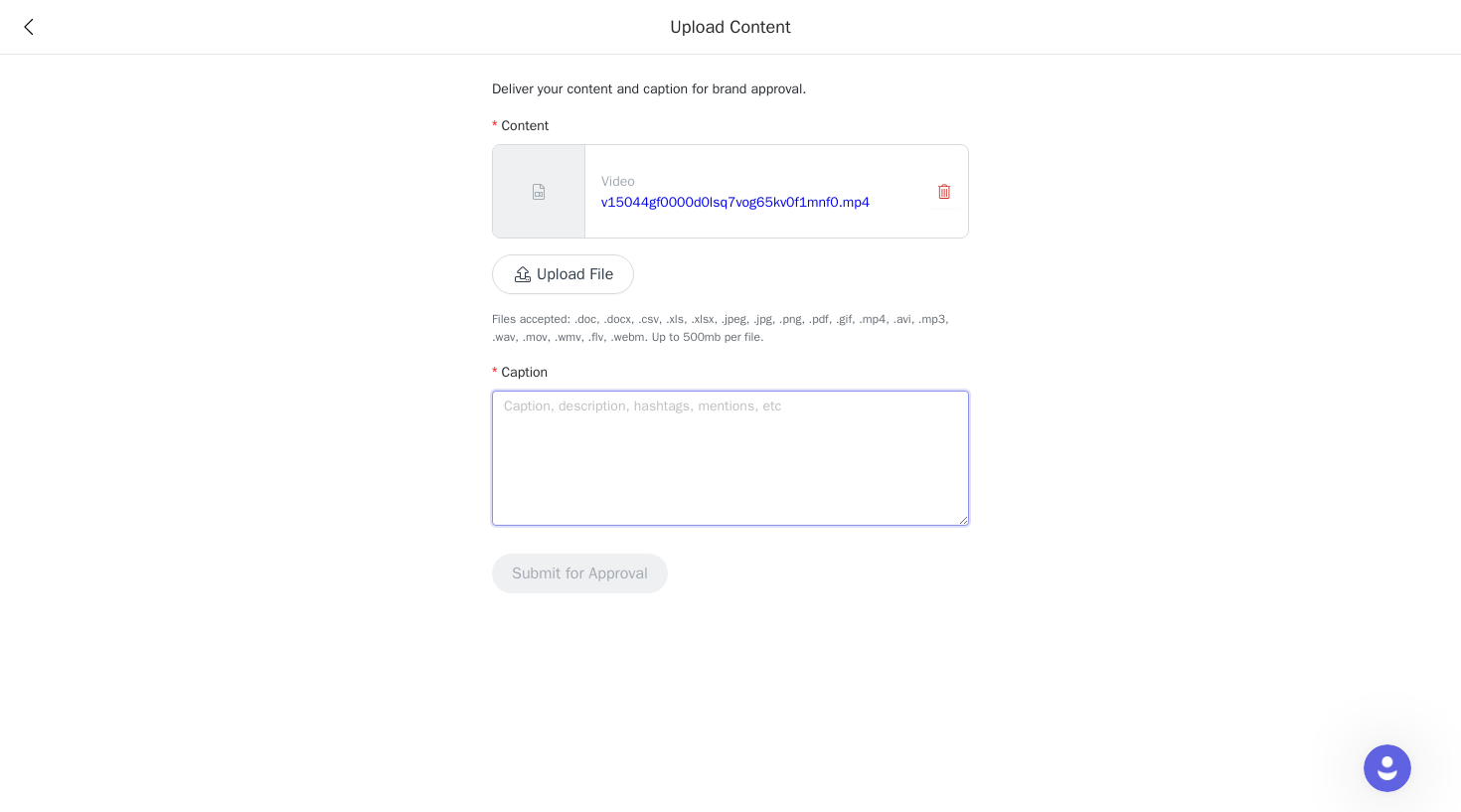 click at bounding box center (730, 458) 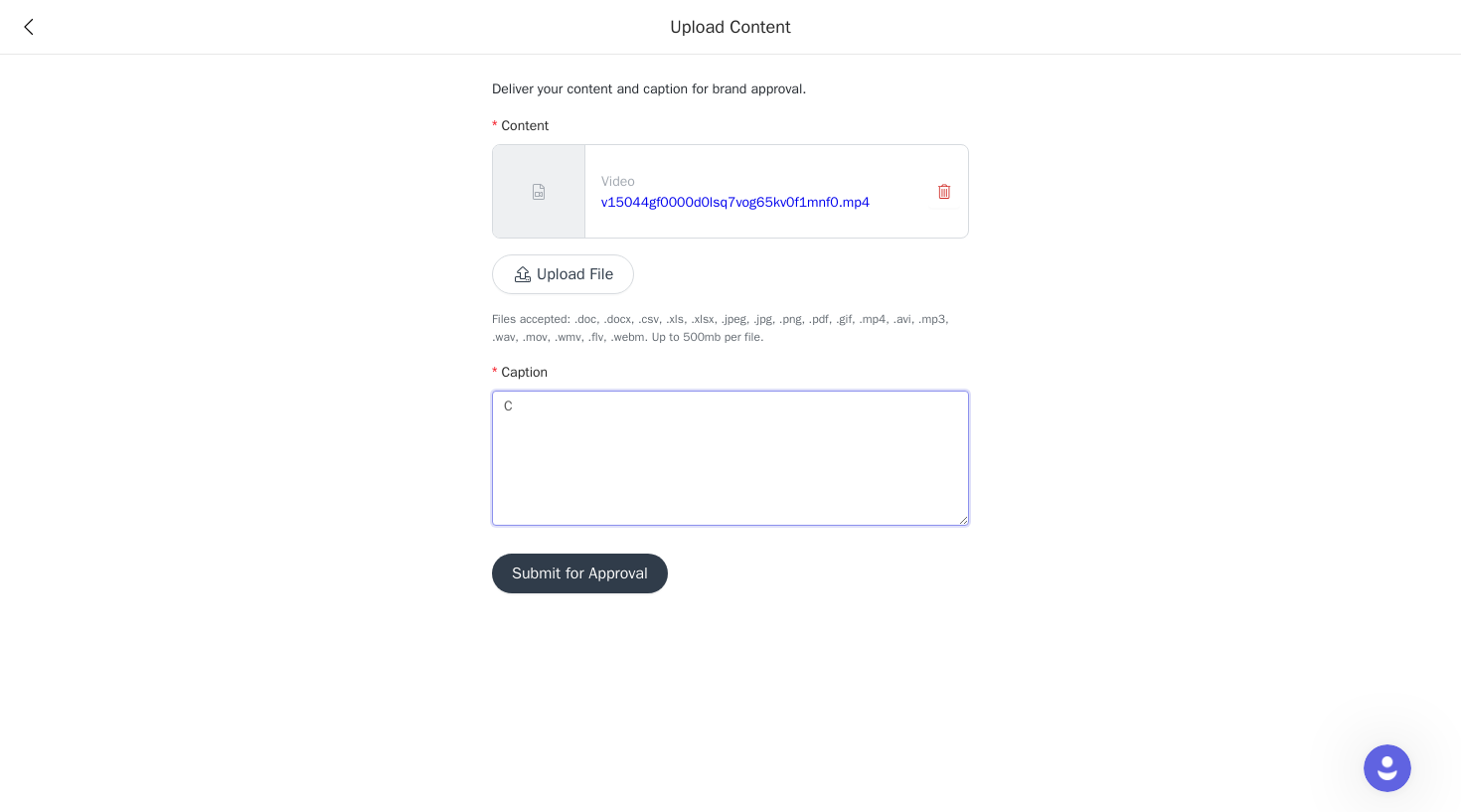 type 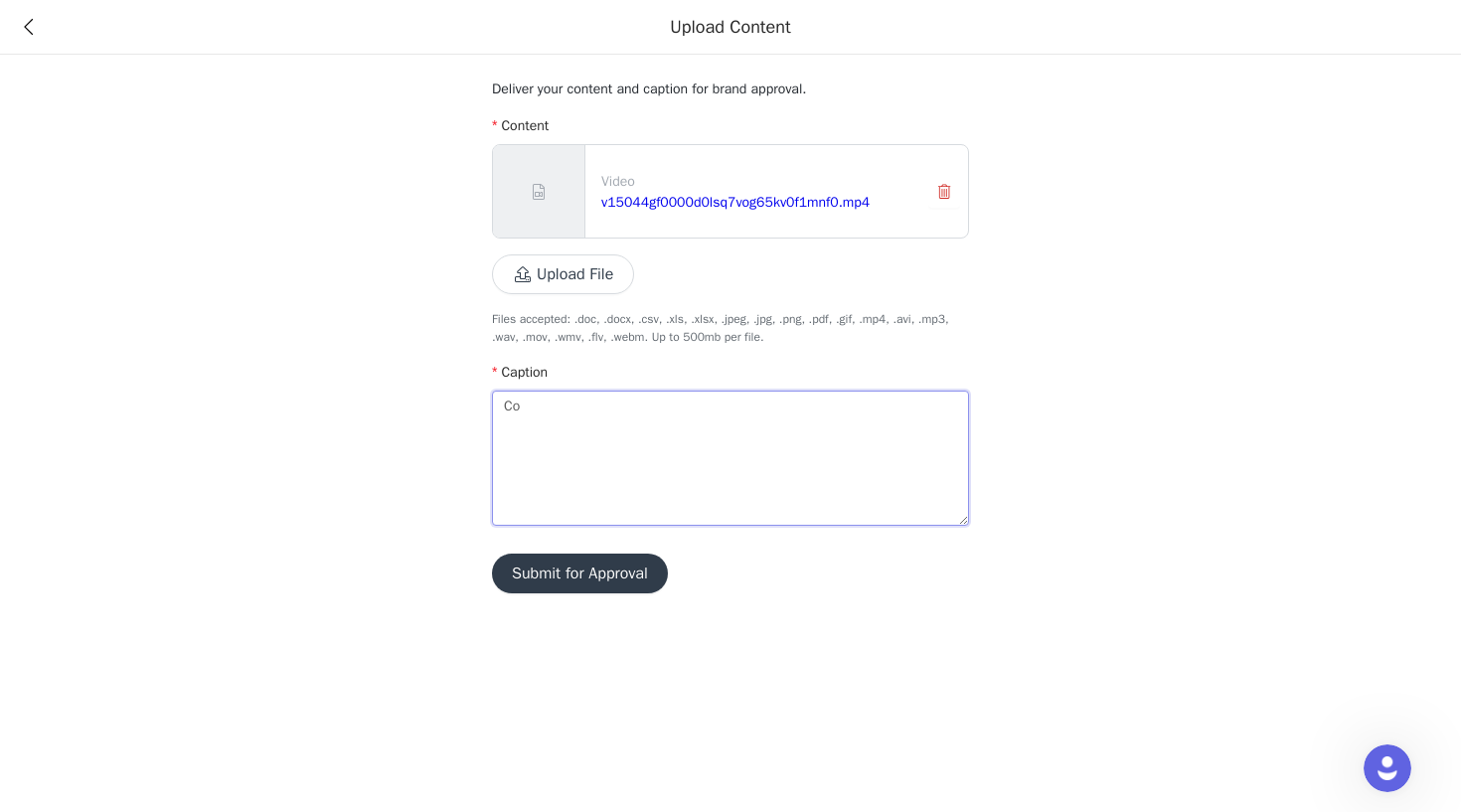 type 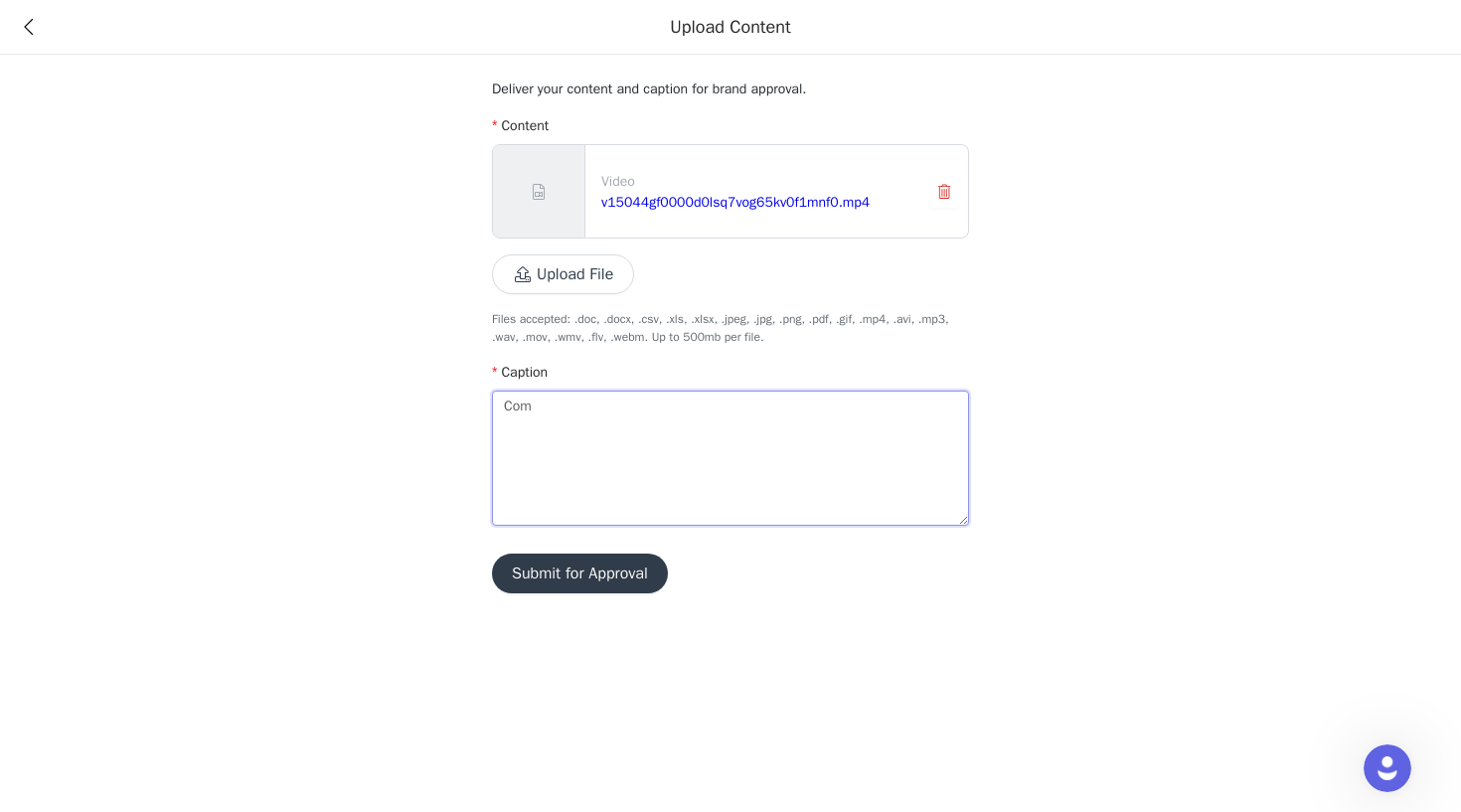 type 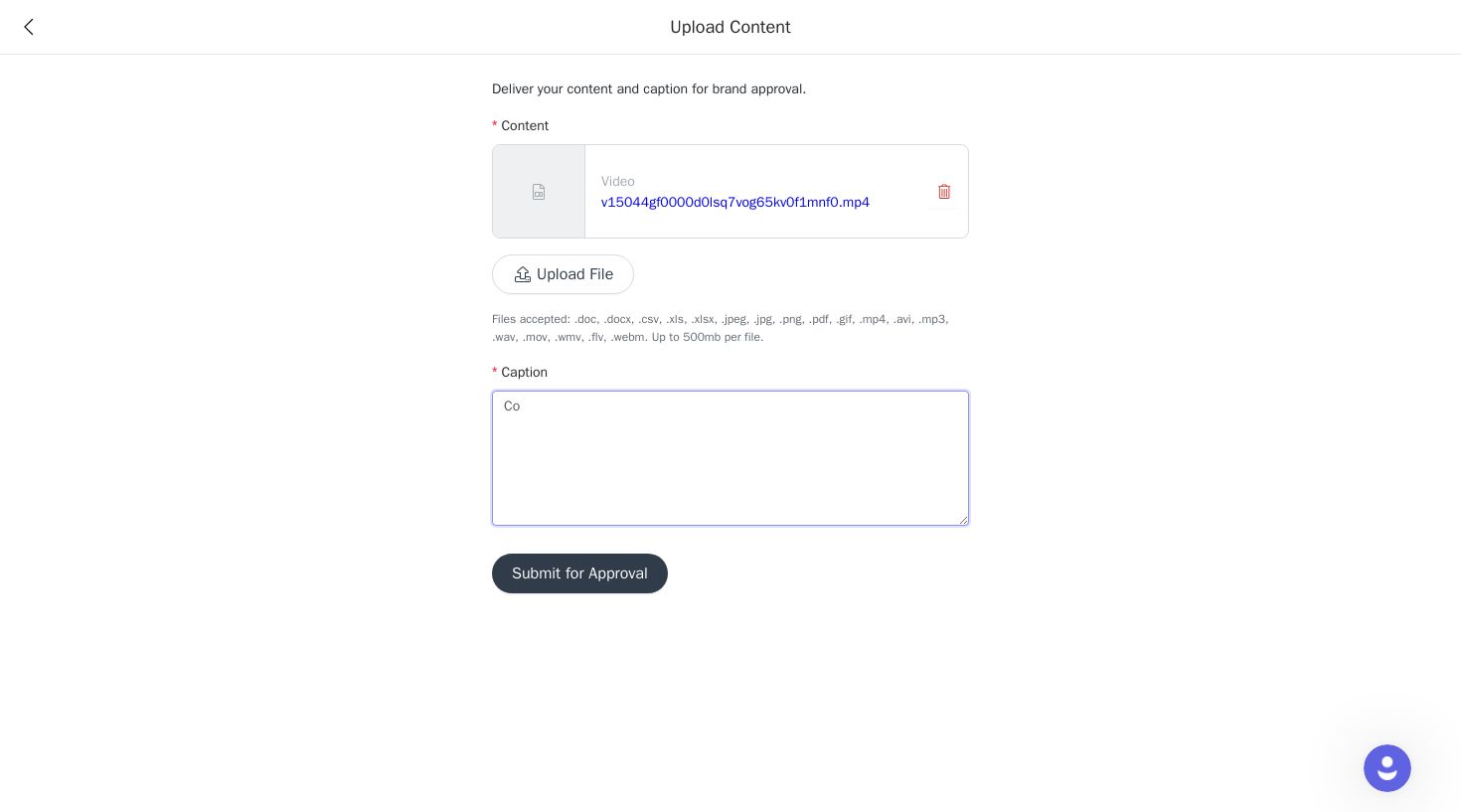 type 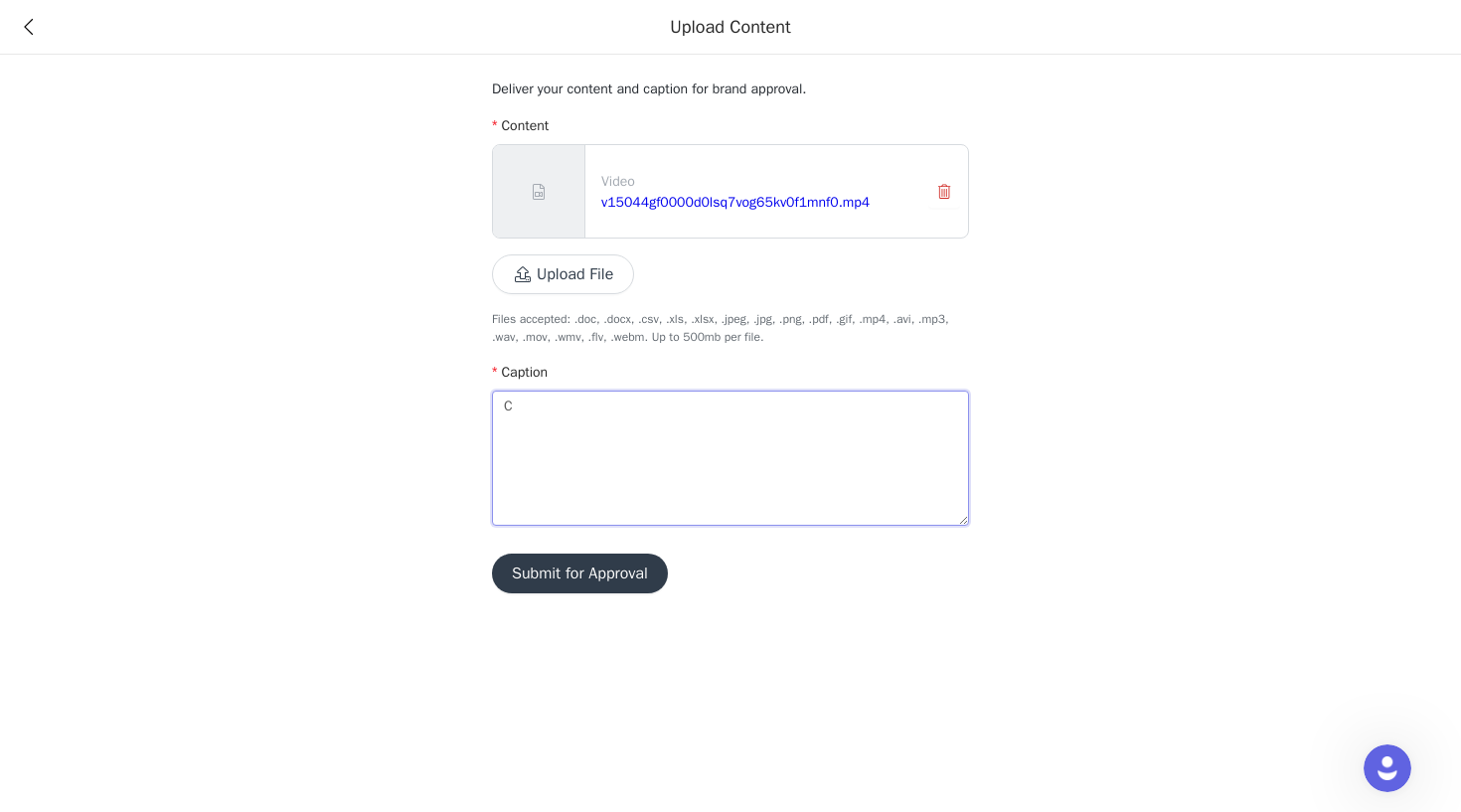 type 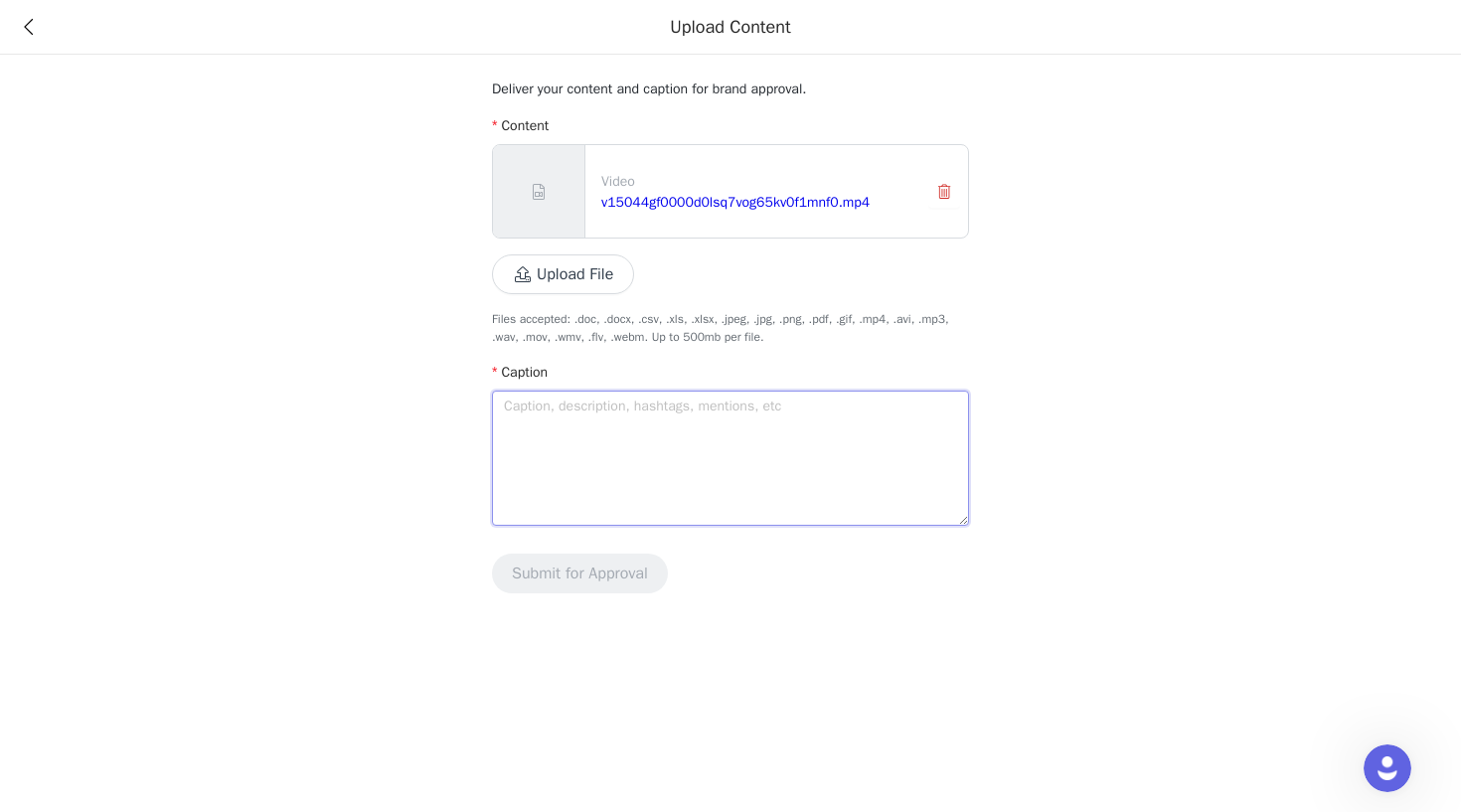 type 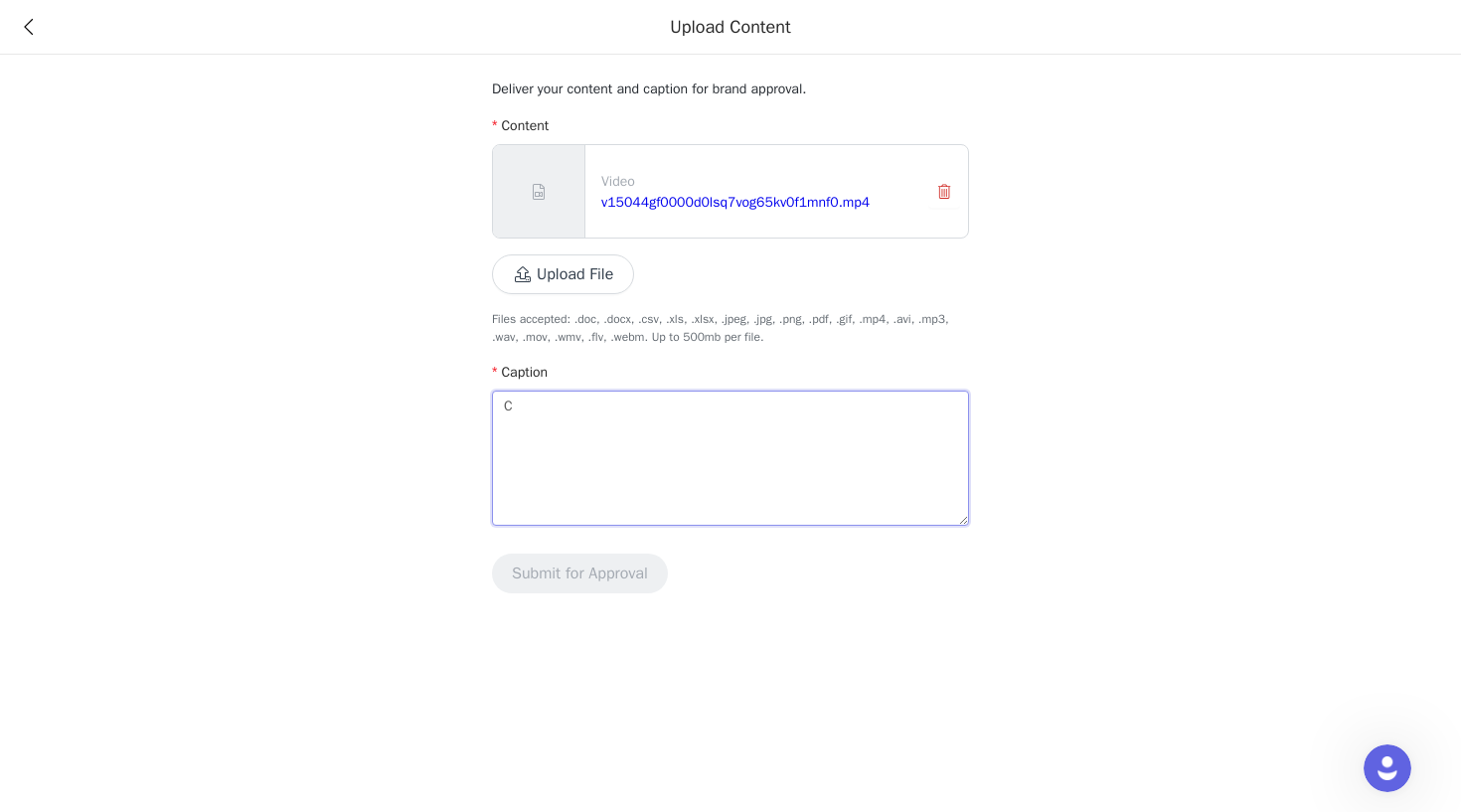 type 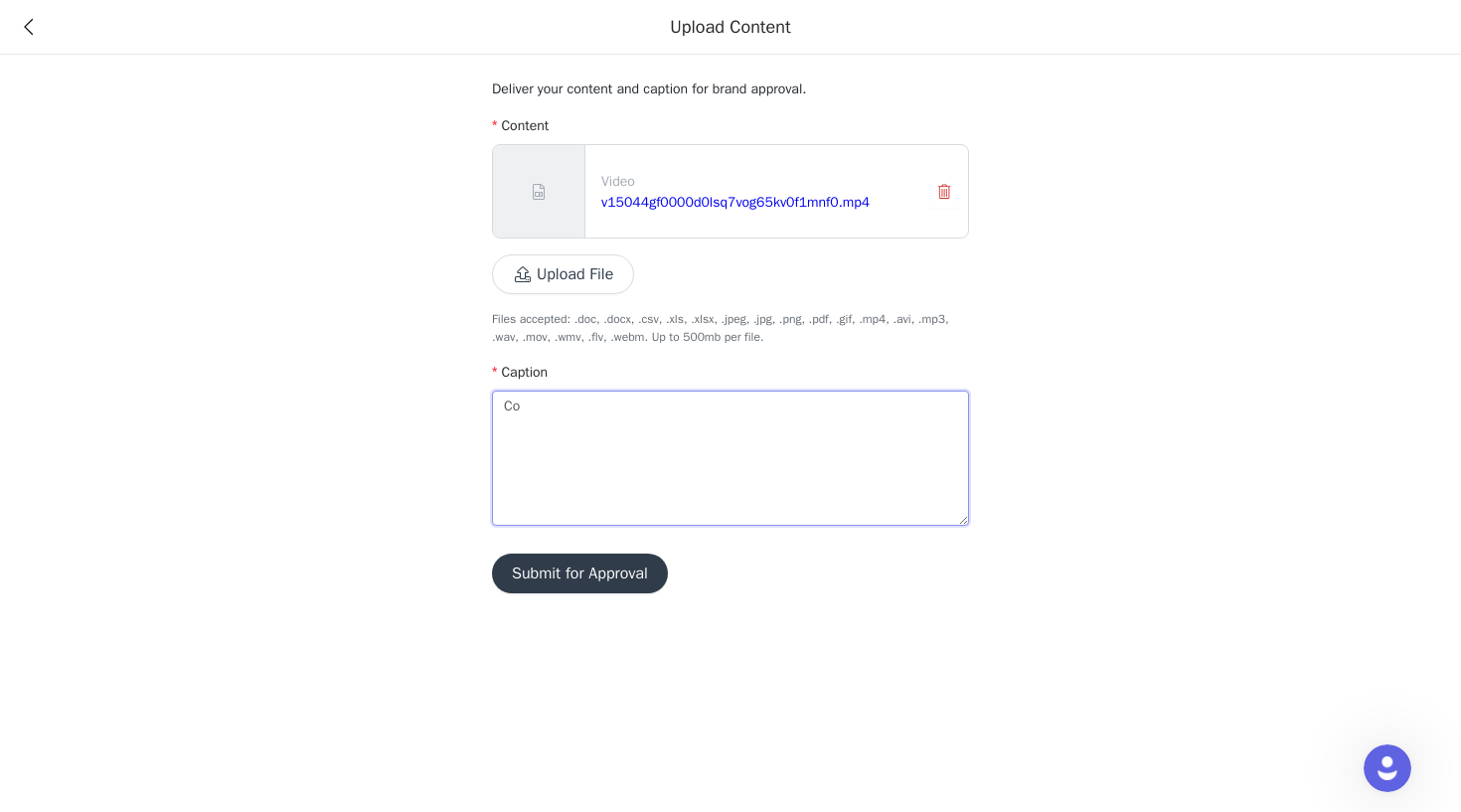 type 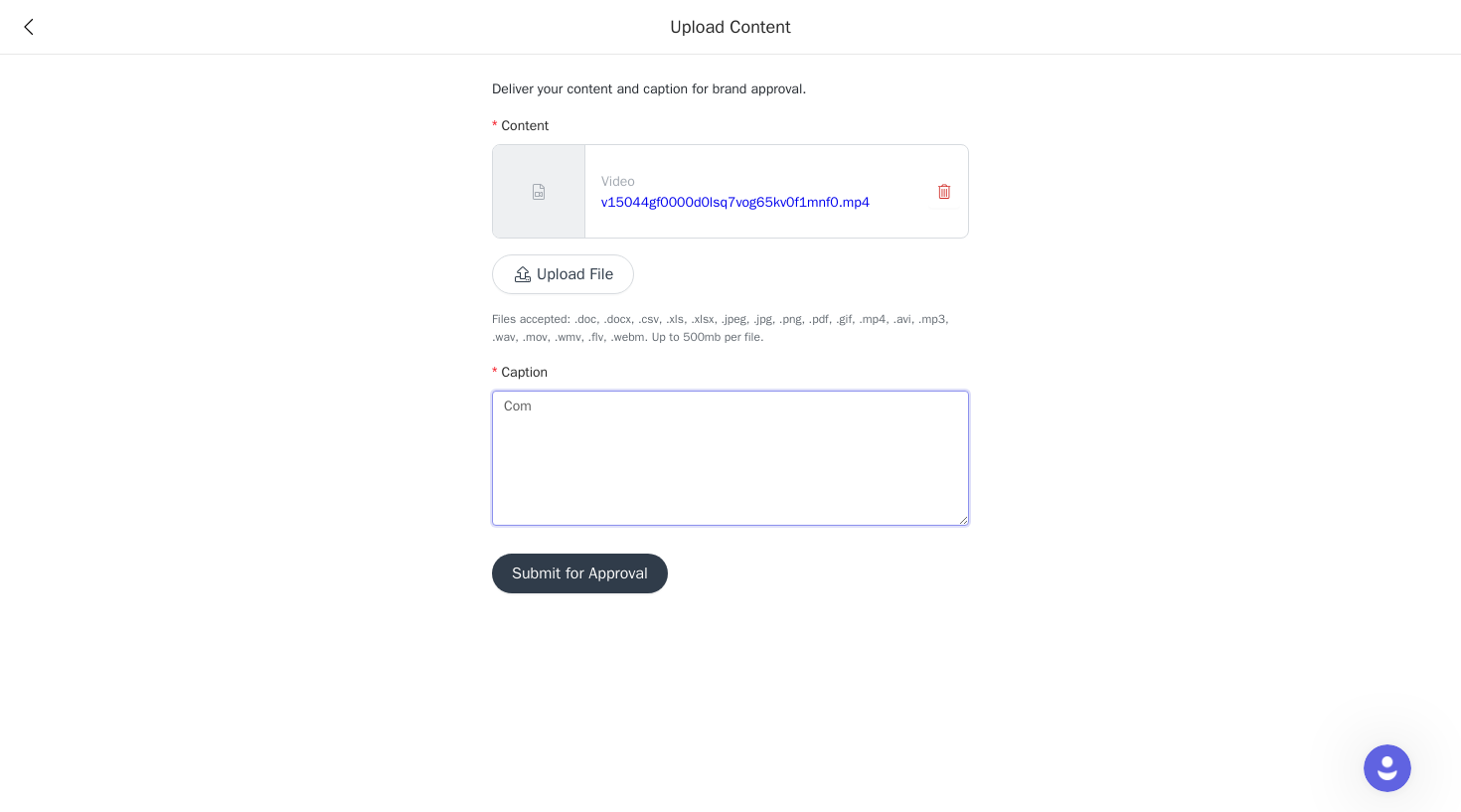 type 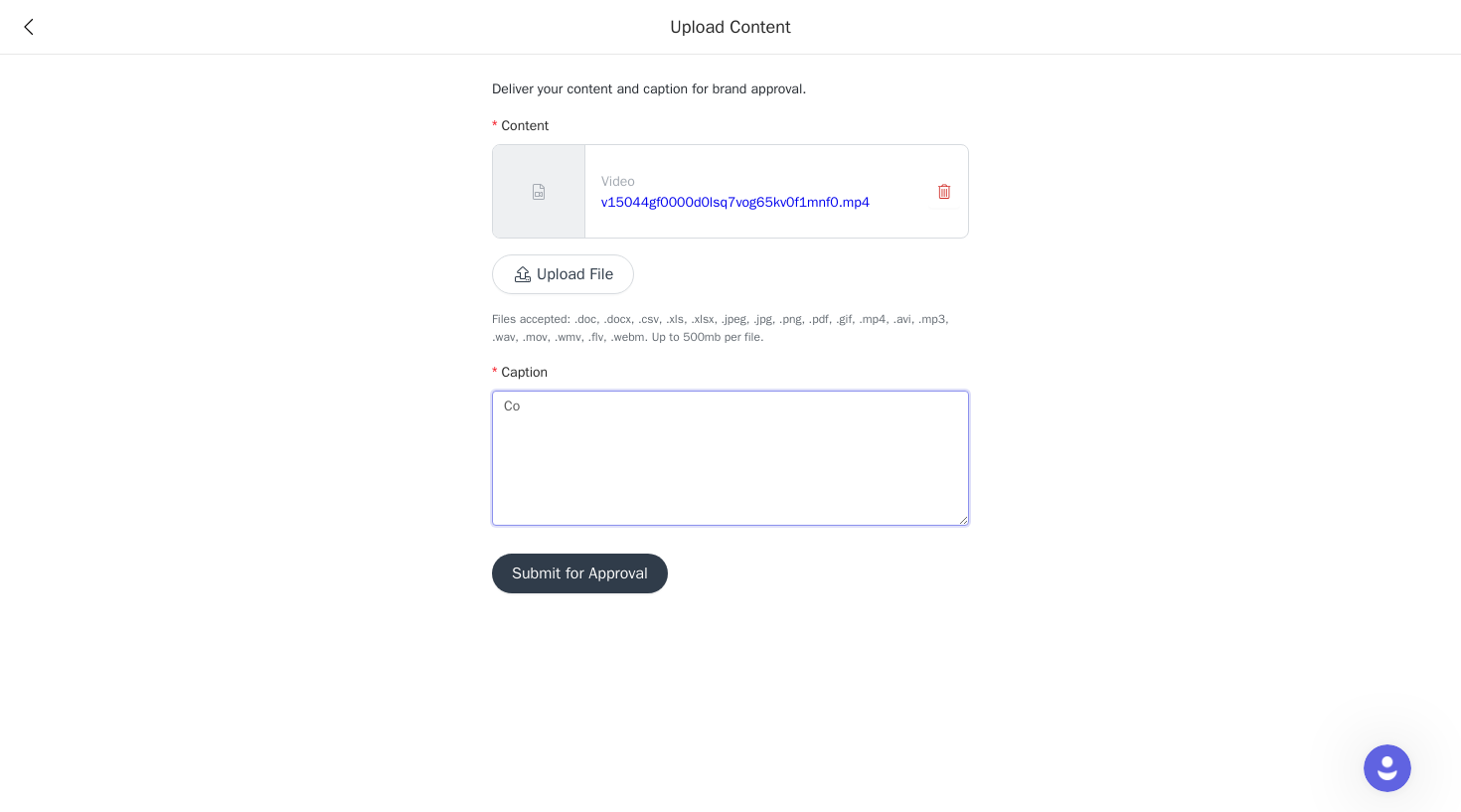 type 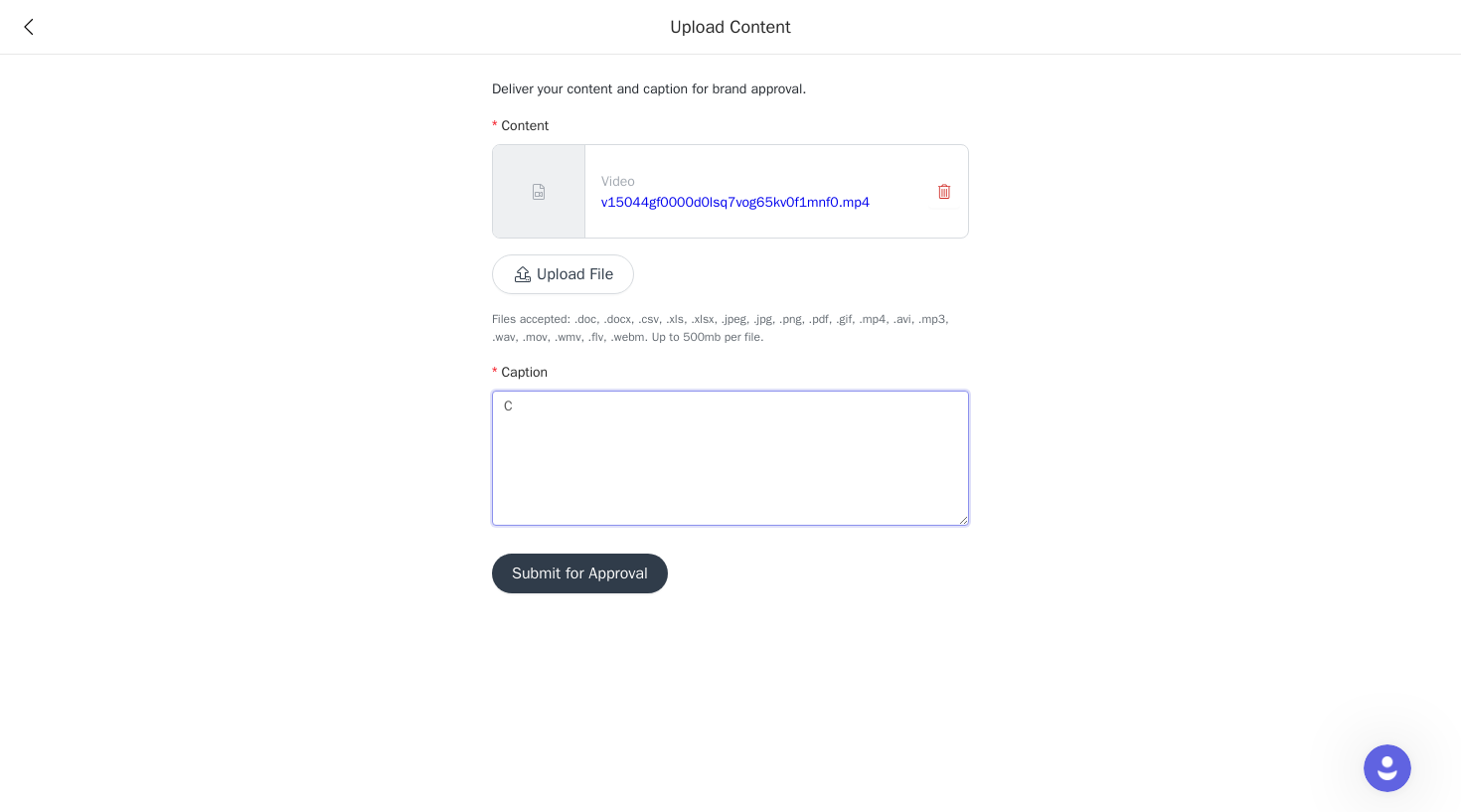 type 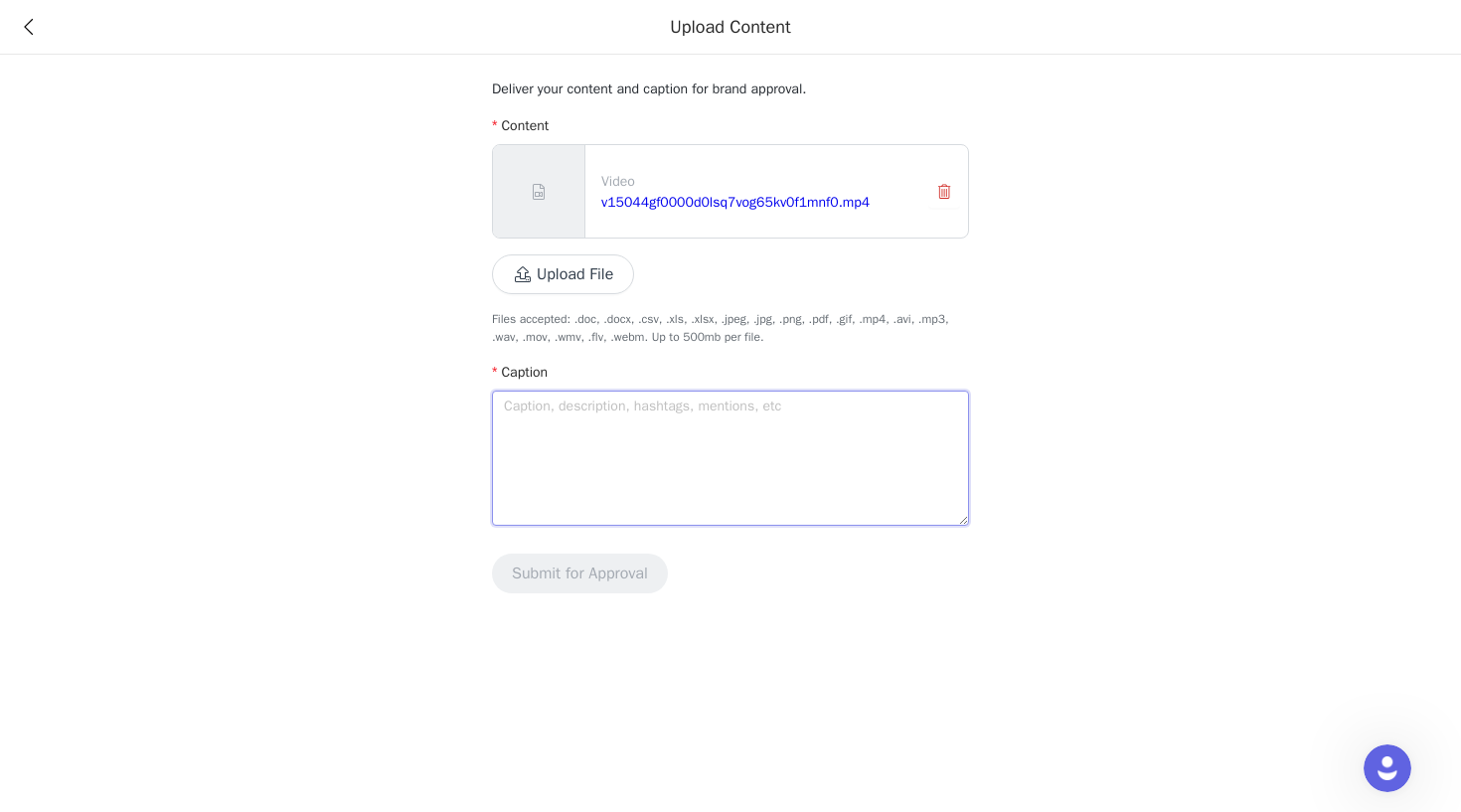 paste on "Come with me for a post-finals hot girl walk with Unwell Hydration!💕 The low caffeine levels along with vitamin B and electrolytes for hydrations makes it perfect for this reset!@Unwell Hydration  @unwell" 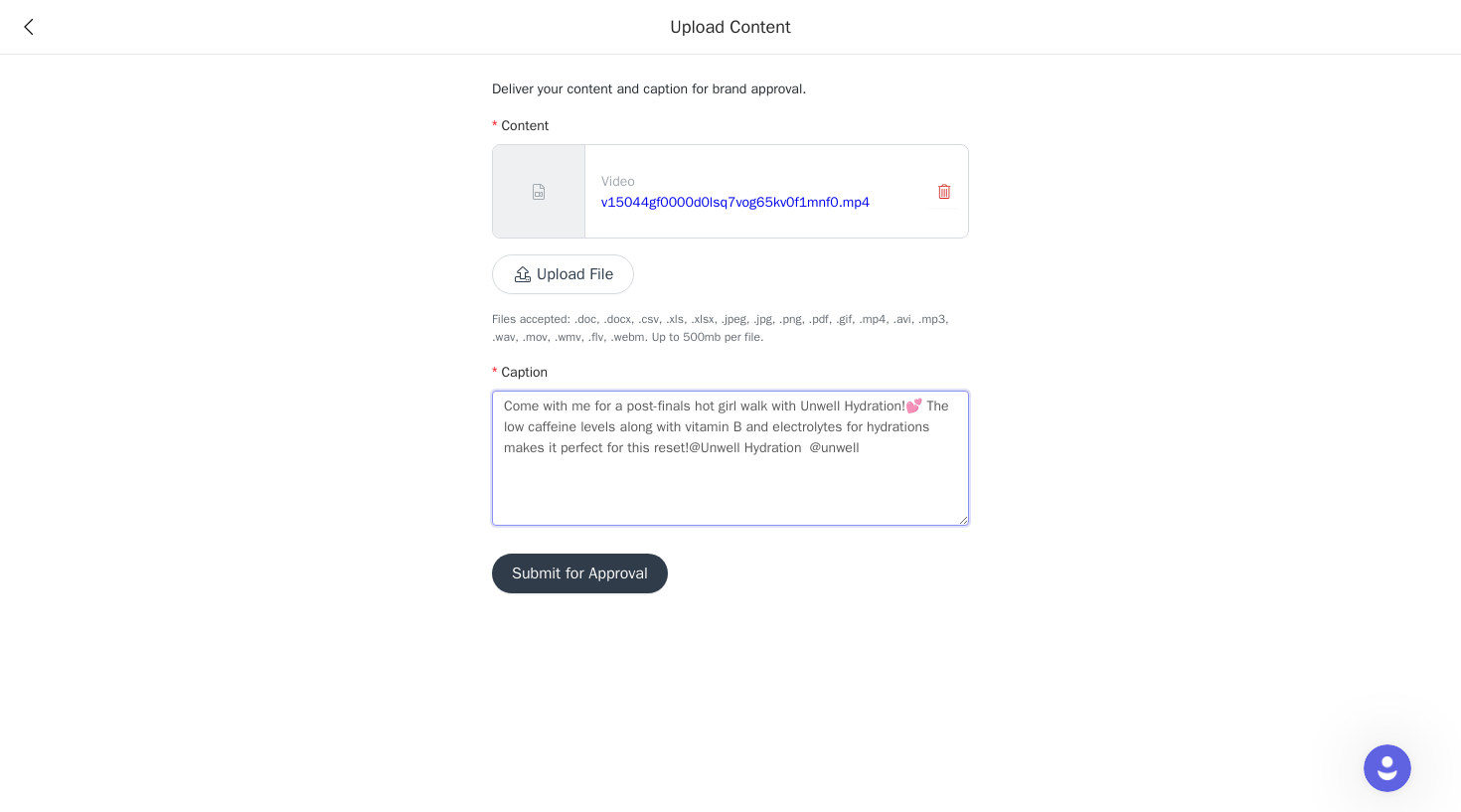 type on "Come with me for a post-finals hot girl walk with Unwell Hydration!💕 The low caffeine levels along with vitamin B and electrolytes for hydrations makes it perfect for this reset!@Unwell Hydration  @unwell" 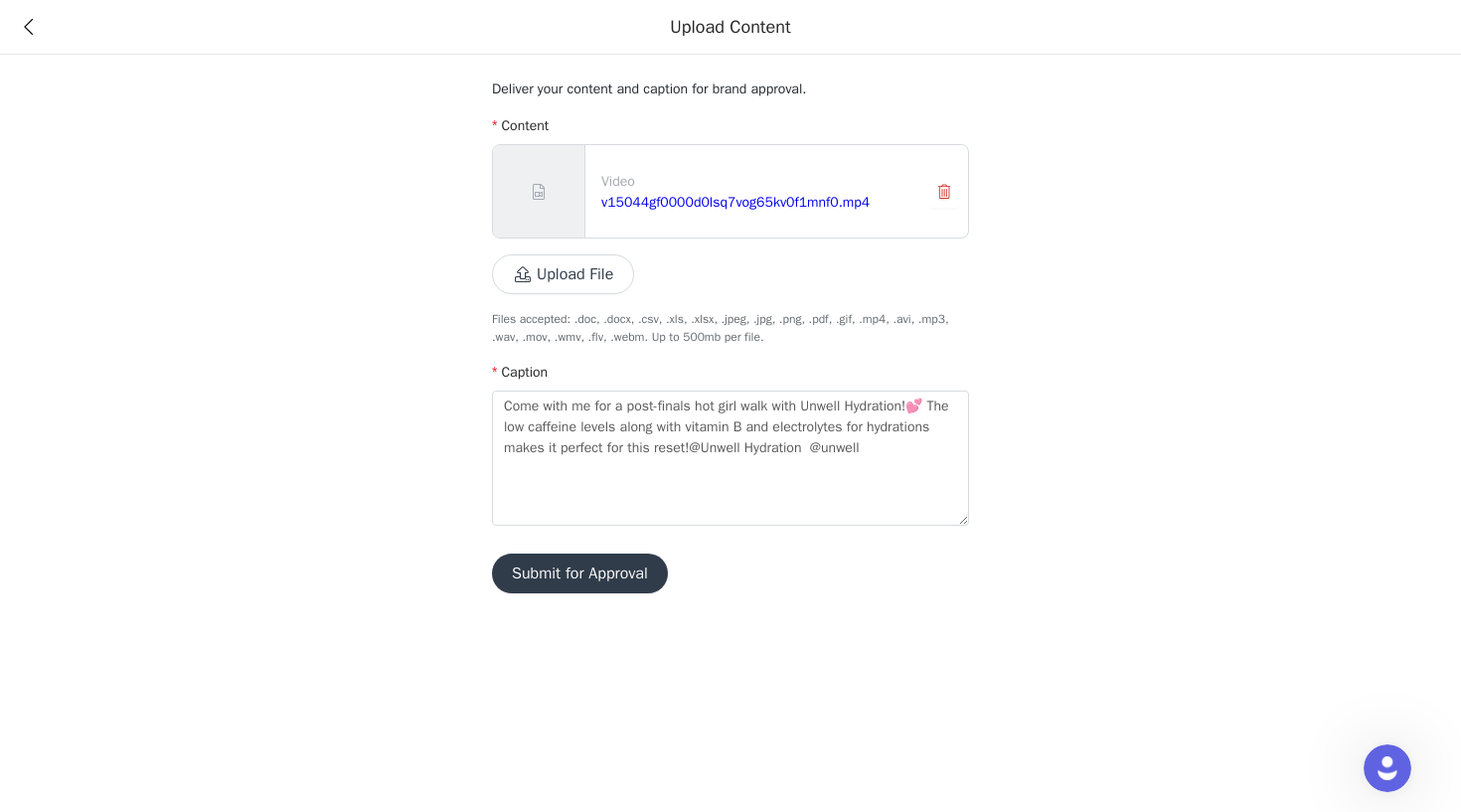 click on "Submit for Approval" at bounding box center [579, 573] 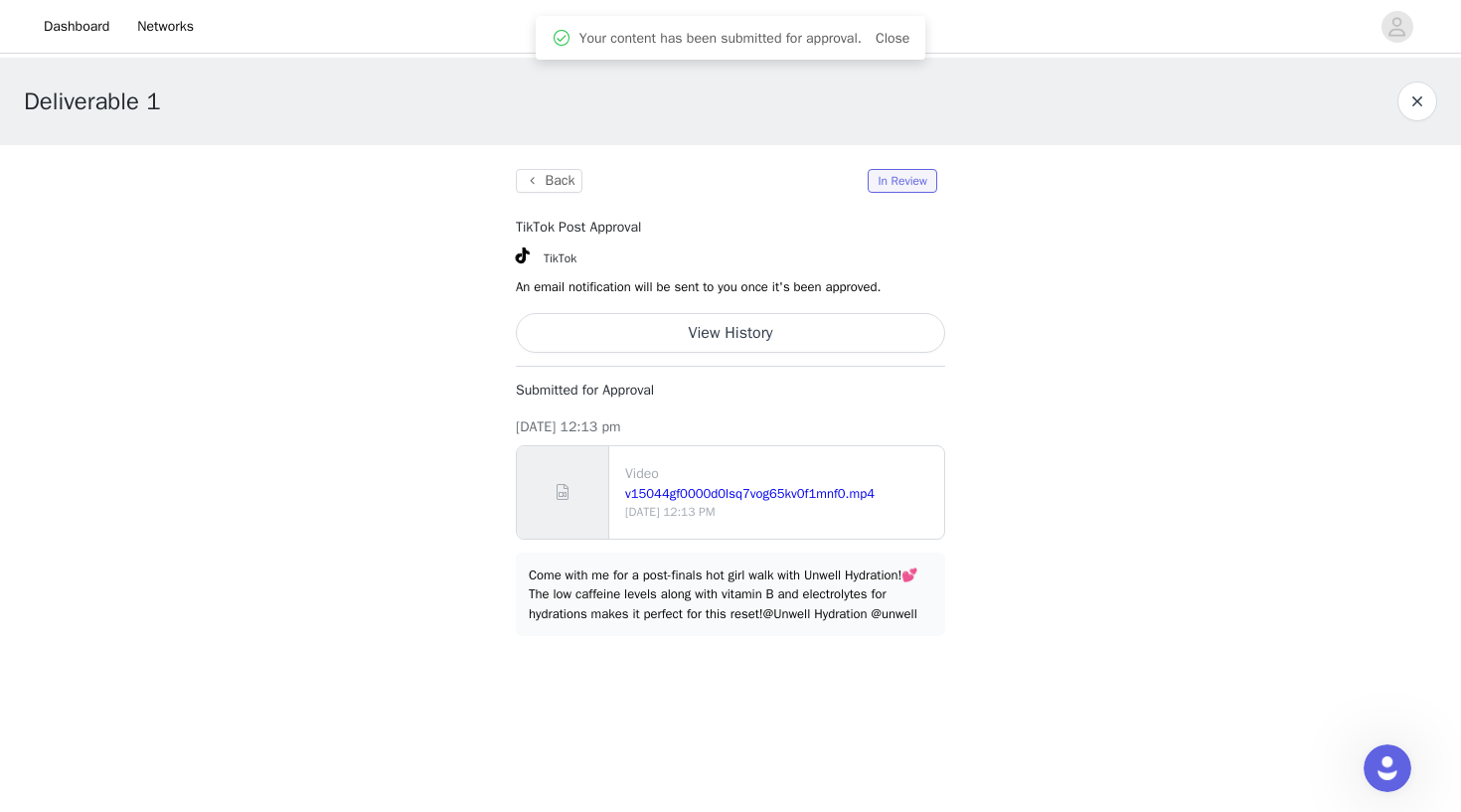 type 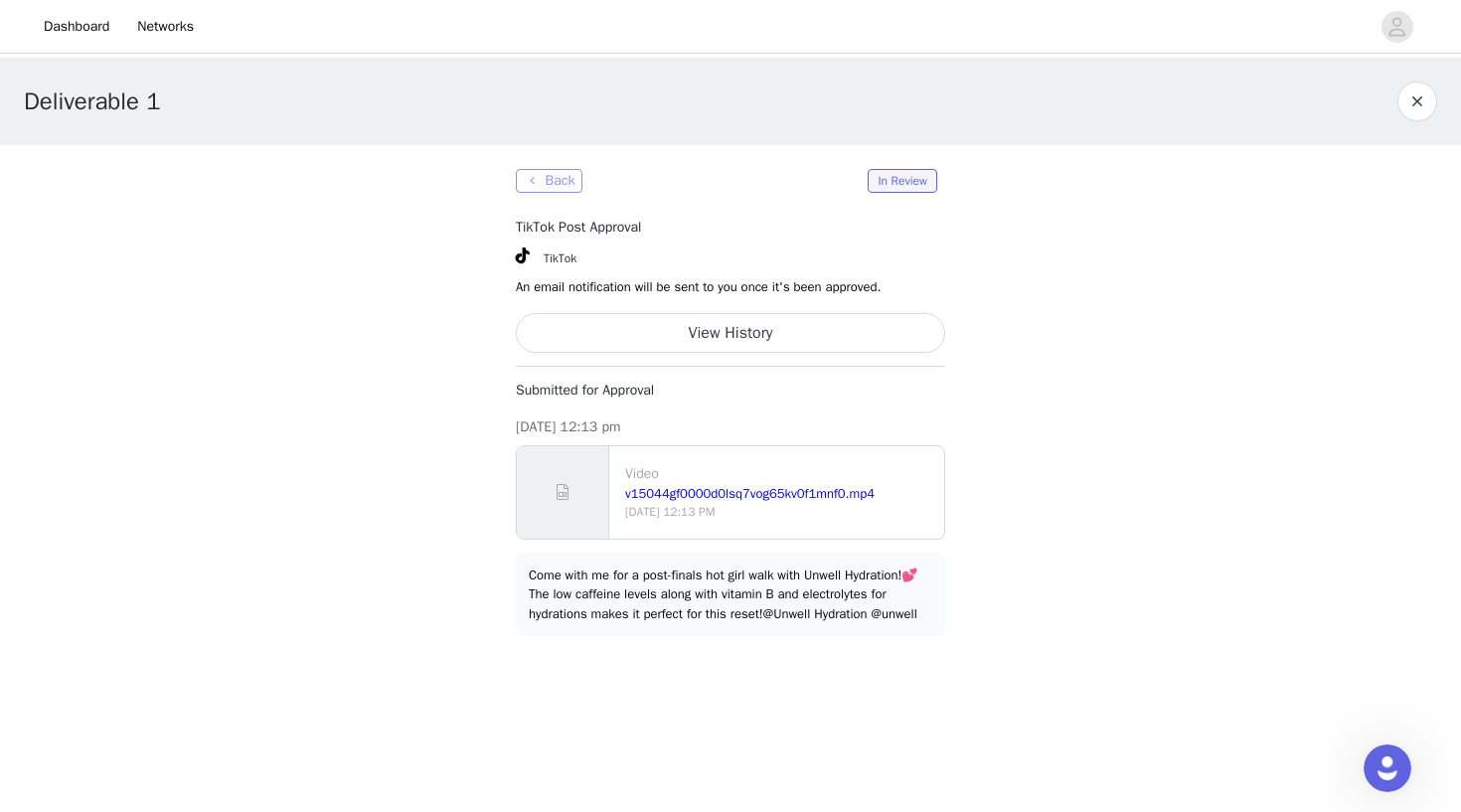 click on "Back" at bounding box center (549, 181) 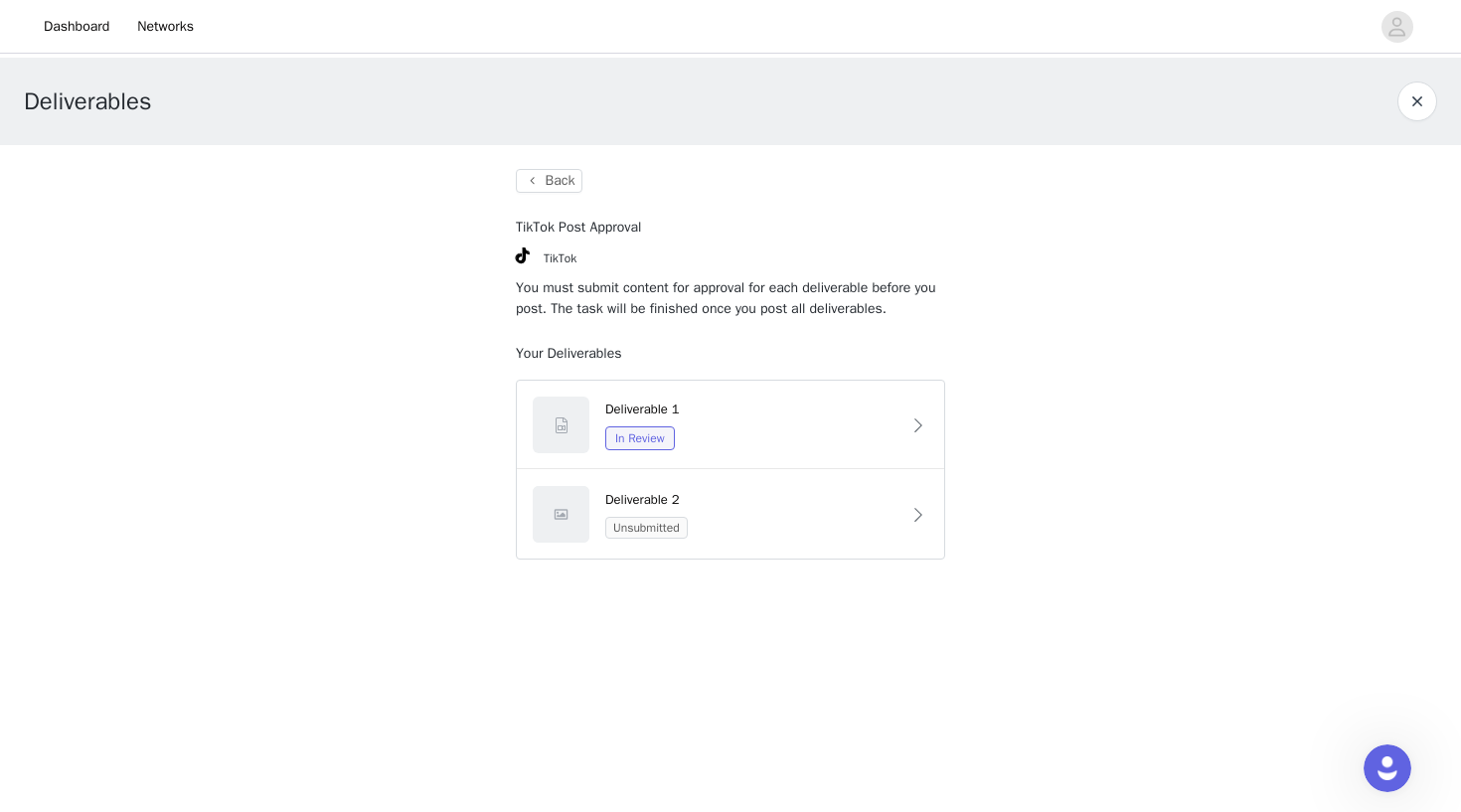 click on "Back" at bounding box center [549, 181] 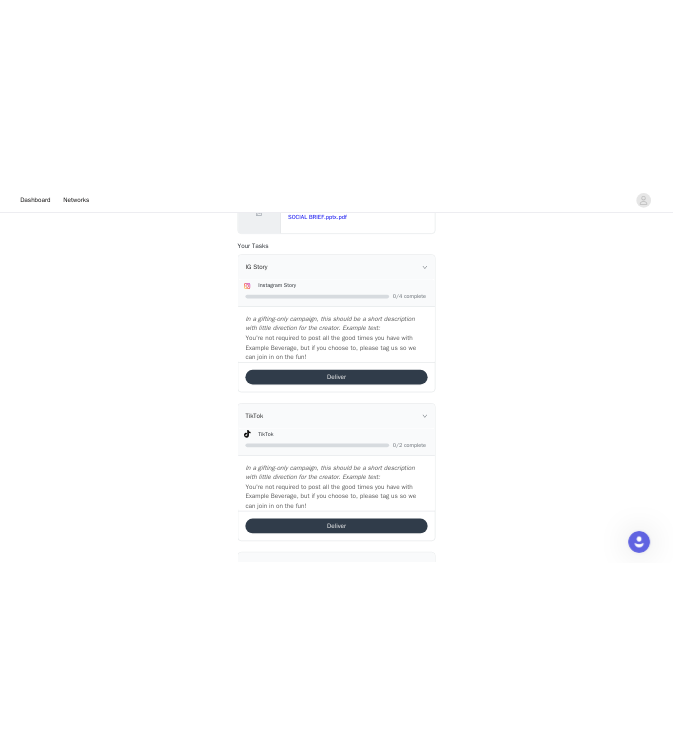 scroll, scrollTop: 1478, scrollLeft: 0, axis: vertical 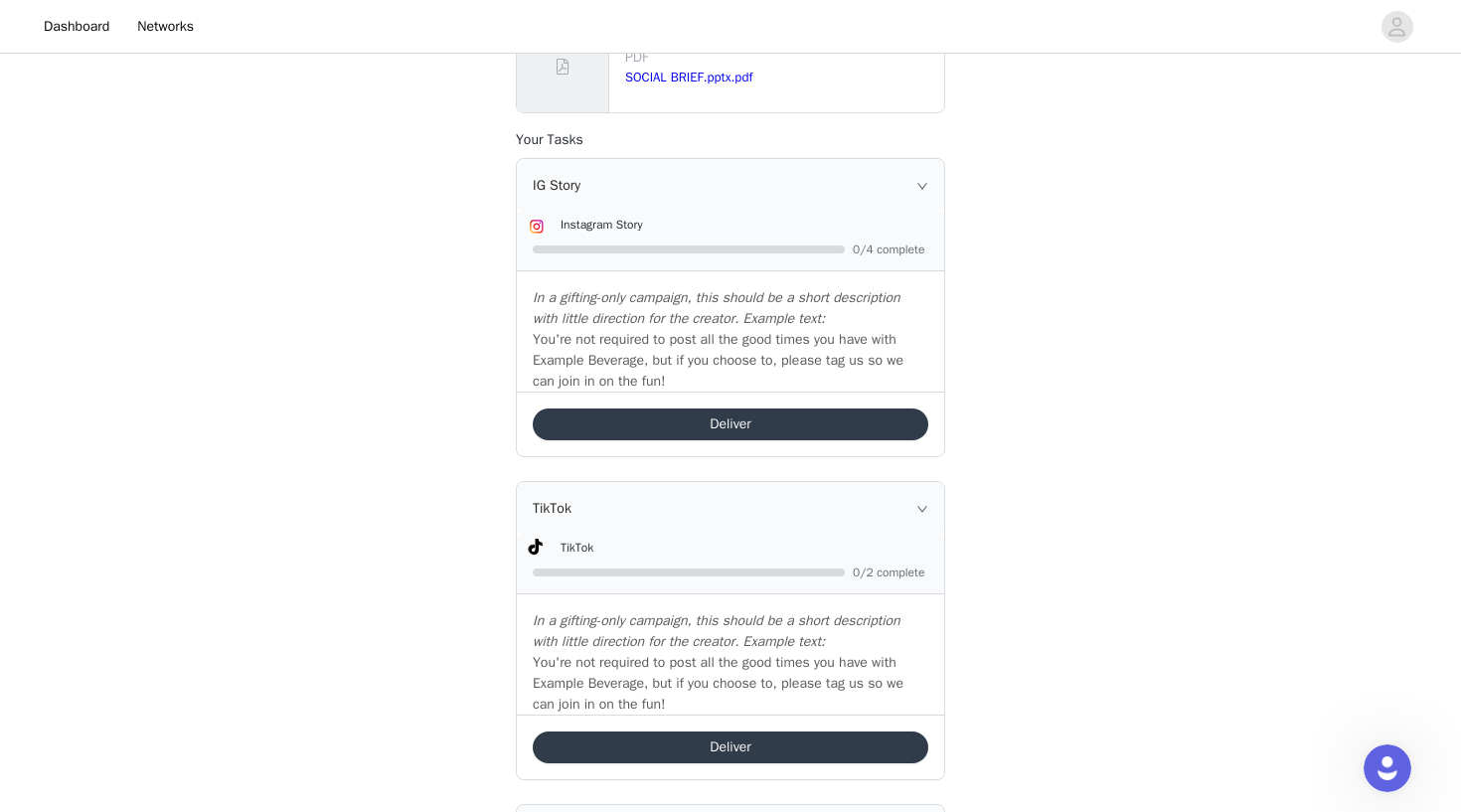 click on "Posting Guidelines
Back   Please review the below information to incorporate as part of your deliverables.    Hashtag in the captions:    #unwellambassador    Mention in the caption:    @Unwell, @drinkunwell, @alexandracooper       Task Instructions   You will be responsible for creating and sharing  2 TikTok posts  and 4  Instagram Stories  of Unwell Hydration (if you are also doing the retailer campaign you will only be creating 2 Instagram Stories and 1 TikTok for this campaign.) Please include the following content guidelines and review the examples:
You MUST include:
Talking about the benefits/ingredients you enjoy about Unwell Hydration within the first 10 seconds of the video (rapid hydration, improves focus, 4g of sugar, 25 calories, natural colors and flavors, blend of 3 B vitamins, etc.
Please only have your video be between 10 - 90 seconds long
Please DO NOT  include any of the below in your content:
EXAMPLE" at bounding box center (730, 24) 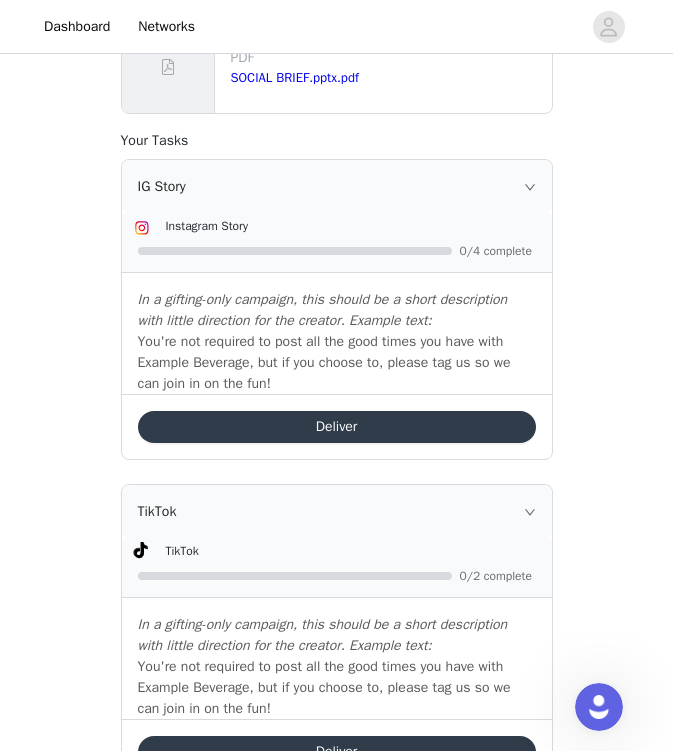 click on "Deliver" at bounding box center (337, 427) 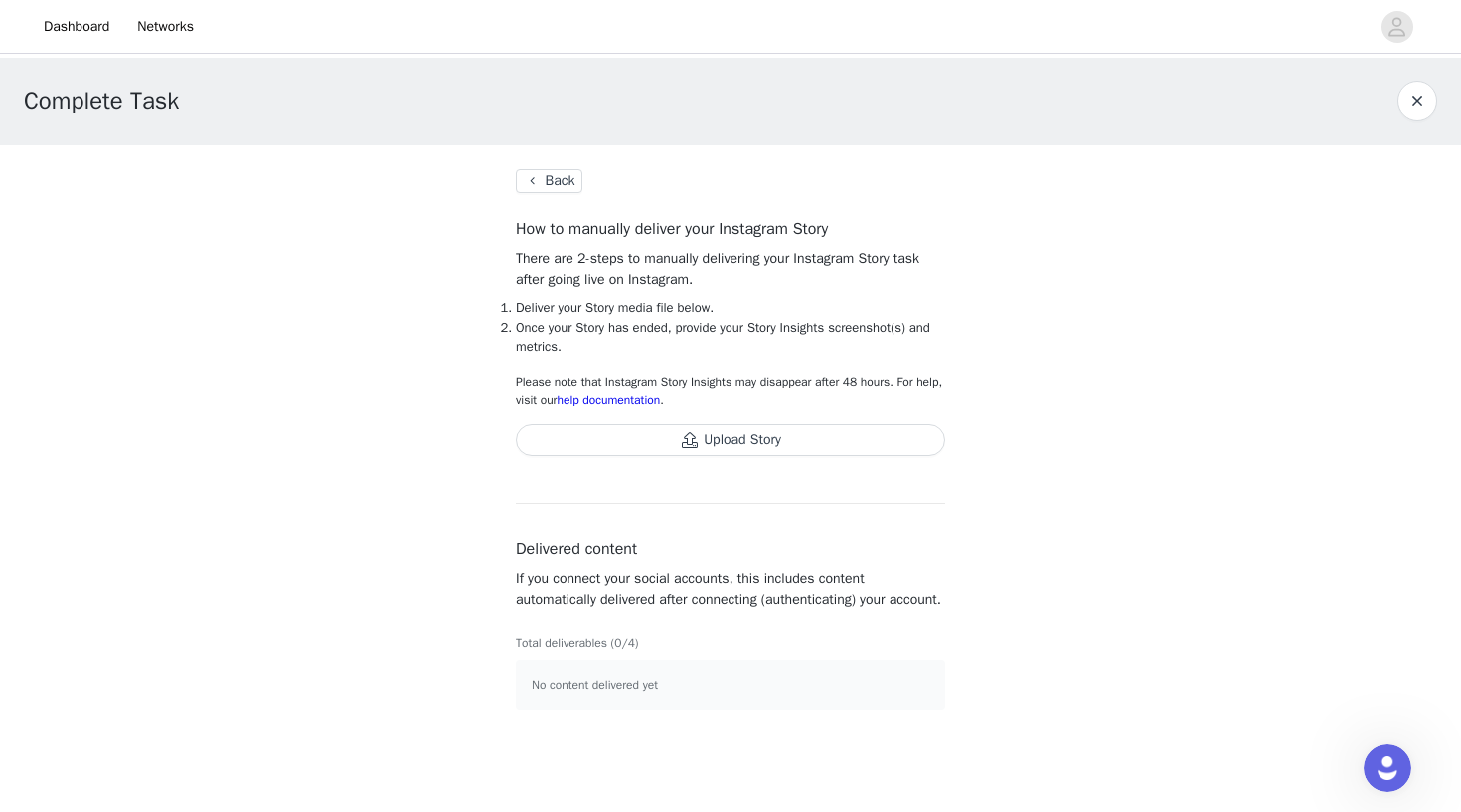 scroll, scrollTop: 0, scrollLeft: 0, axis: both 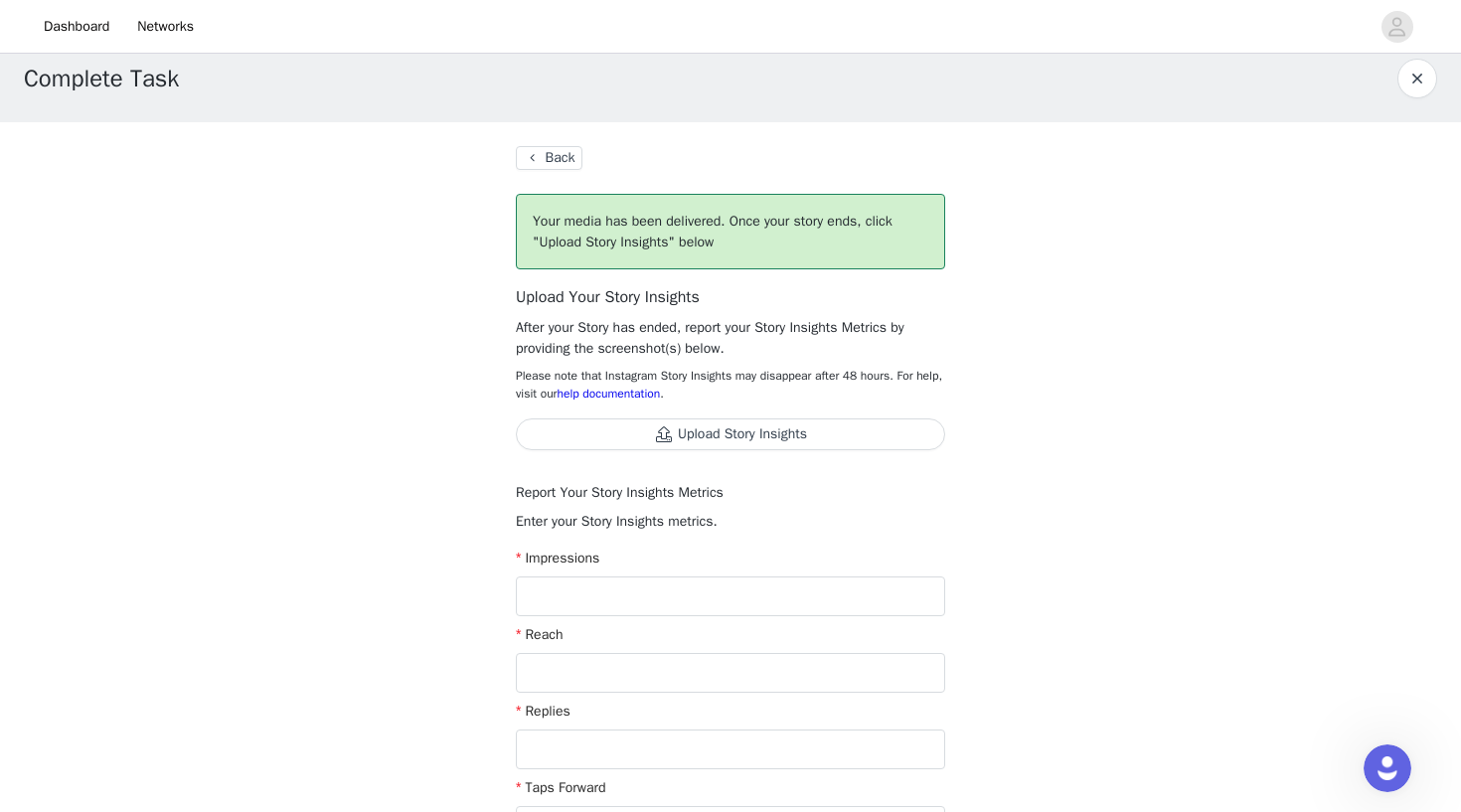 click on "Upload Story Insights" at bounding box center (730, 434) 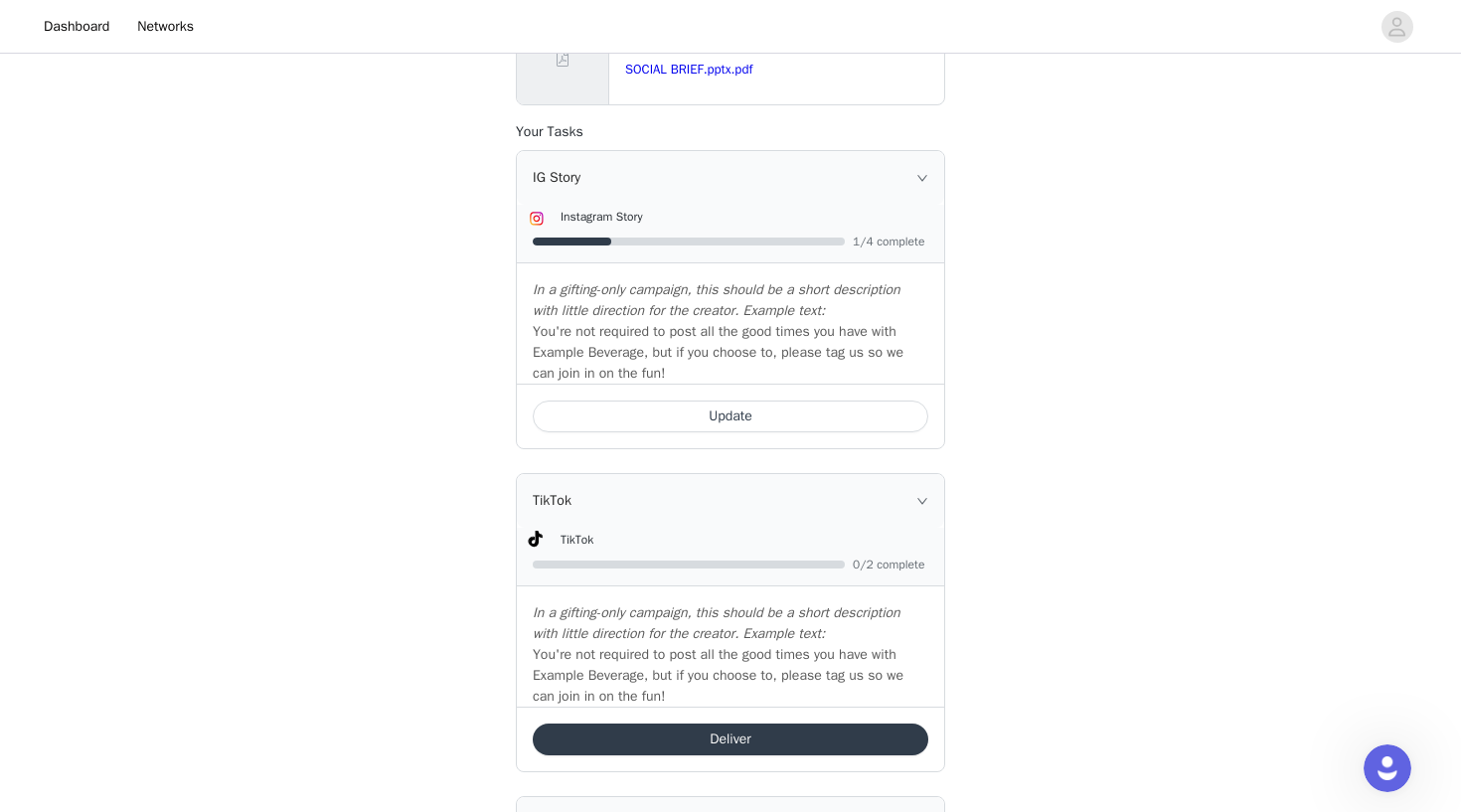 scroll, scrollTop: 1527, scrollLeft: 0, axis: vertical 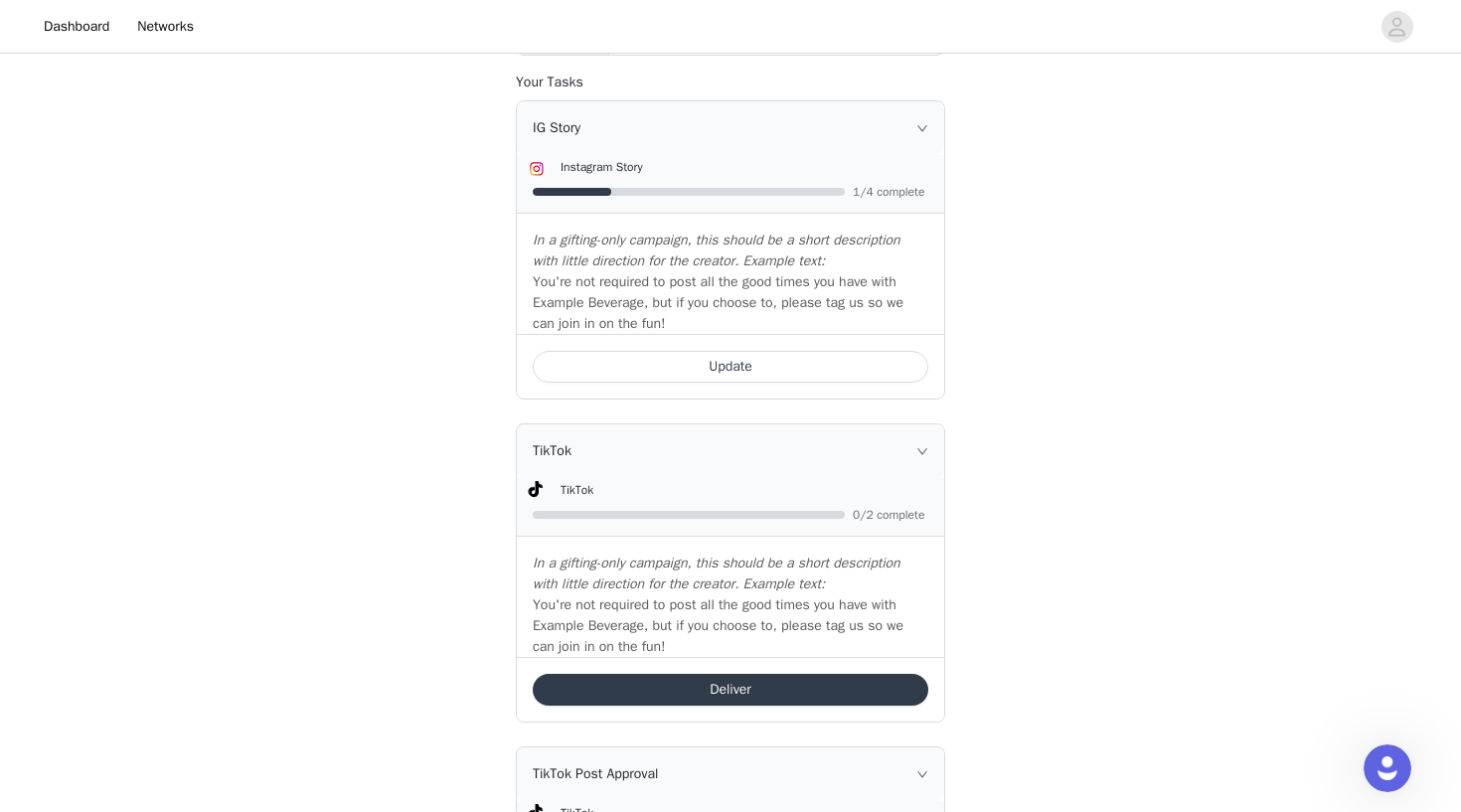 click on "Update" at bounding box center (730, 367) 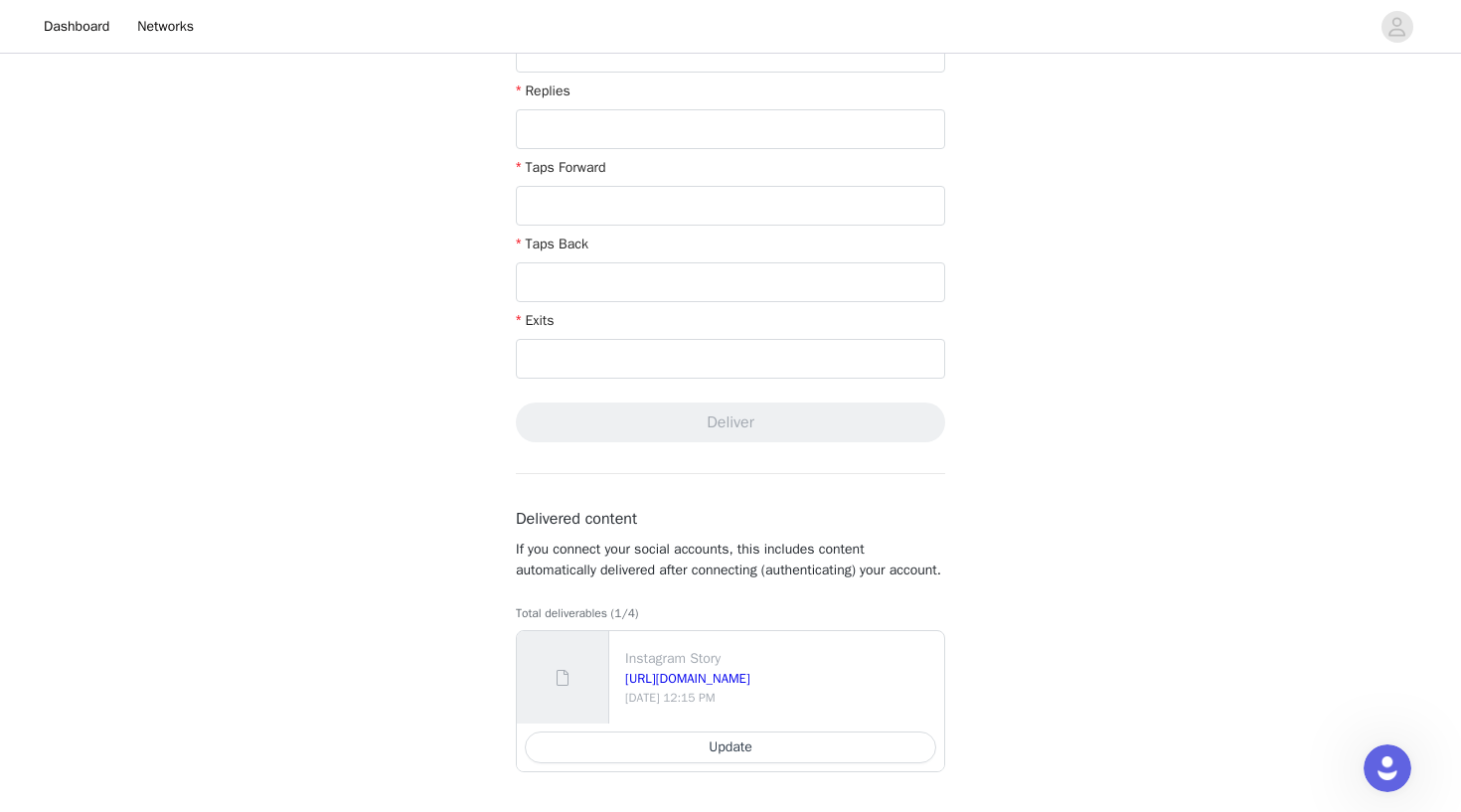 scroll, scrollTop: 664, scrollLeft: 0, axis: vertical 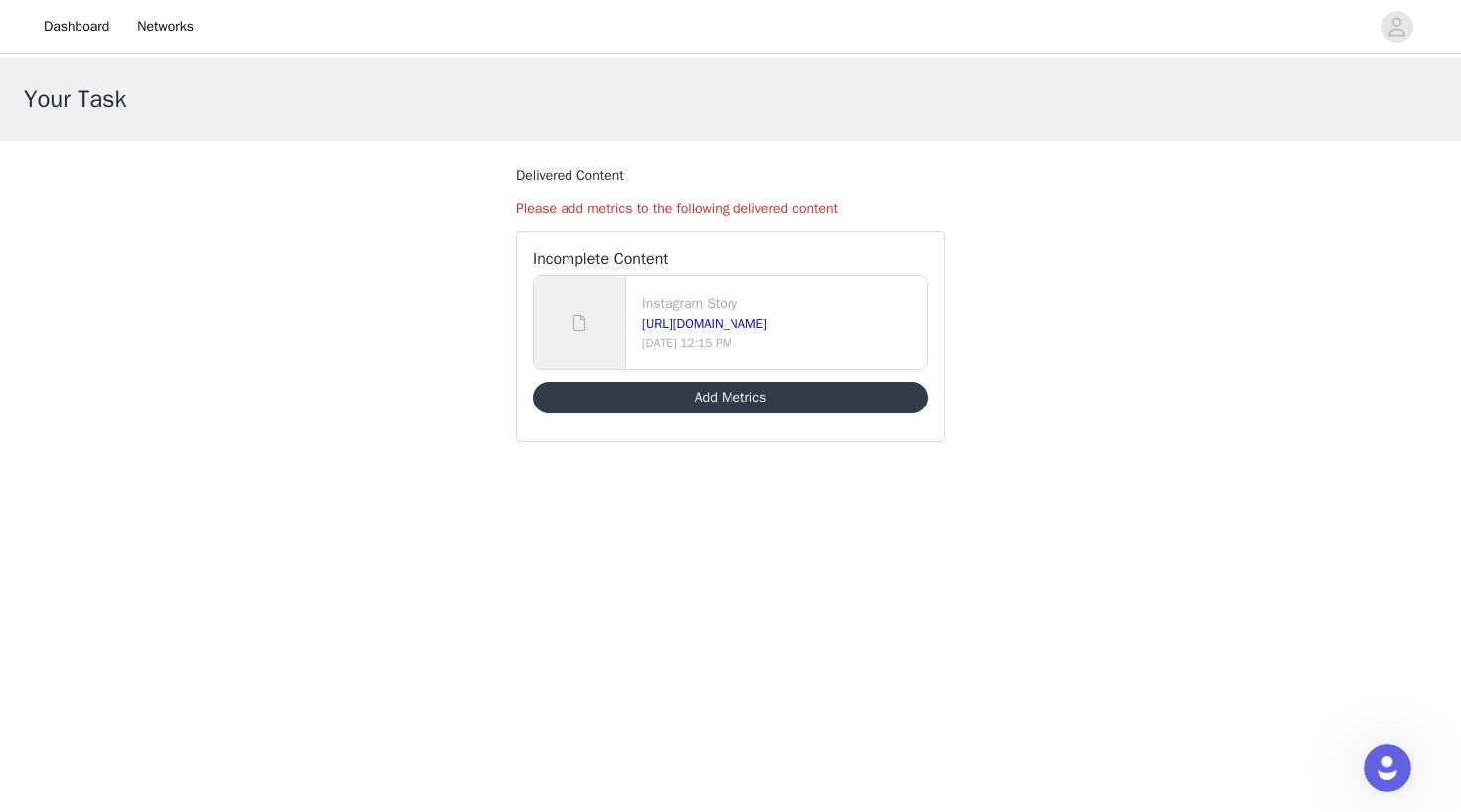 click on "[DATE] 12:15 PM" at bounding box center [780, 343] 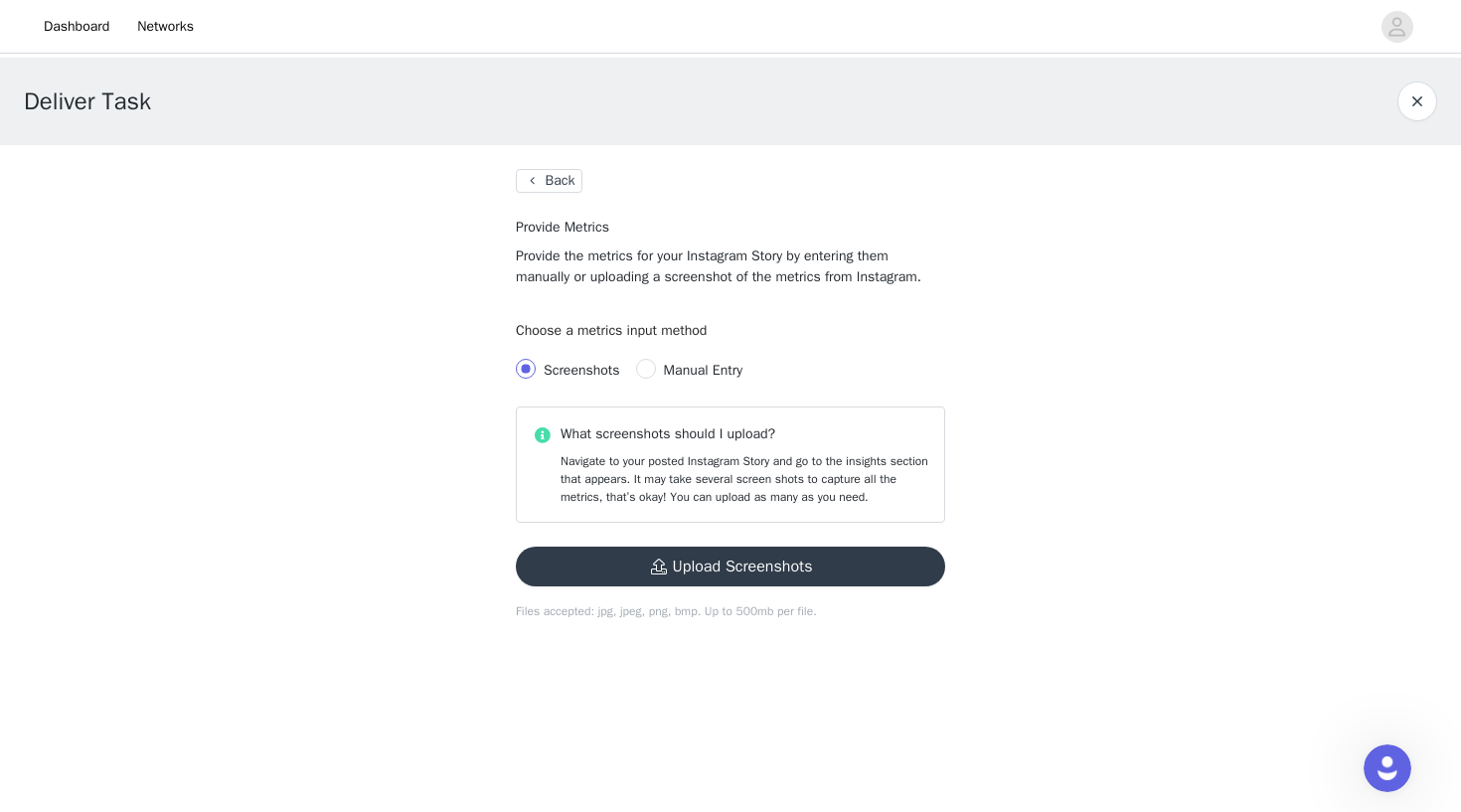 click on "Back" at bounding box center (549, 181) 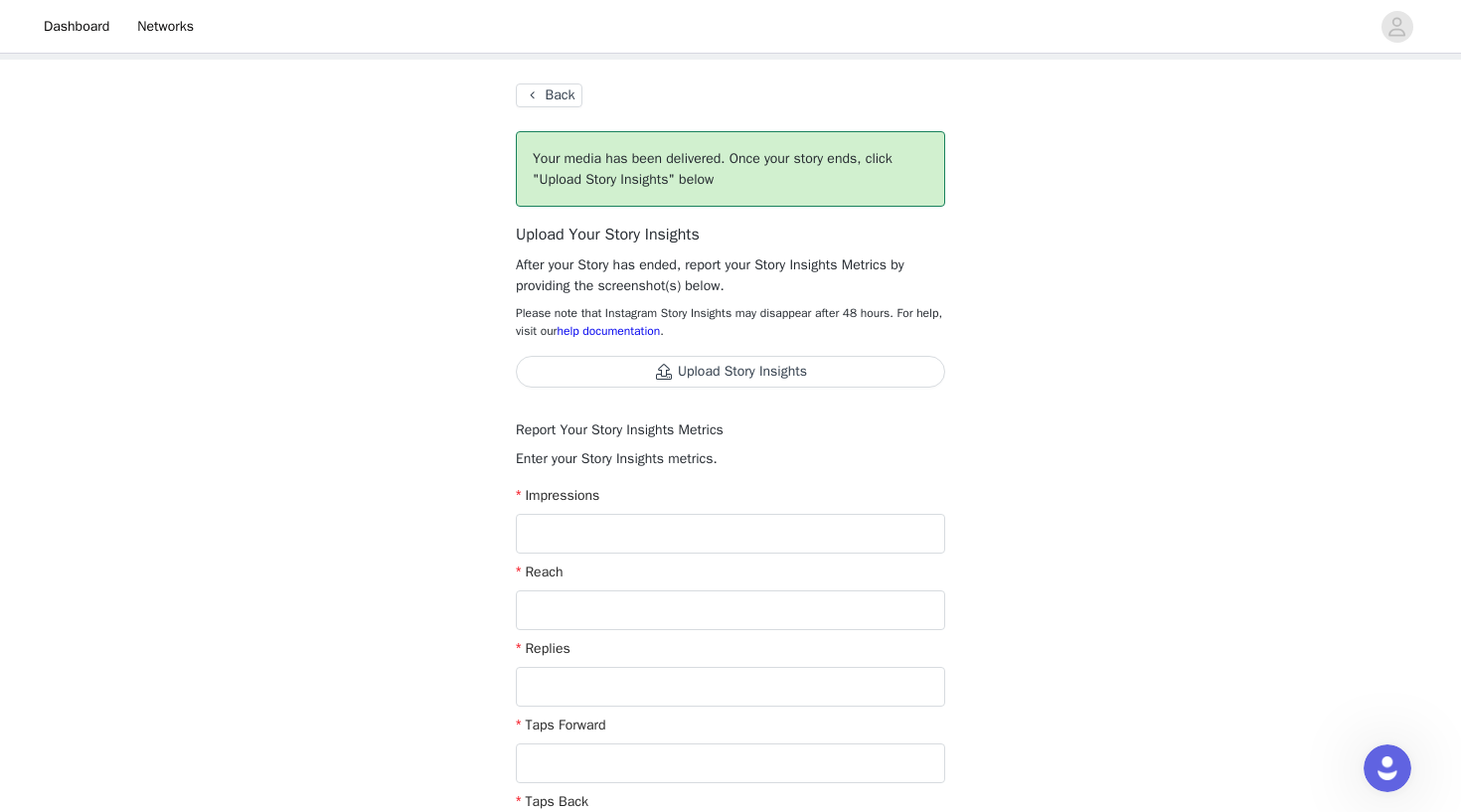 scroll, scrollTop: 85, scrollLeft: 0, axis: vertical 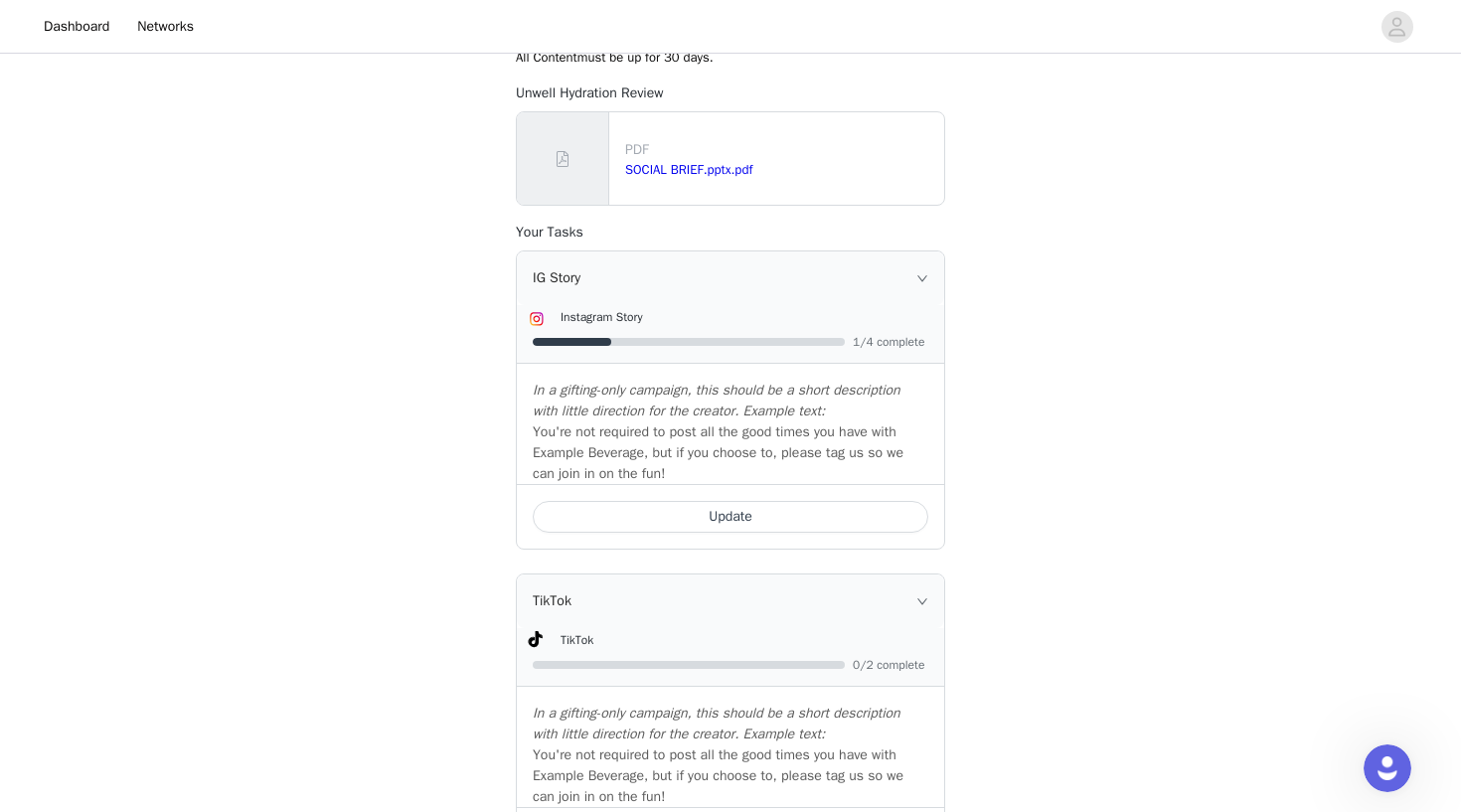 click 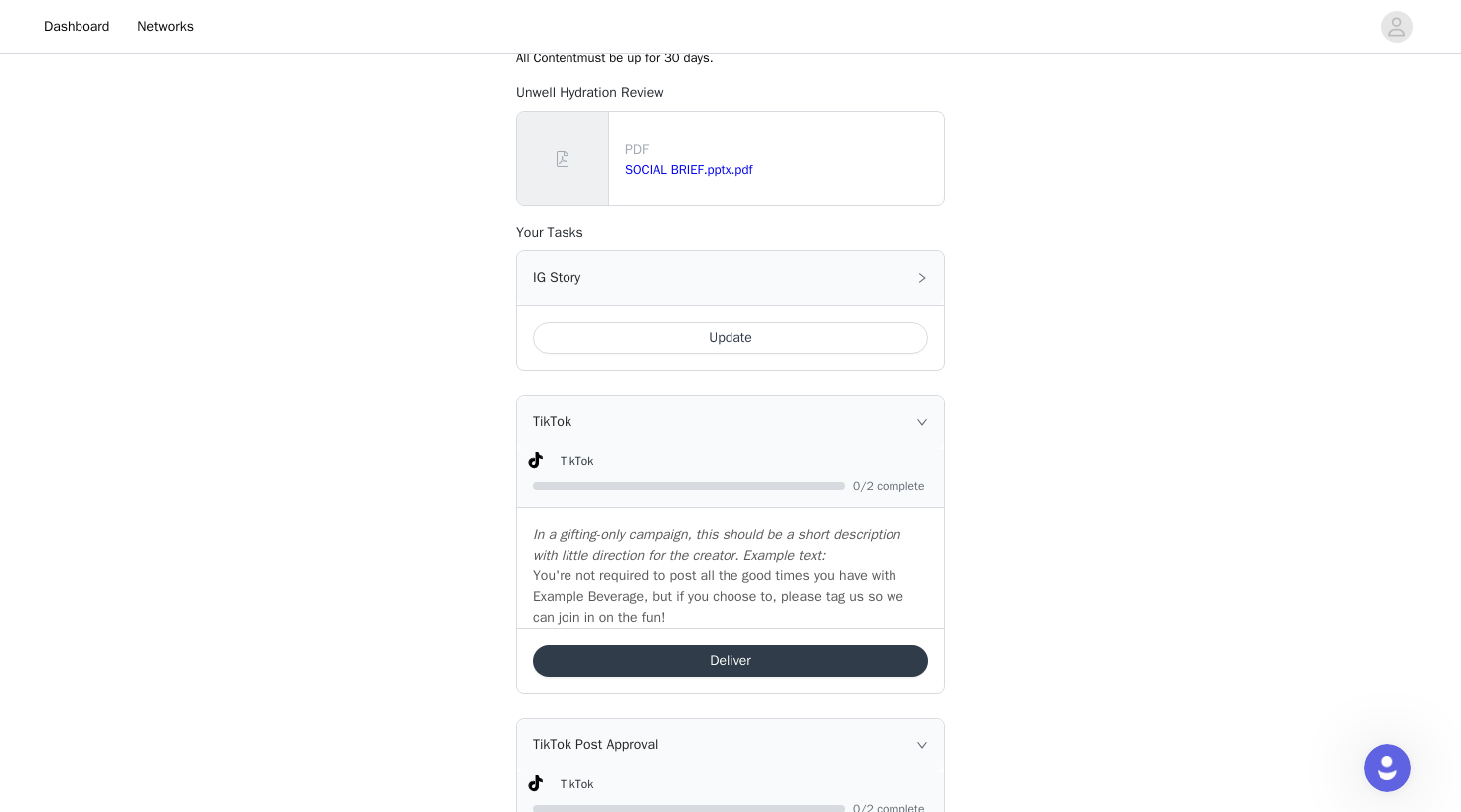 click 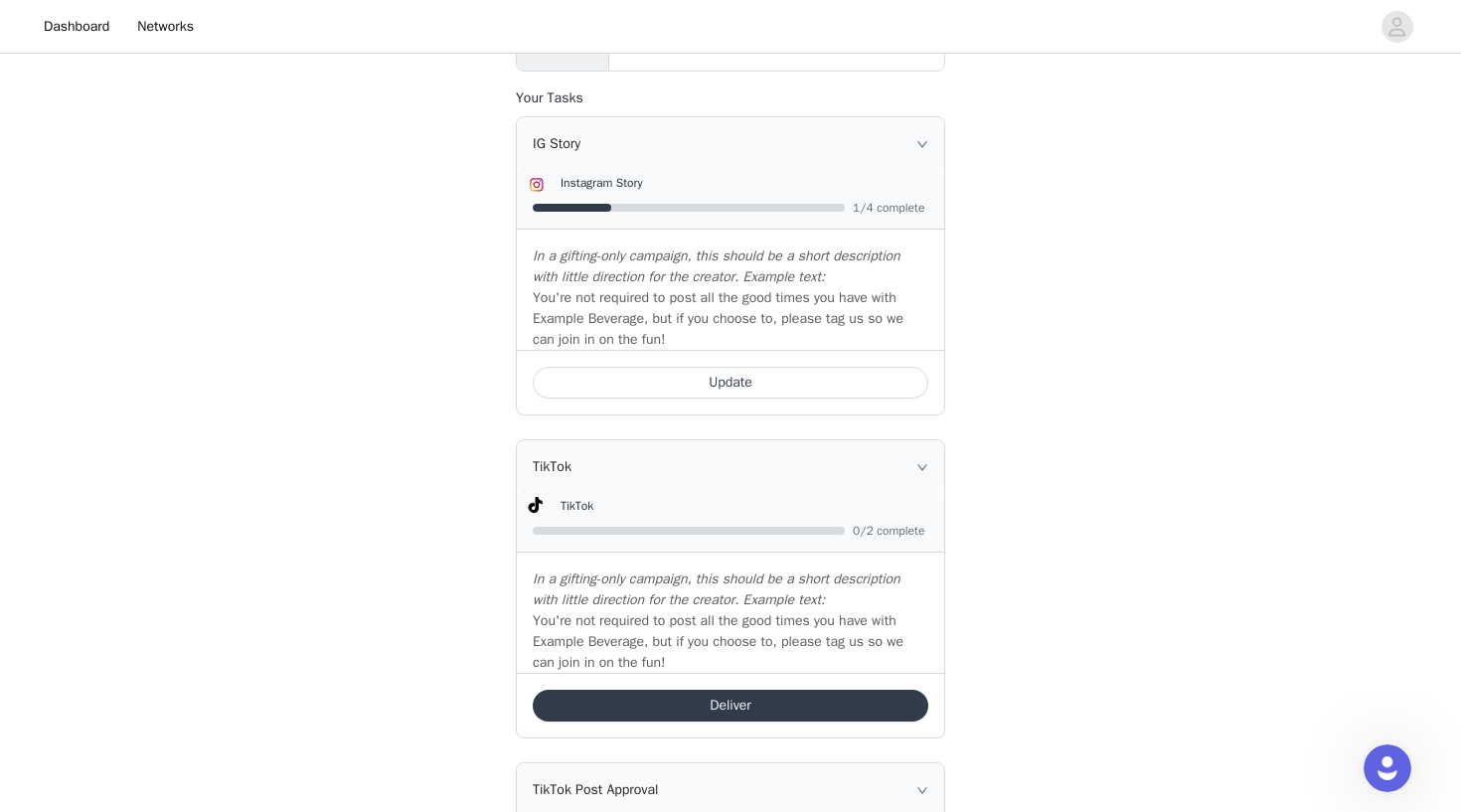 scroll, scrollTop: 1509, scrollLeft: 0, axis: vertical 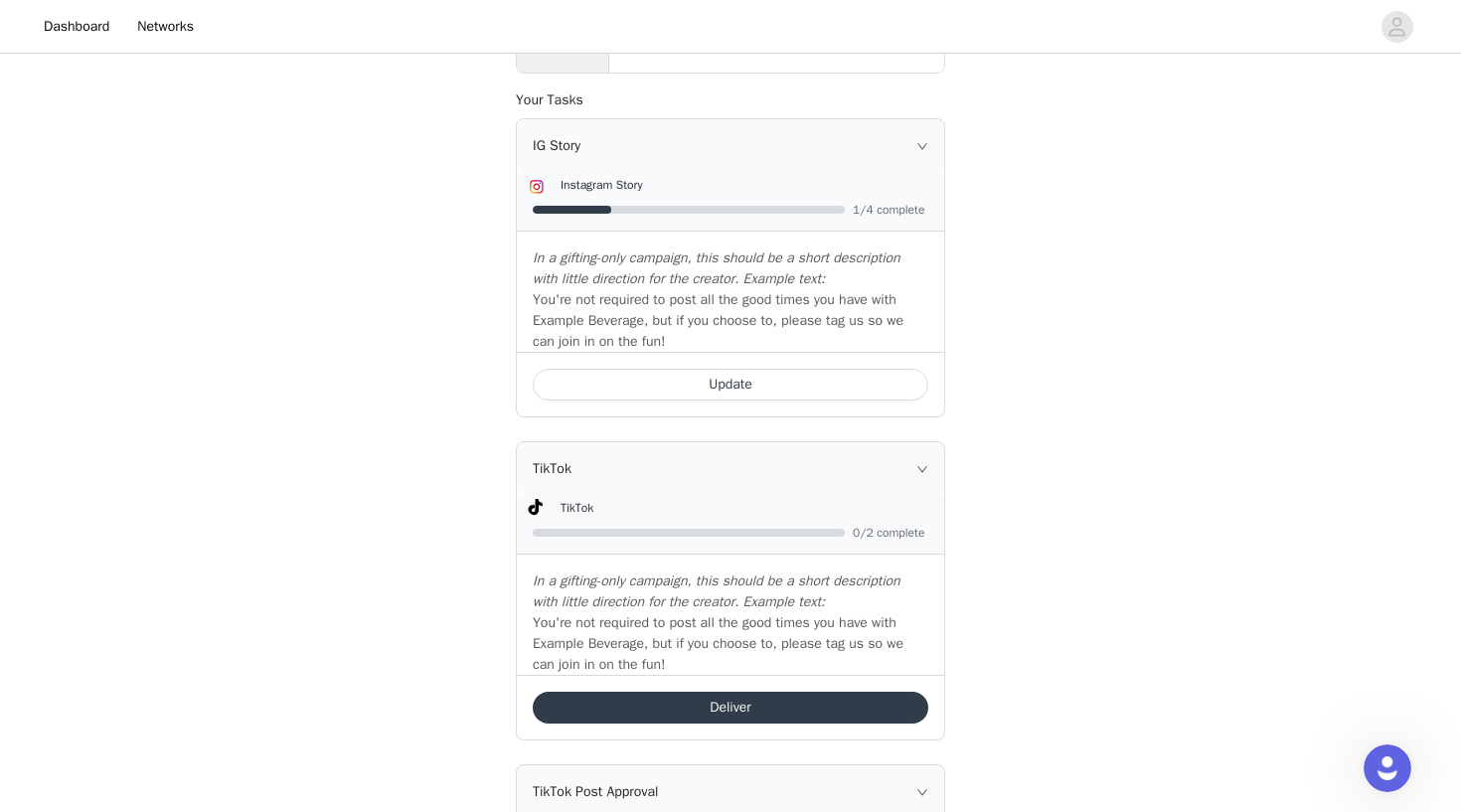 click on "Update" at bounding box center [730, 385] 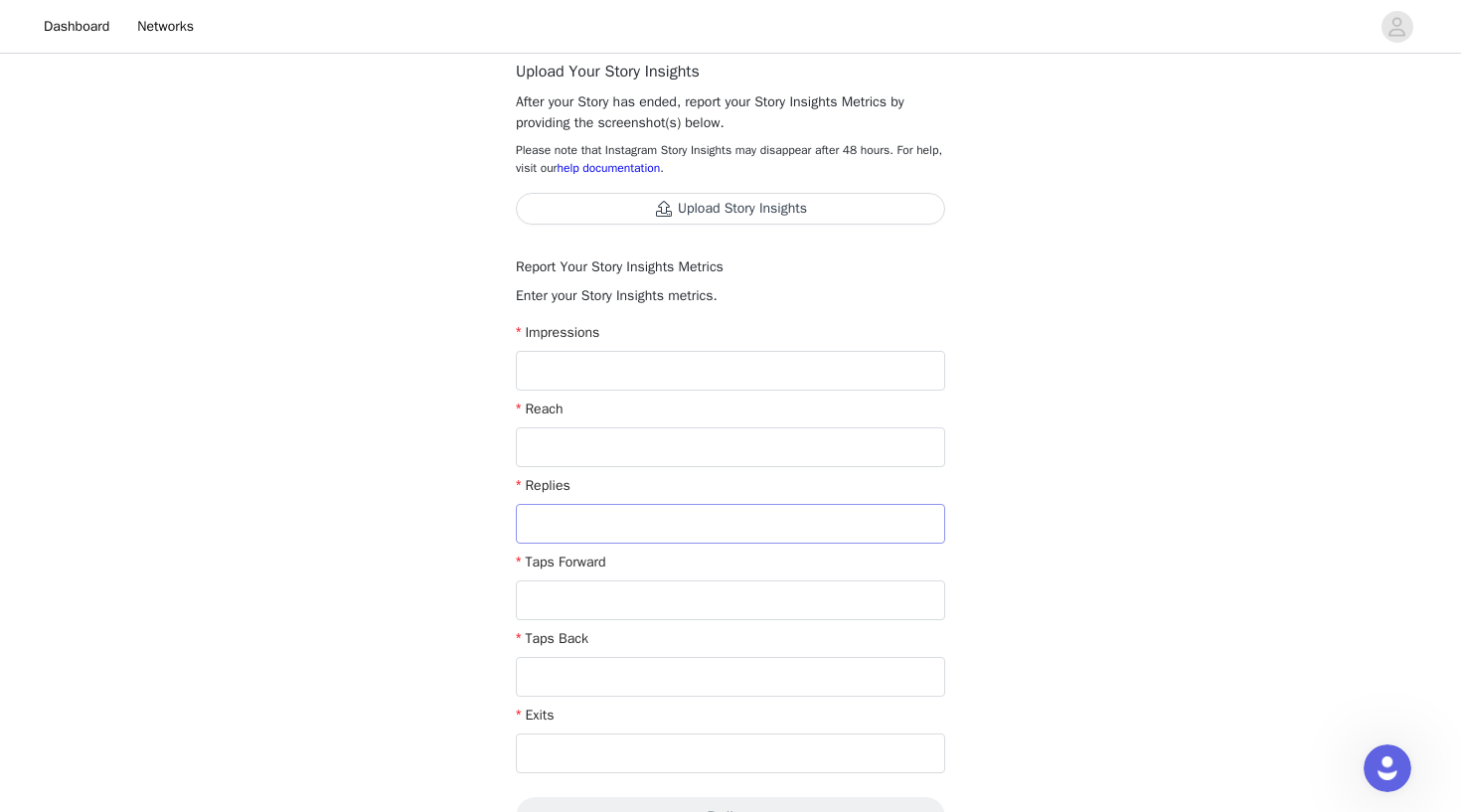 scroll, scrollTop: 289, scrollLeft: 0, axis: vertical 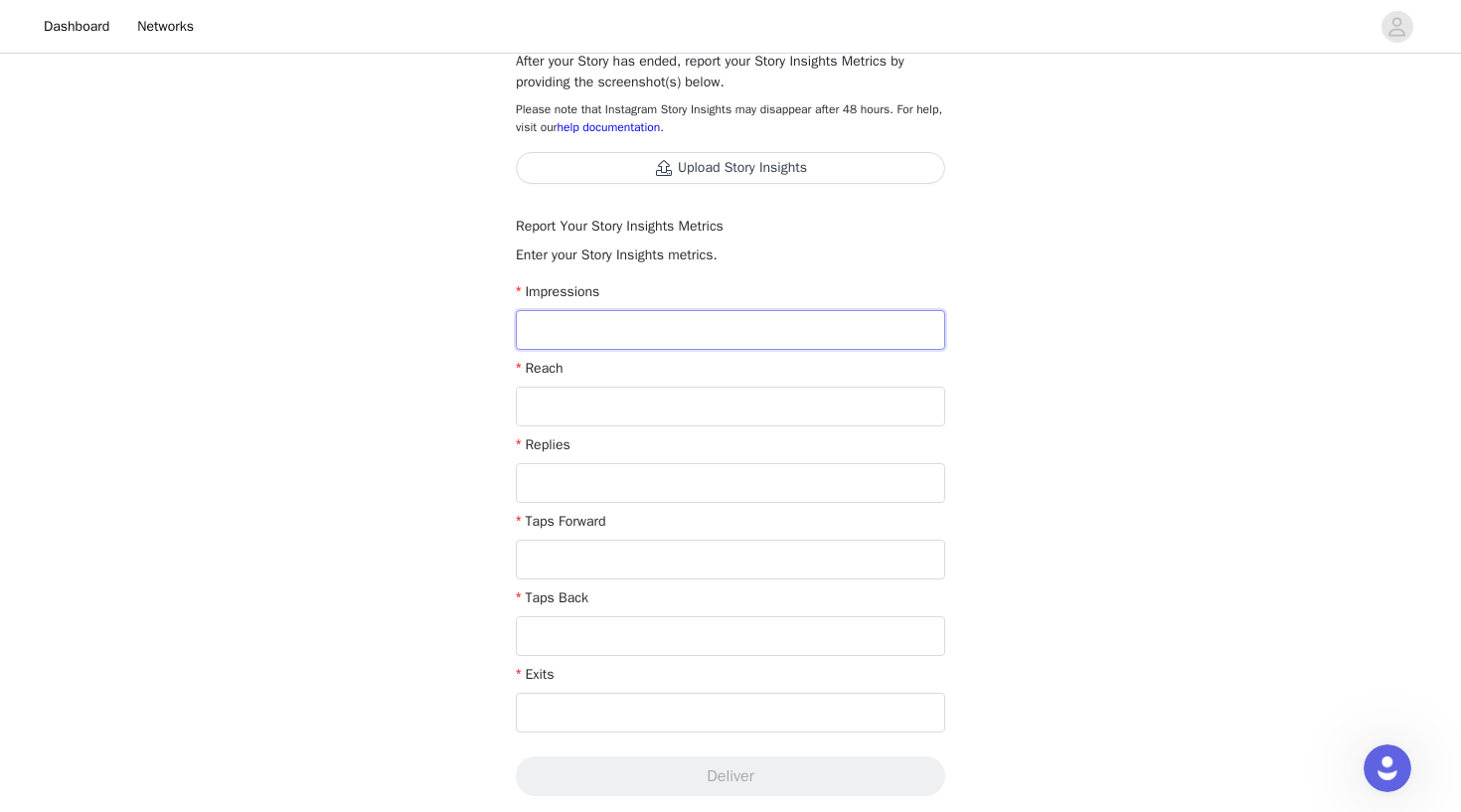 click at bounding box center [730, 330] 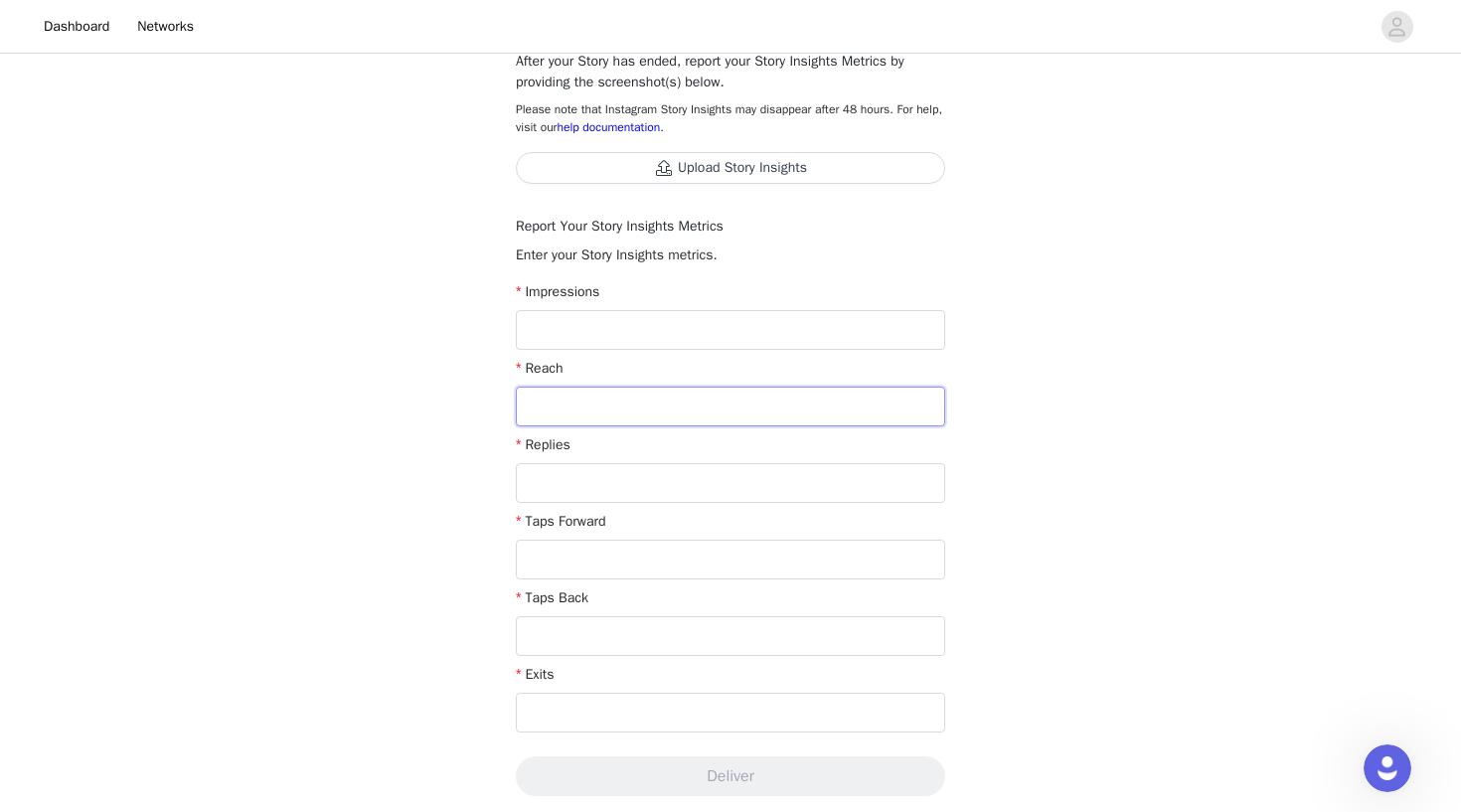 click at bounding box center (730, 406) 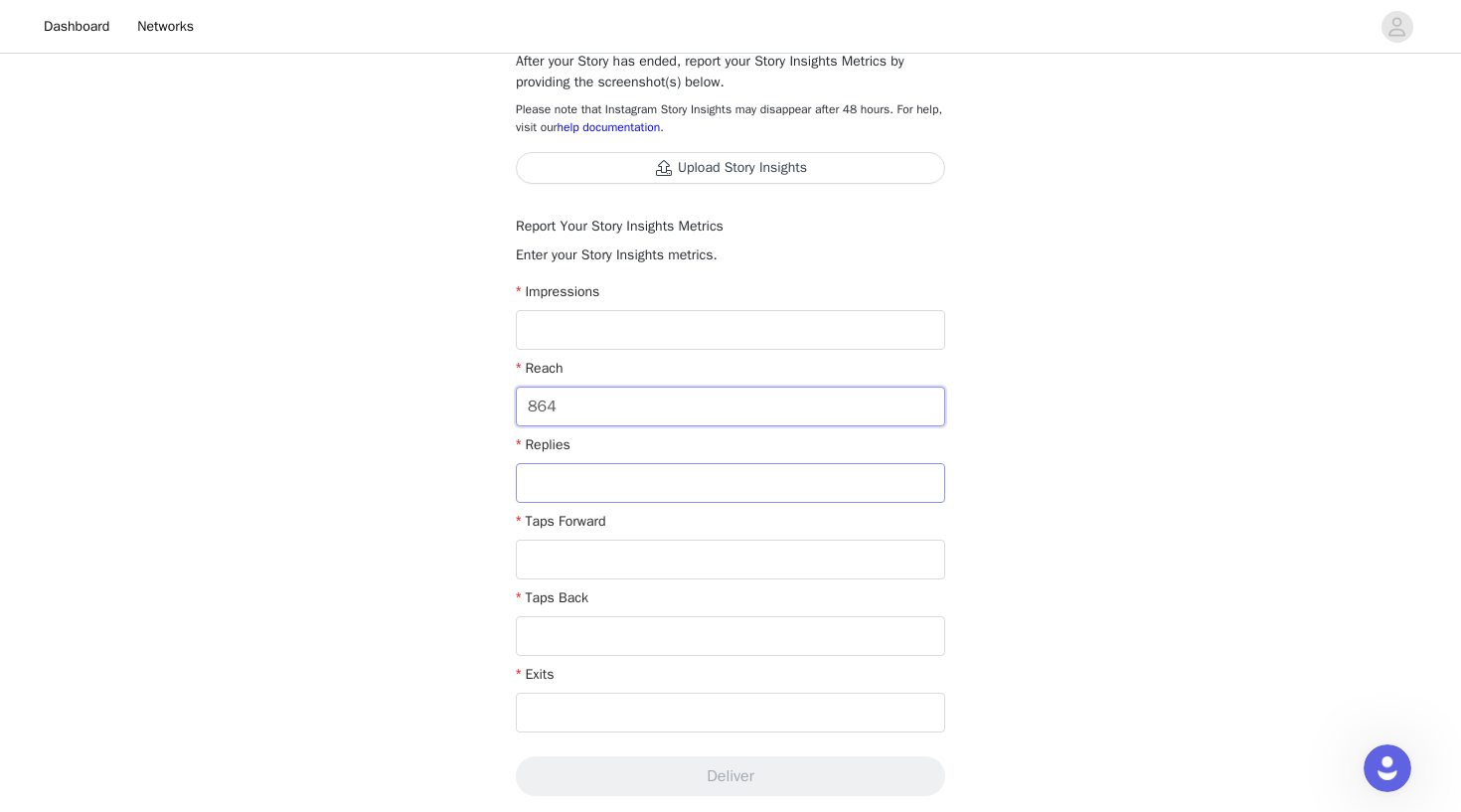 type on "864" 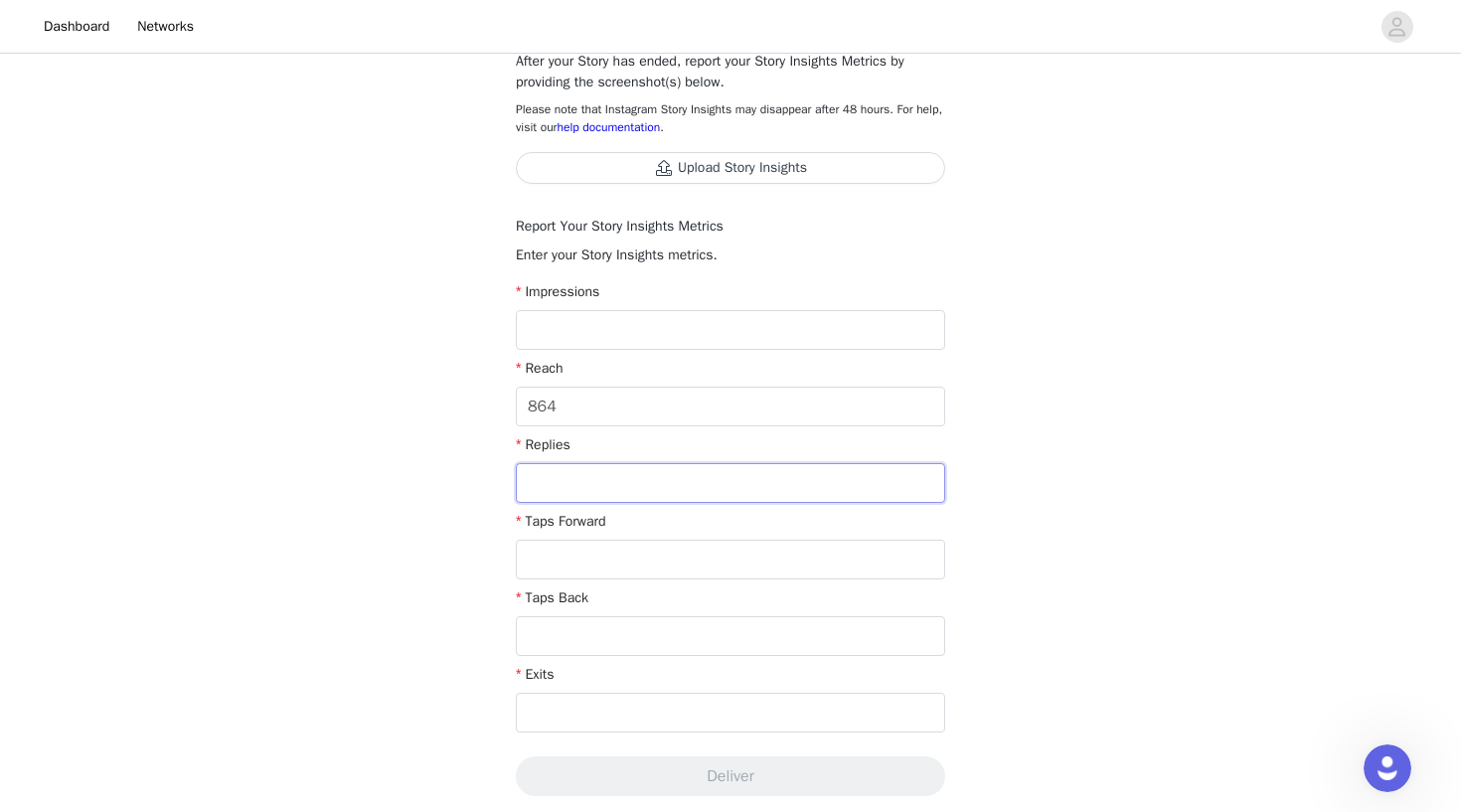 click at bounding box center [730, 483] 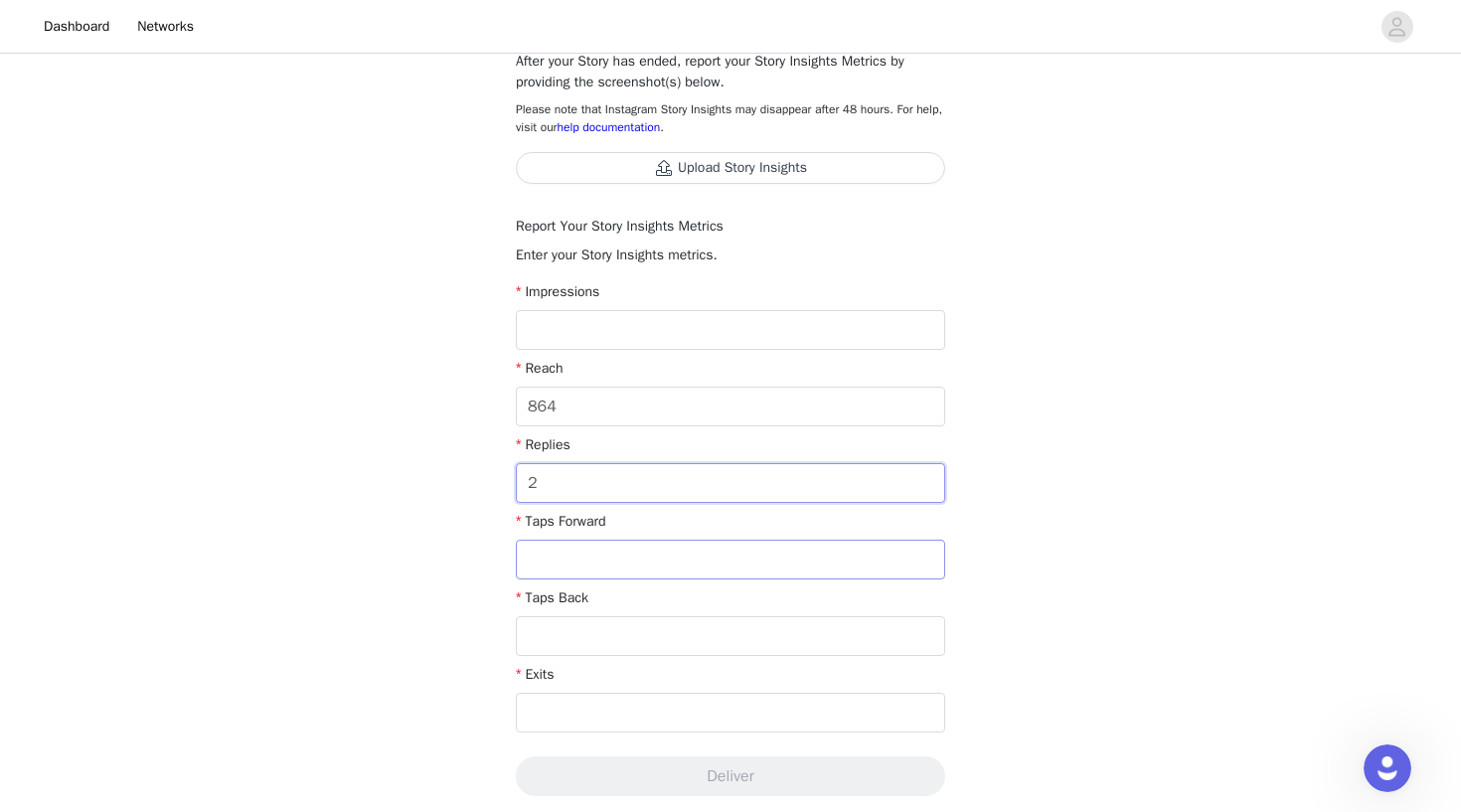 type on "2" 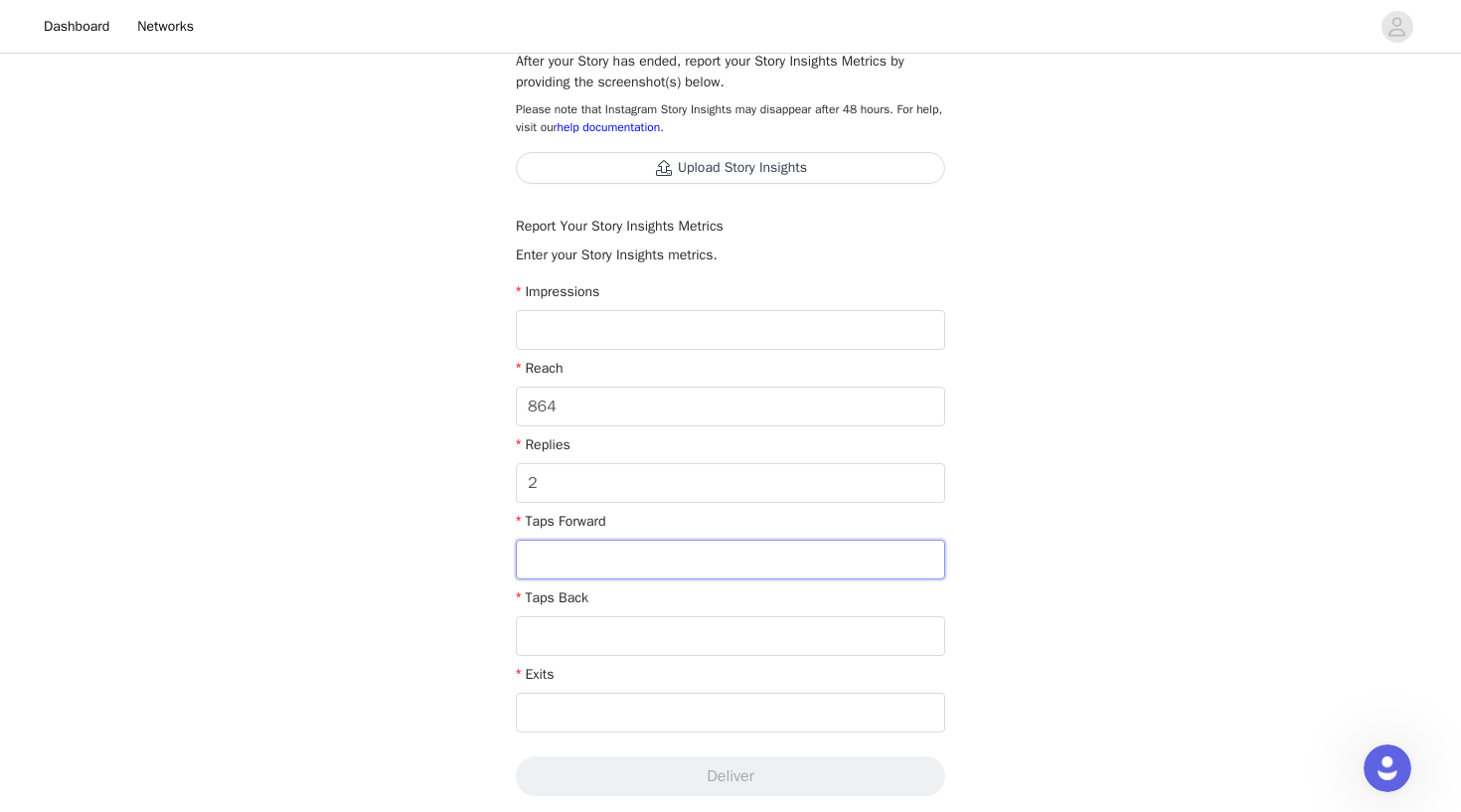 click at bounding box center (730, 560) 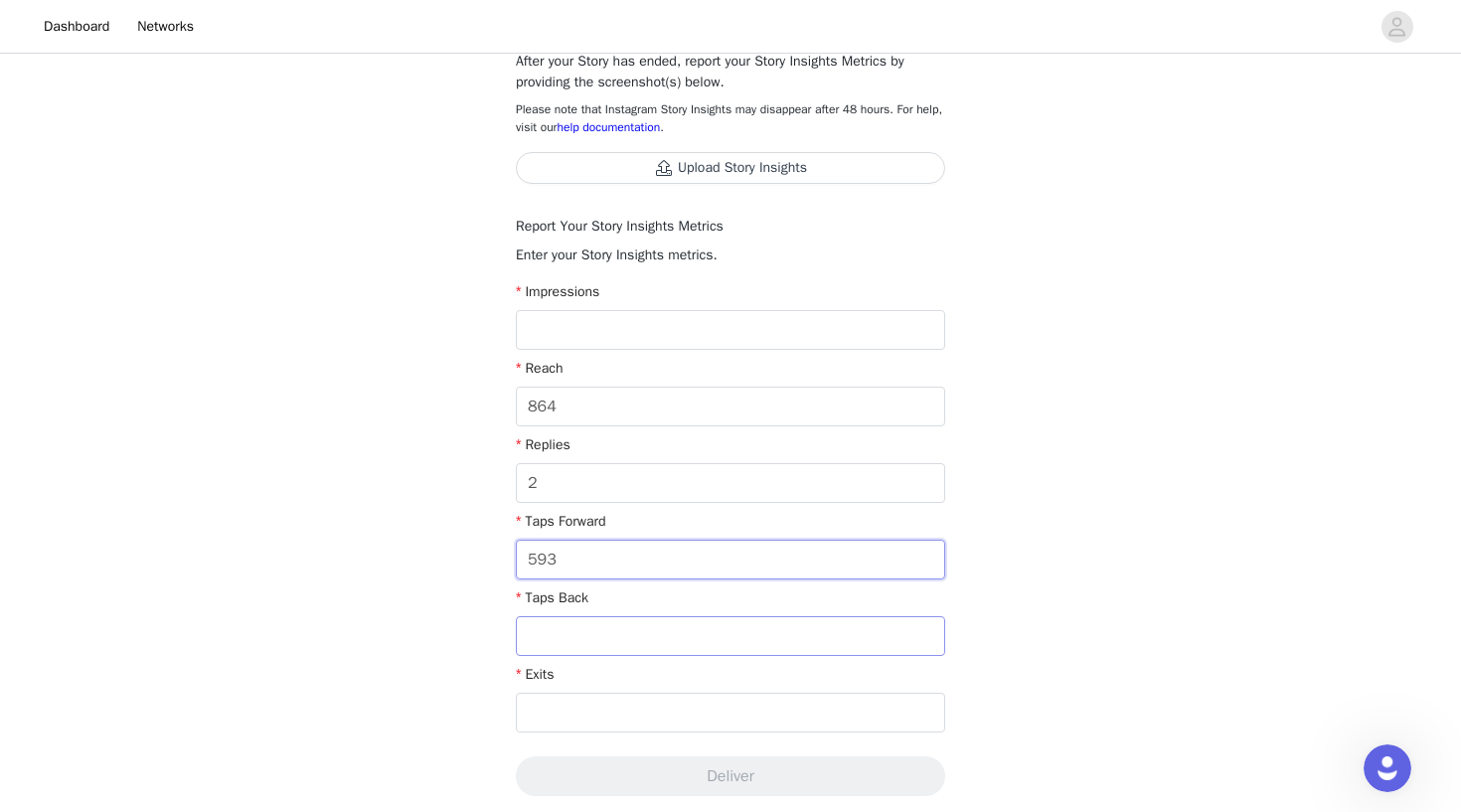 type on "593" 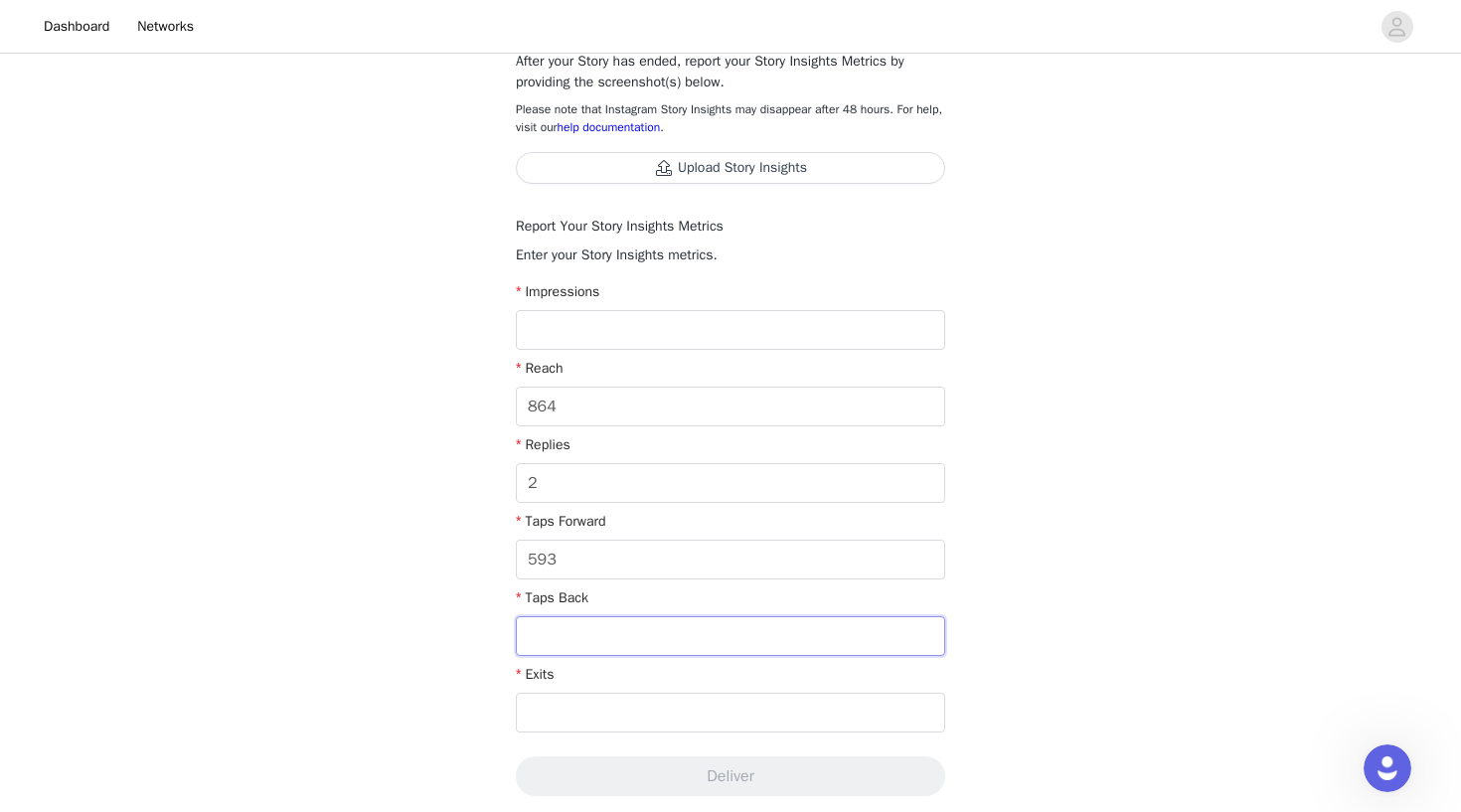 click at bounding box center (730, 636) 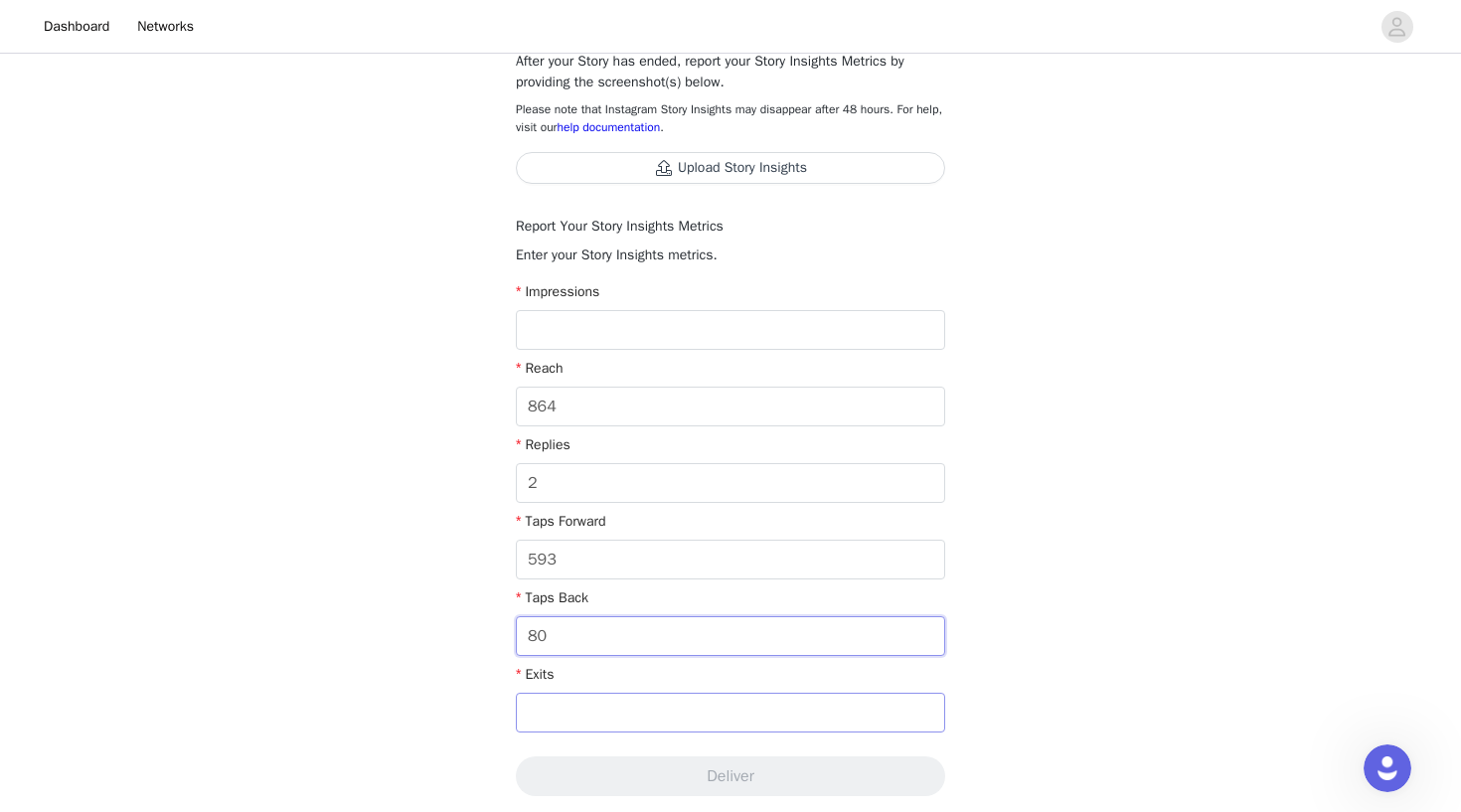 type on "80" 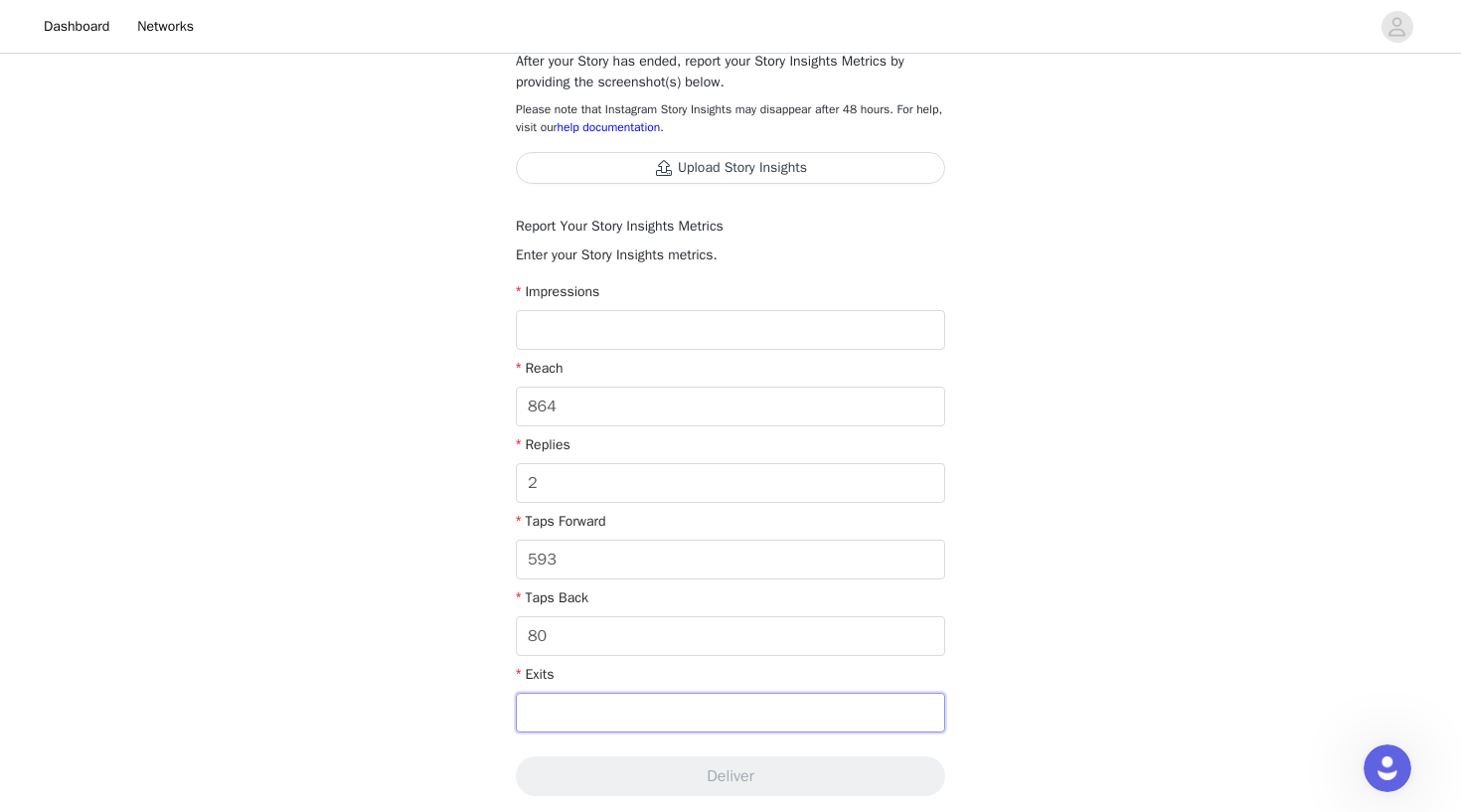 click at bounding box center (730, 713) 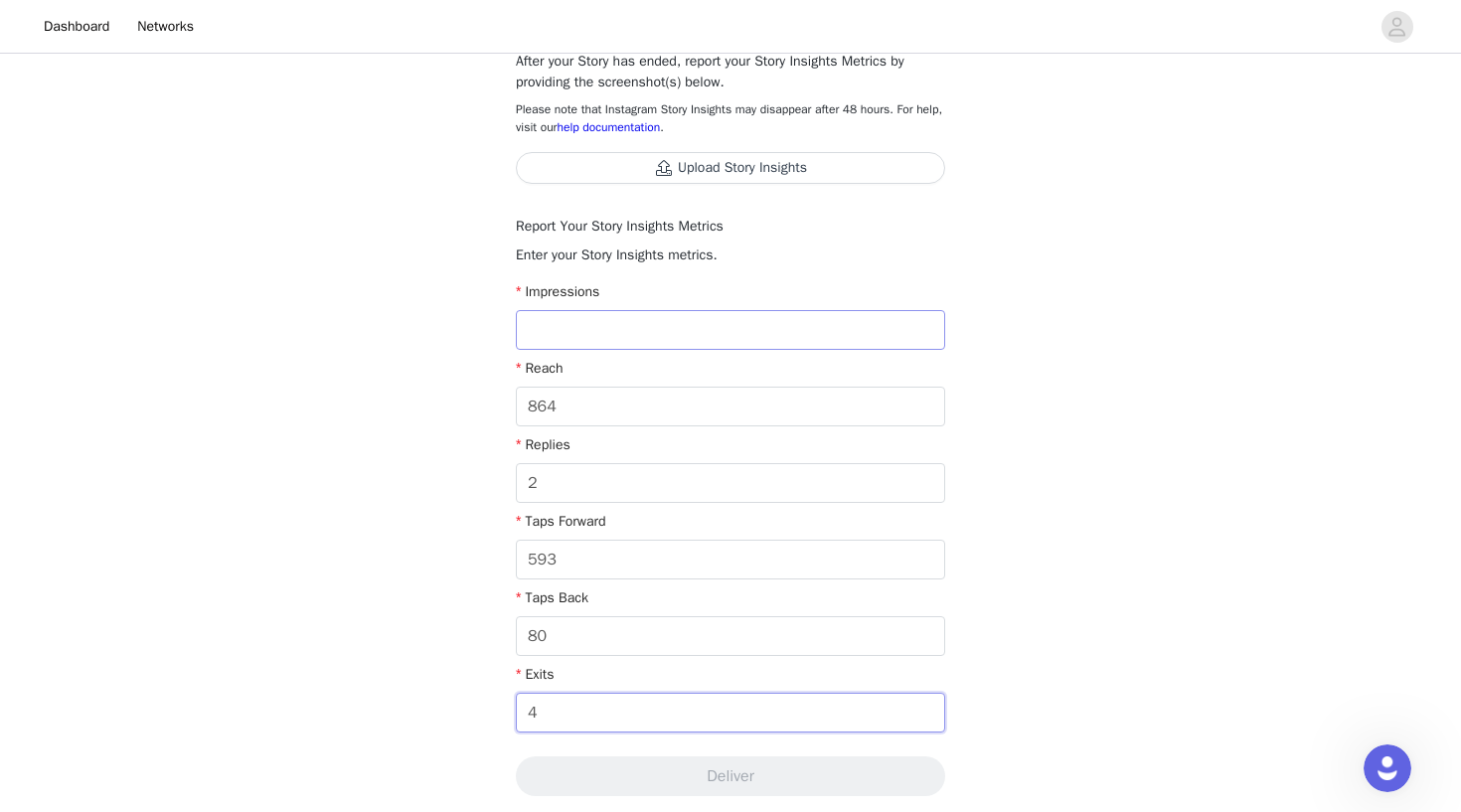 type on "4" 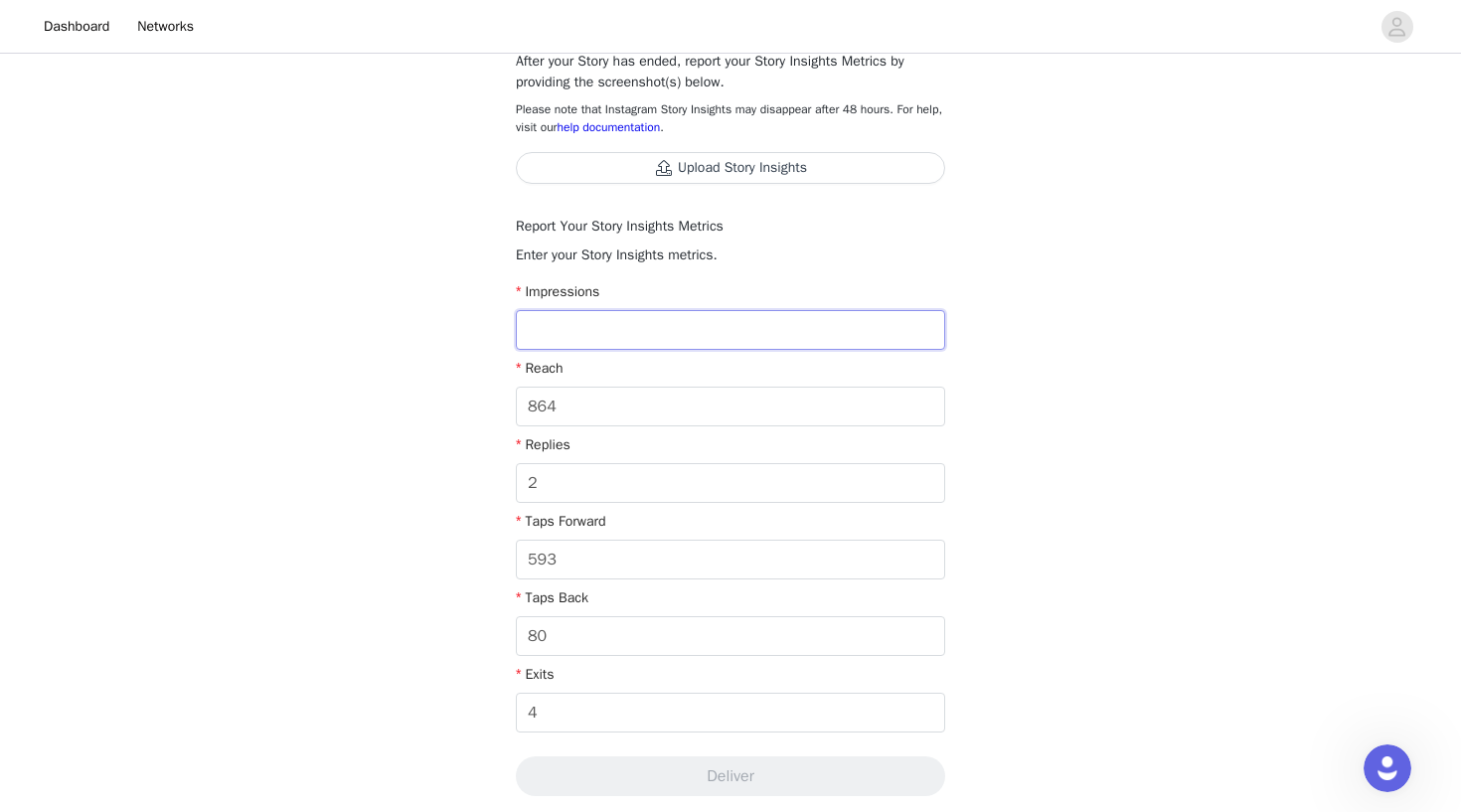 click at bounding box center [730, 330] 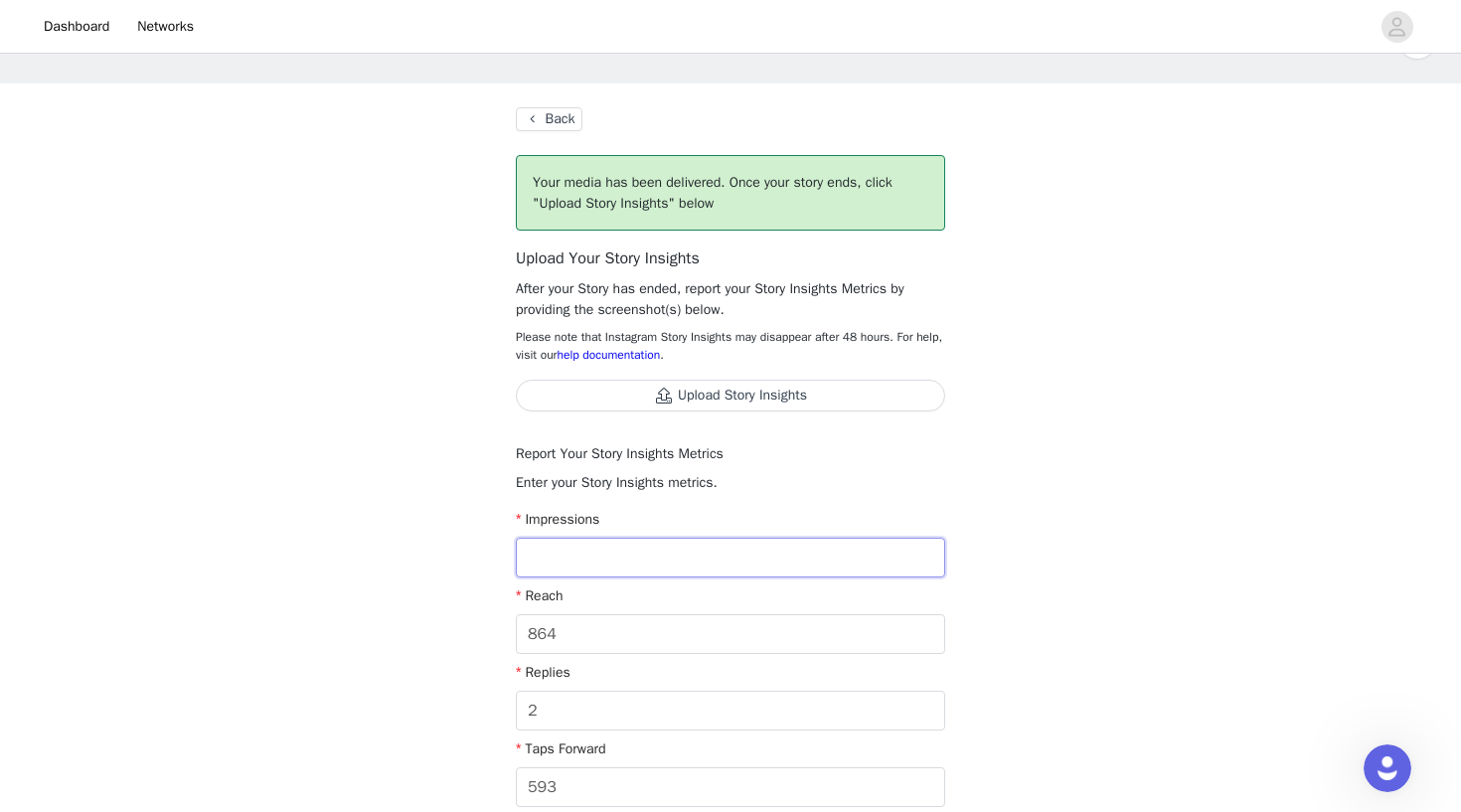 scroll, scrollTop: 70, scrollLeft: 0, axis: vertical 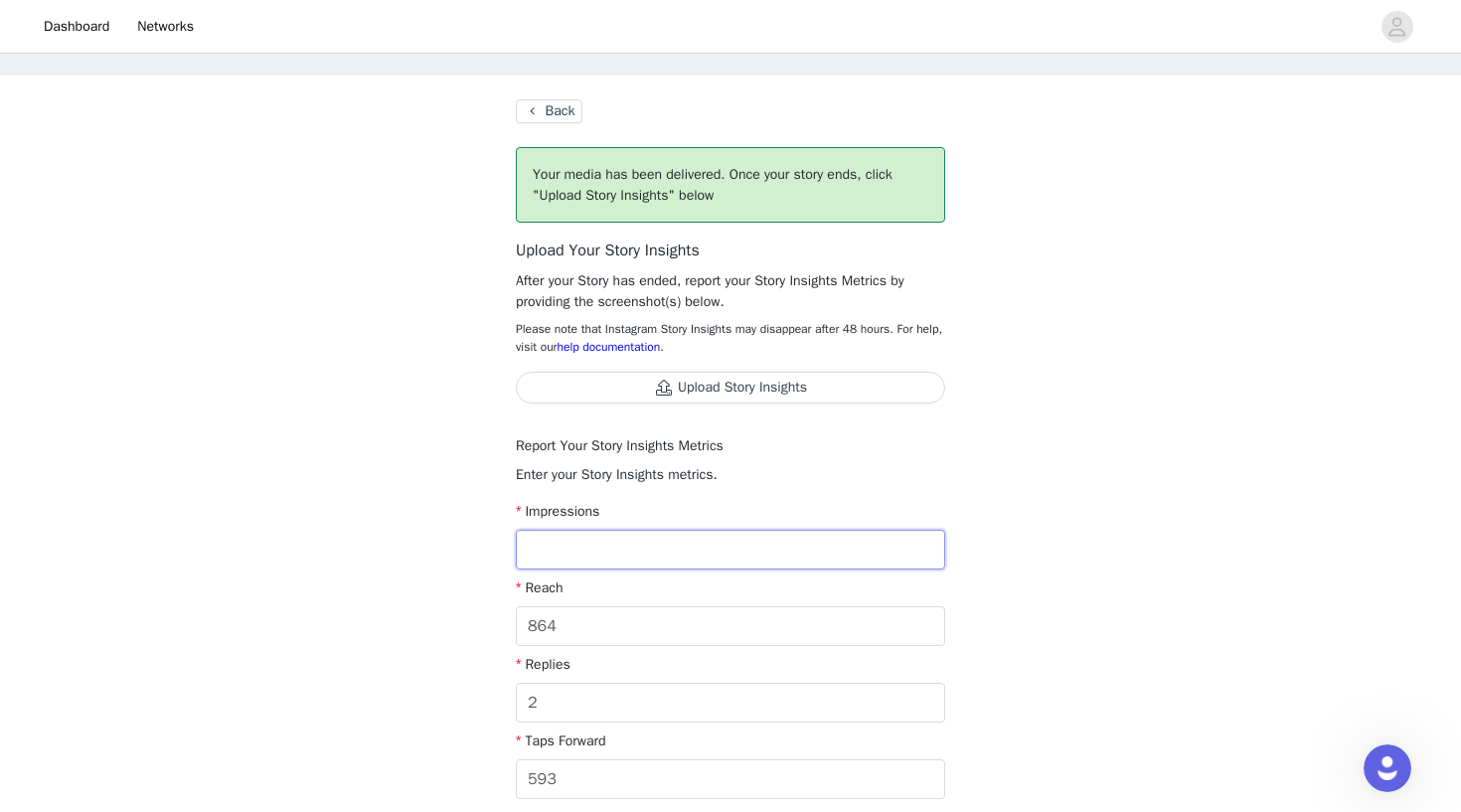 type on "5" 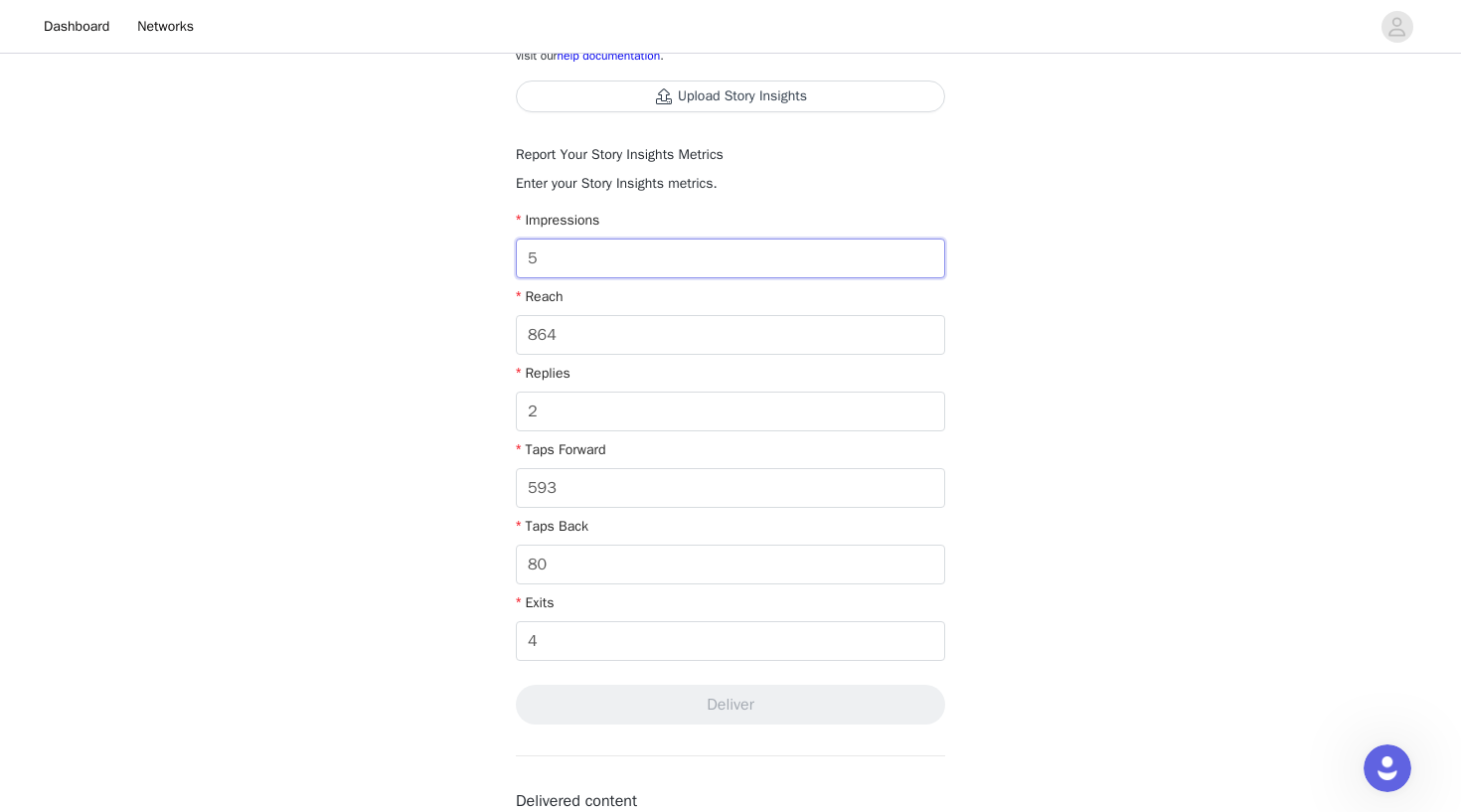 scroll, scrollTop: 392, scrollLeft: 0, axis: vertical 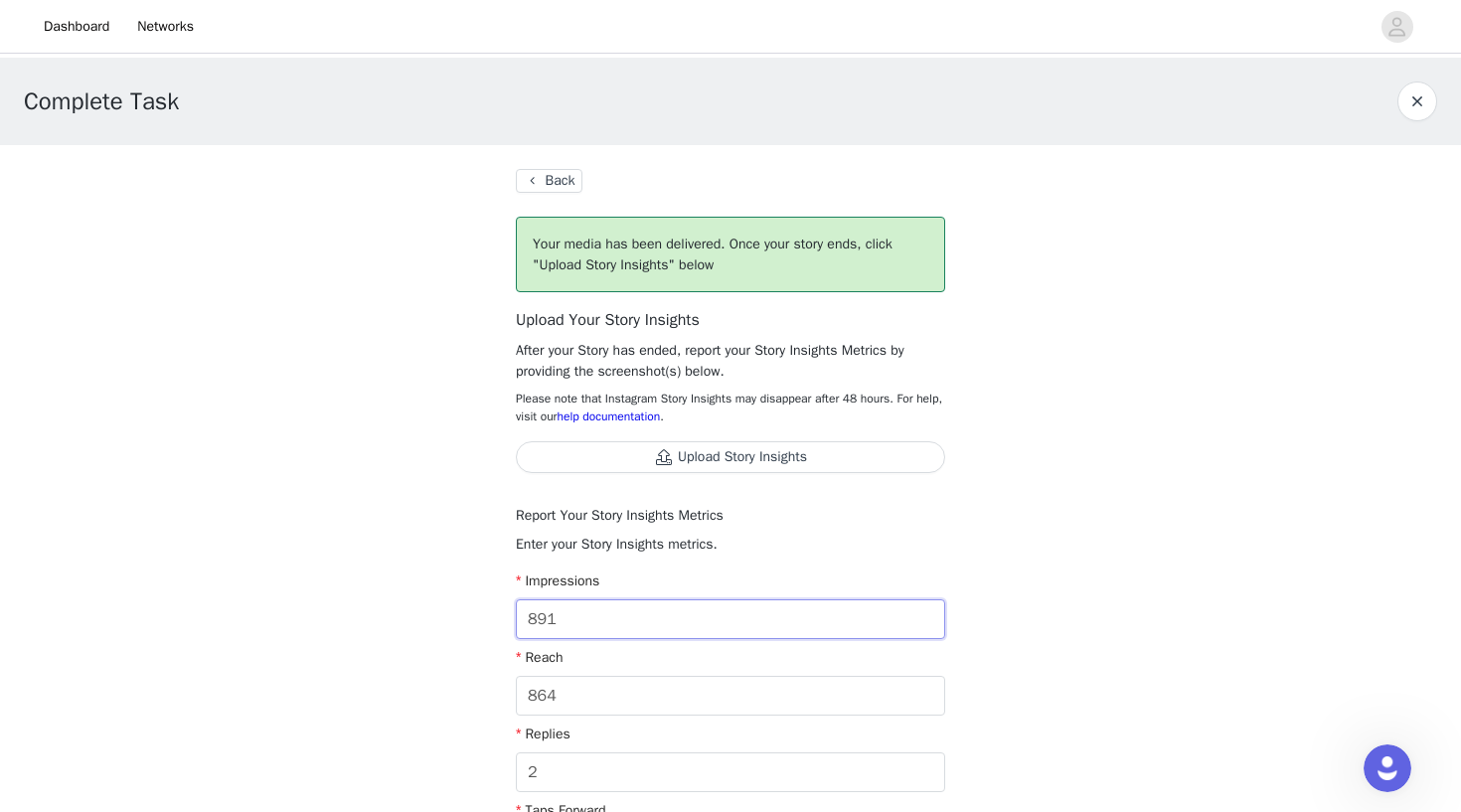 type on "891" 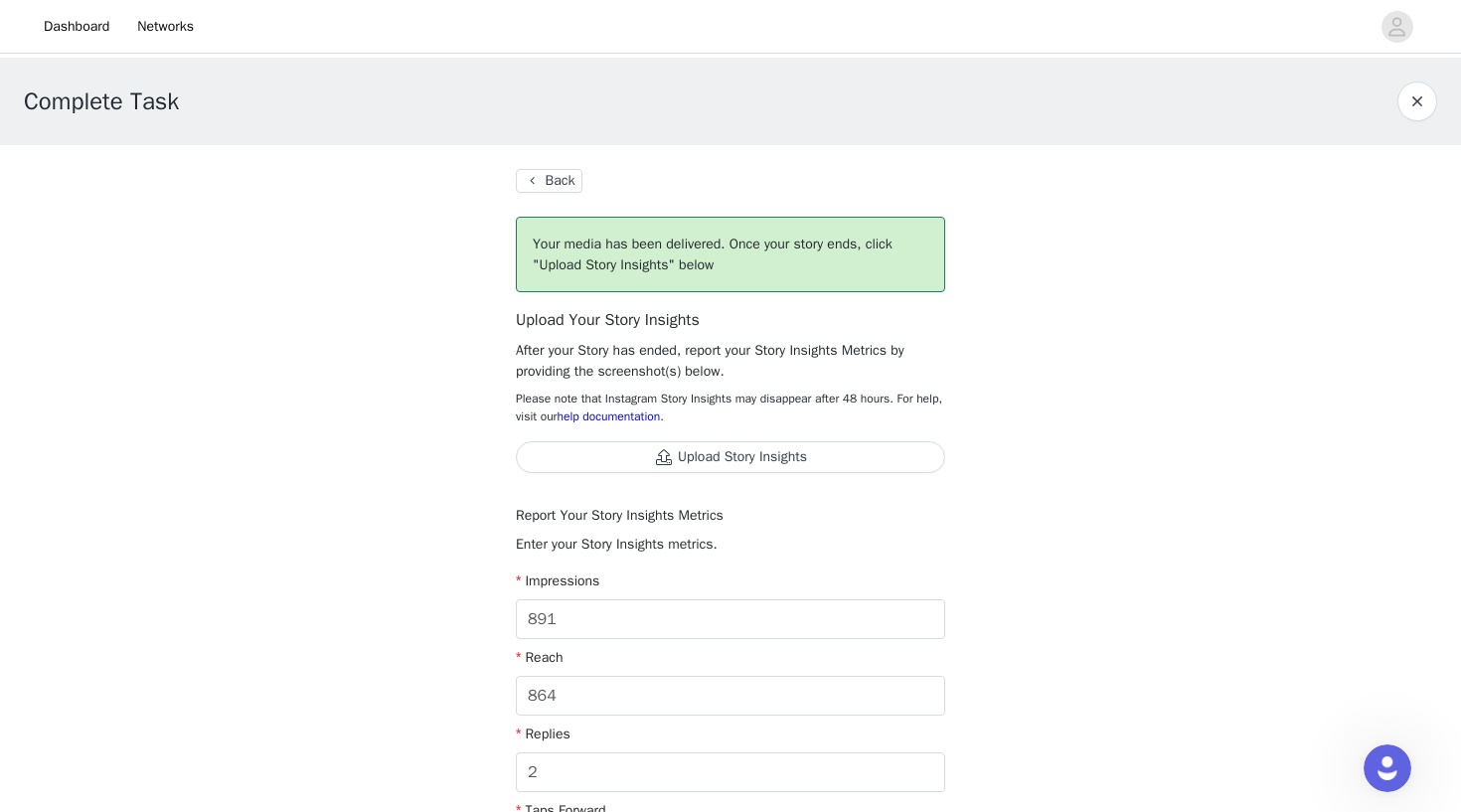 scroll, scrollTop: -1, scrollLeft: 0, axis: vertical 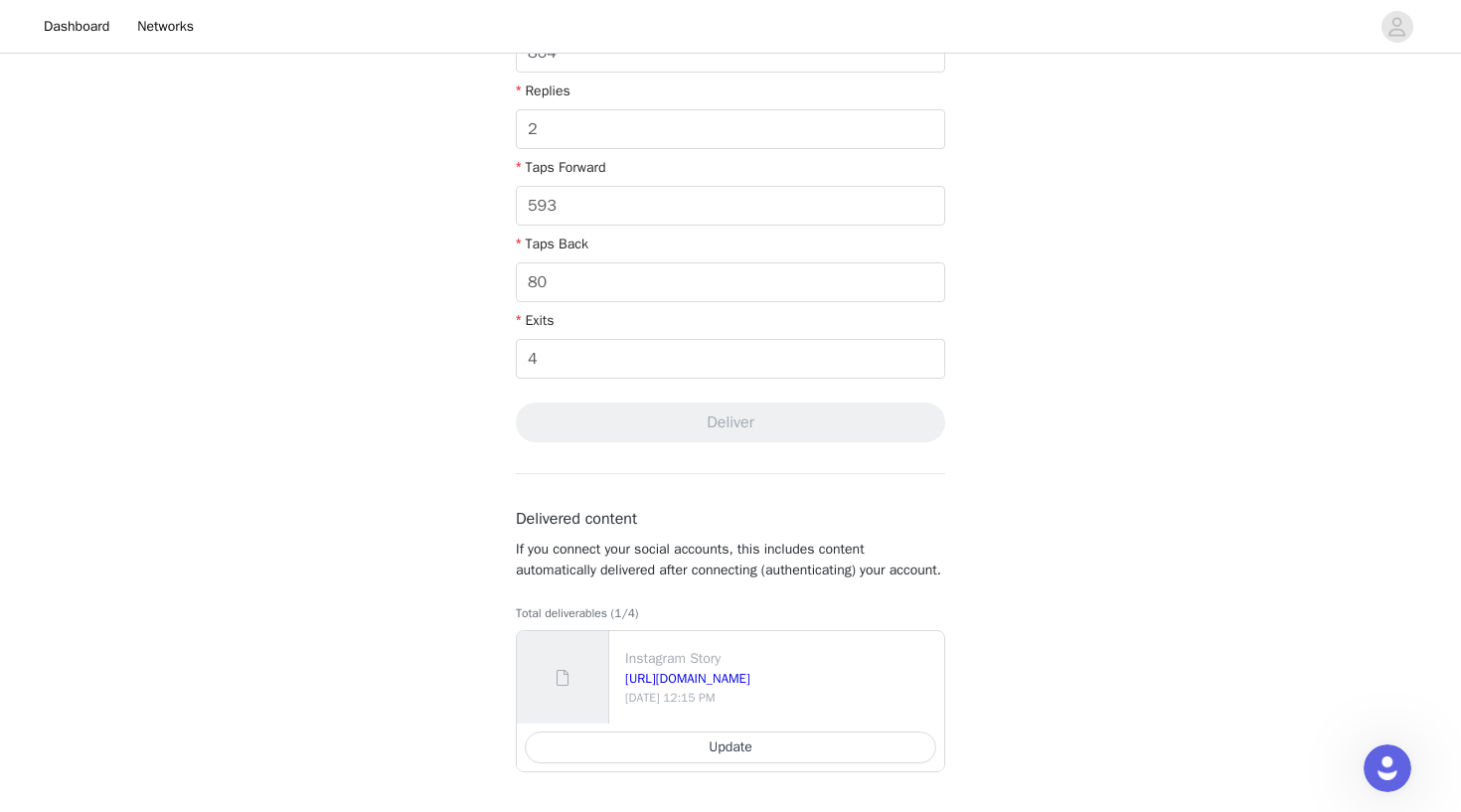 click on "Back
Your media has been delivered. Once your story ends, click "Upload Story
Insights" below
Upload Your Story Insights
After your Story has ended, report your Story Insights Metrics by providing the
screenshot(s) below.
Please note that Instagram Story Insights may disappear after 48 hours. For help, visit
our  help documentation .
Upload Story Insights   Report Your Story Insights Metrics   Enter your Story Insights metrics.   Impressions 891   Reach 864   Replies 2   Taps Forward 593   Taps Back 80   Exits 4   Deliver     Delivered content
If you connect your social accounts, this includes content automatically delivered after connecting
(authenticating) your account.
Instagram Story" at bounding box center (730, 157) 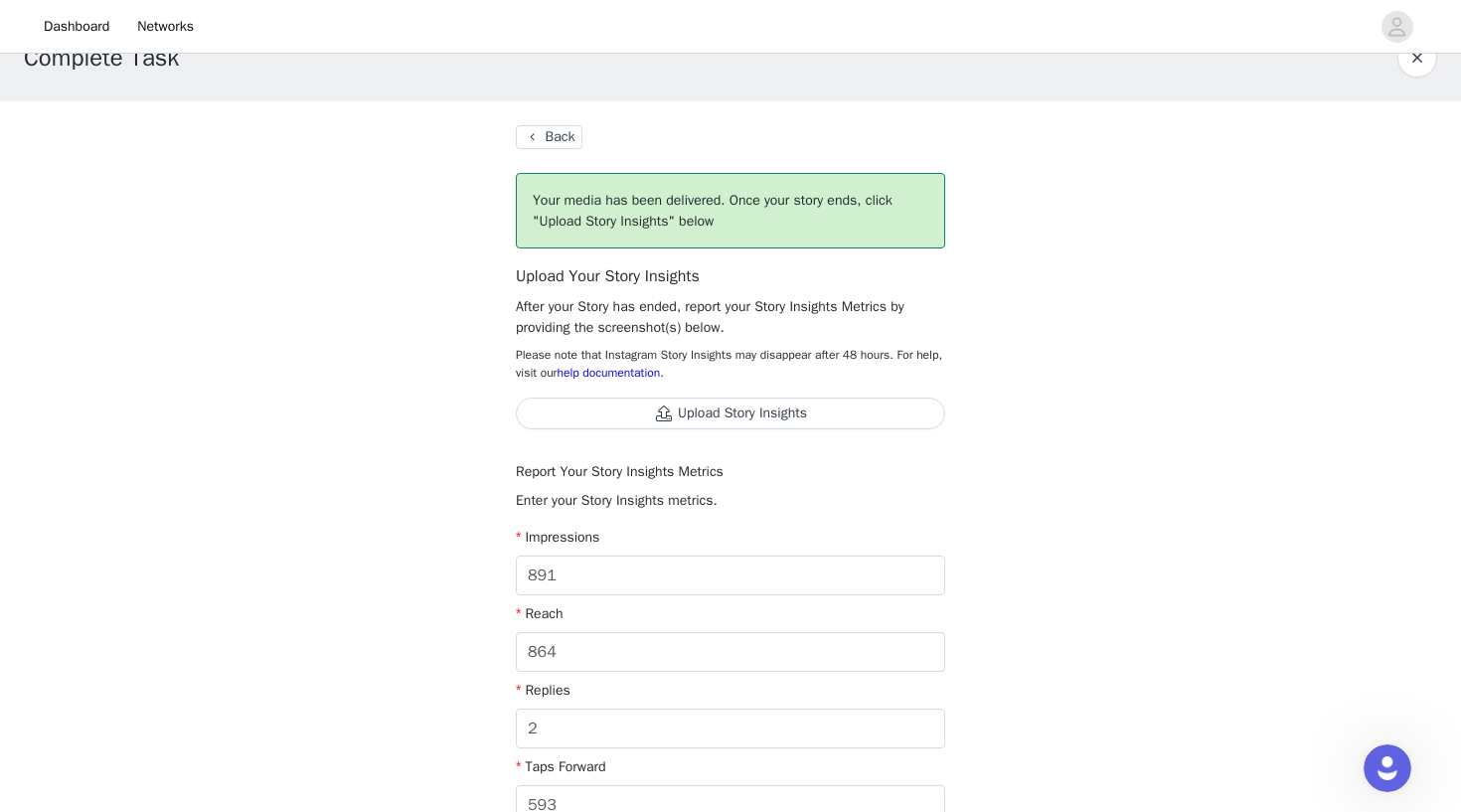 scroll, scrollTop: 0, scrollLeft: 0, axis: both 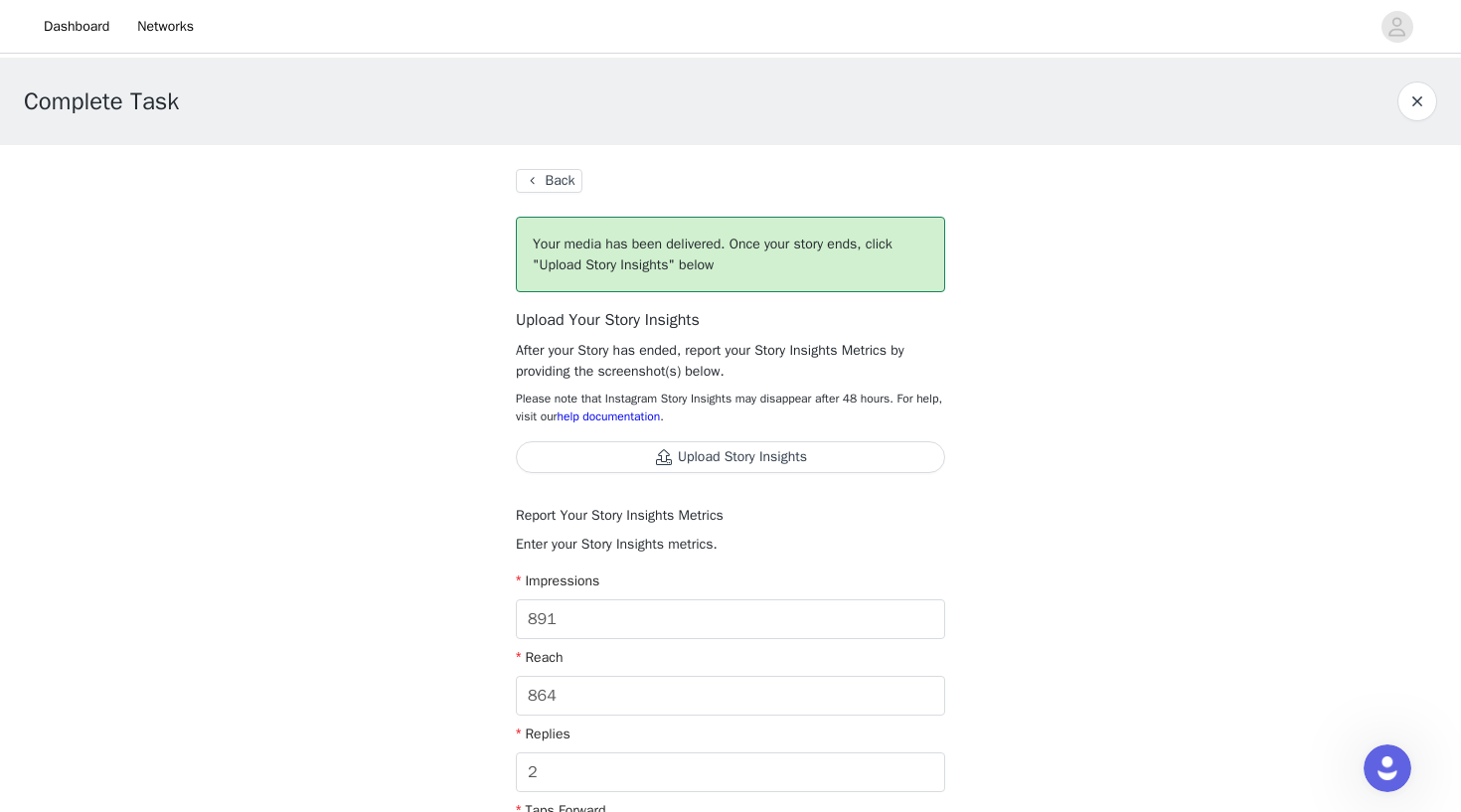 click on "Upload Story Insights" at bounding box center [730, 457] 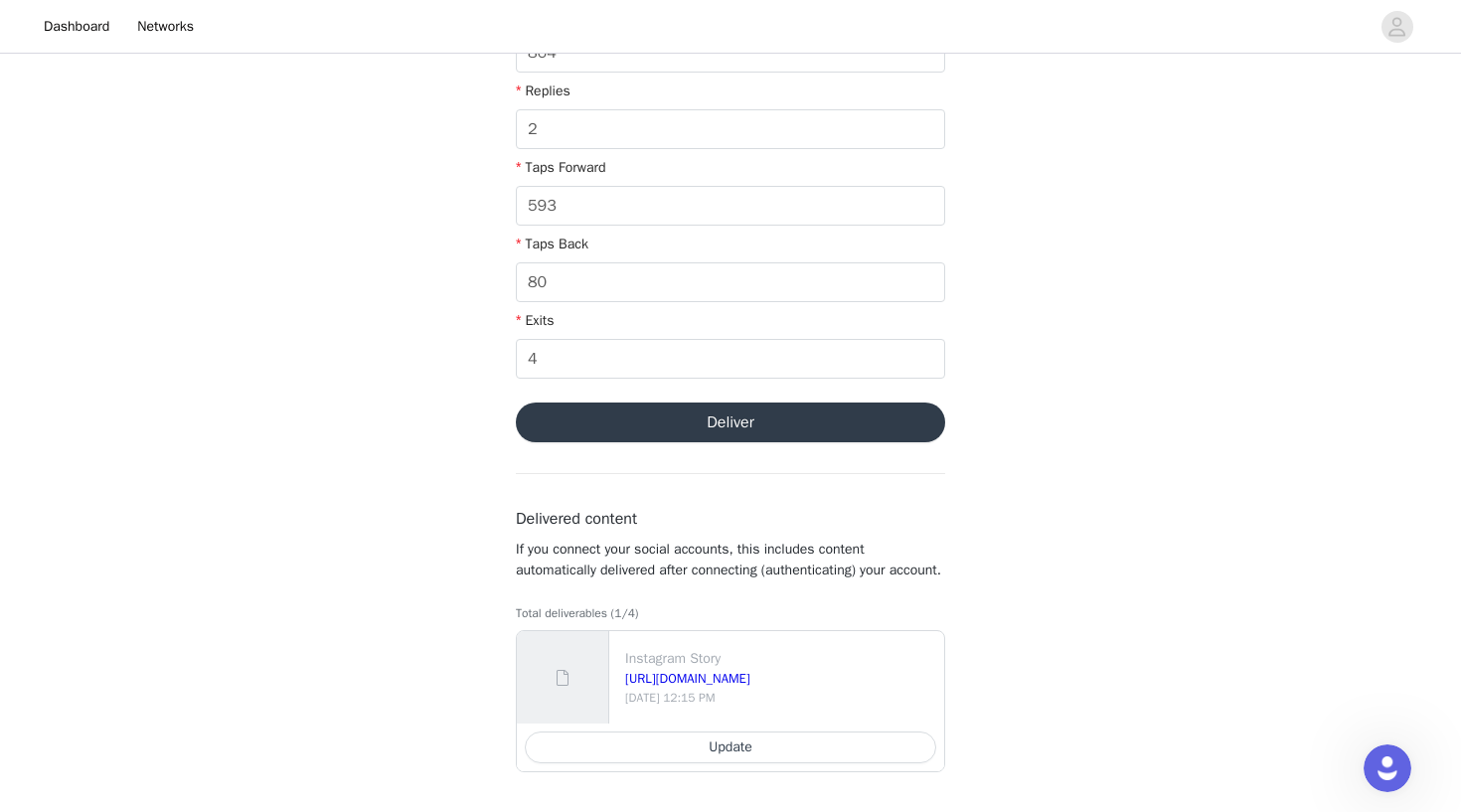 scroll, scrollTop: 753, scrollLeft: 0, axis: vertical 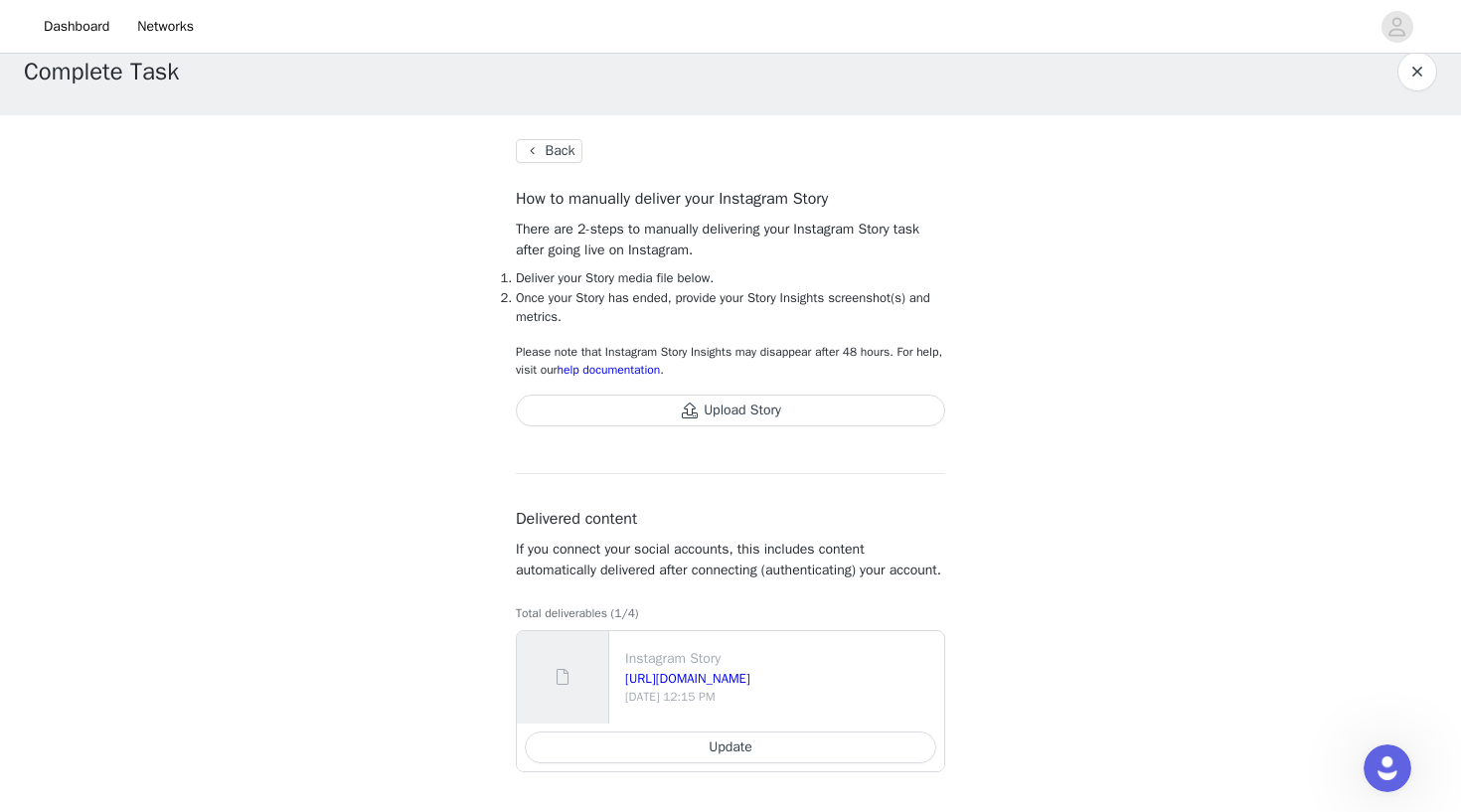click on "Upload Story" at bounding box center (730, 410) 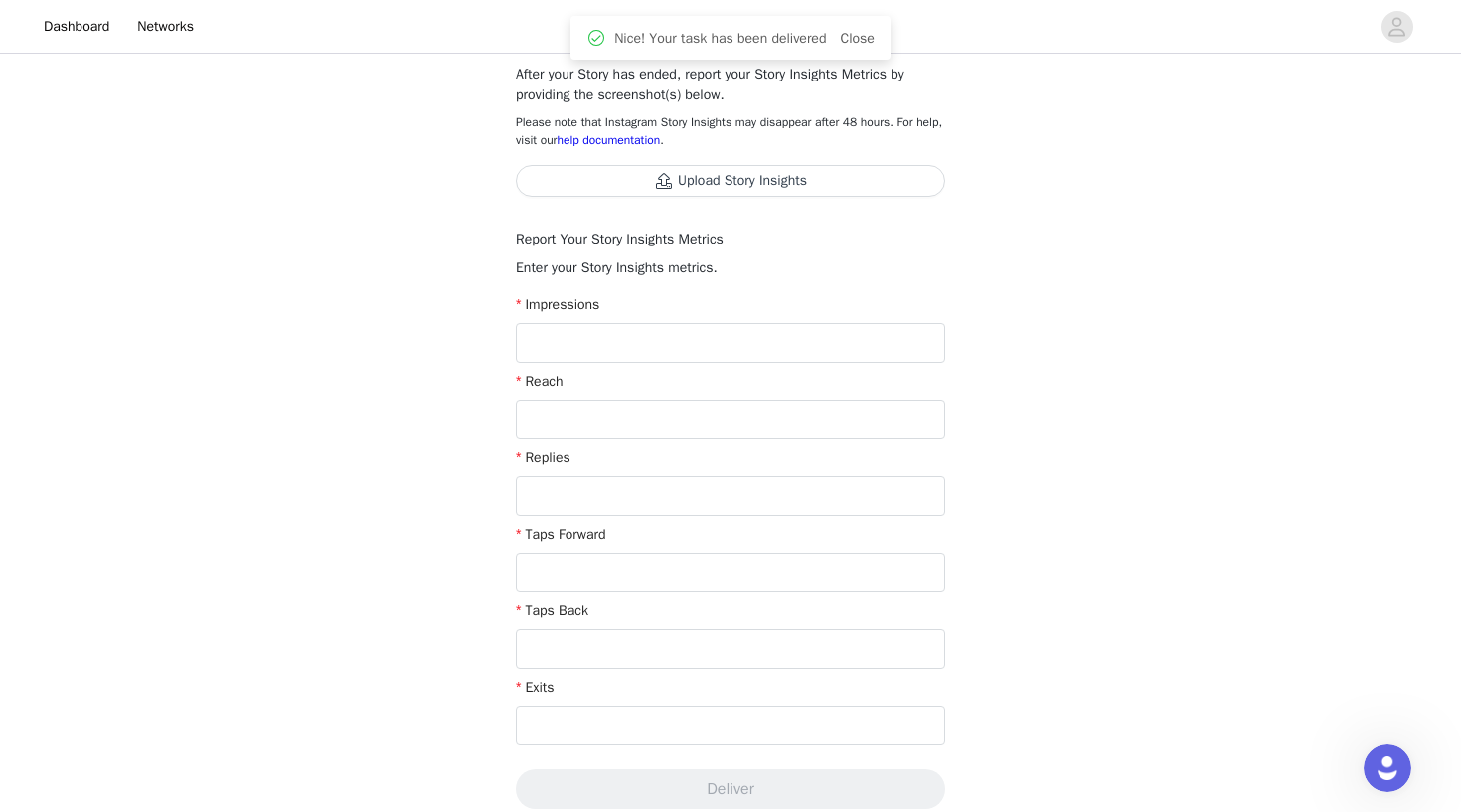 scroll, scrollTop: 281, scrollLeft: 0, axis: vertical 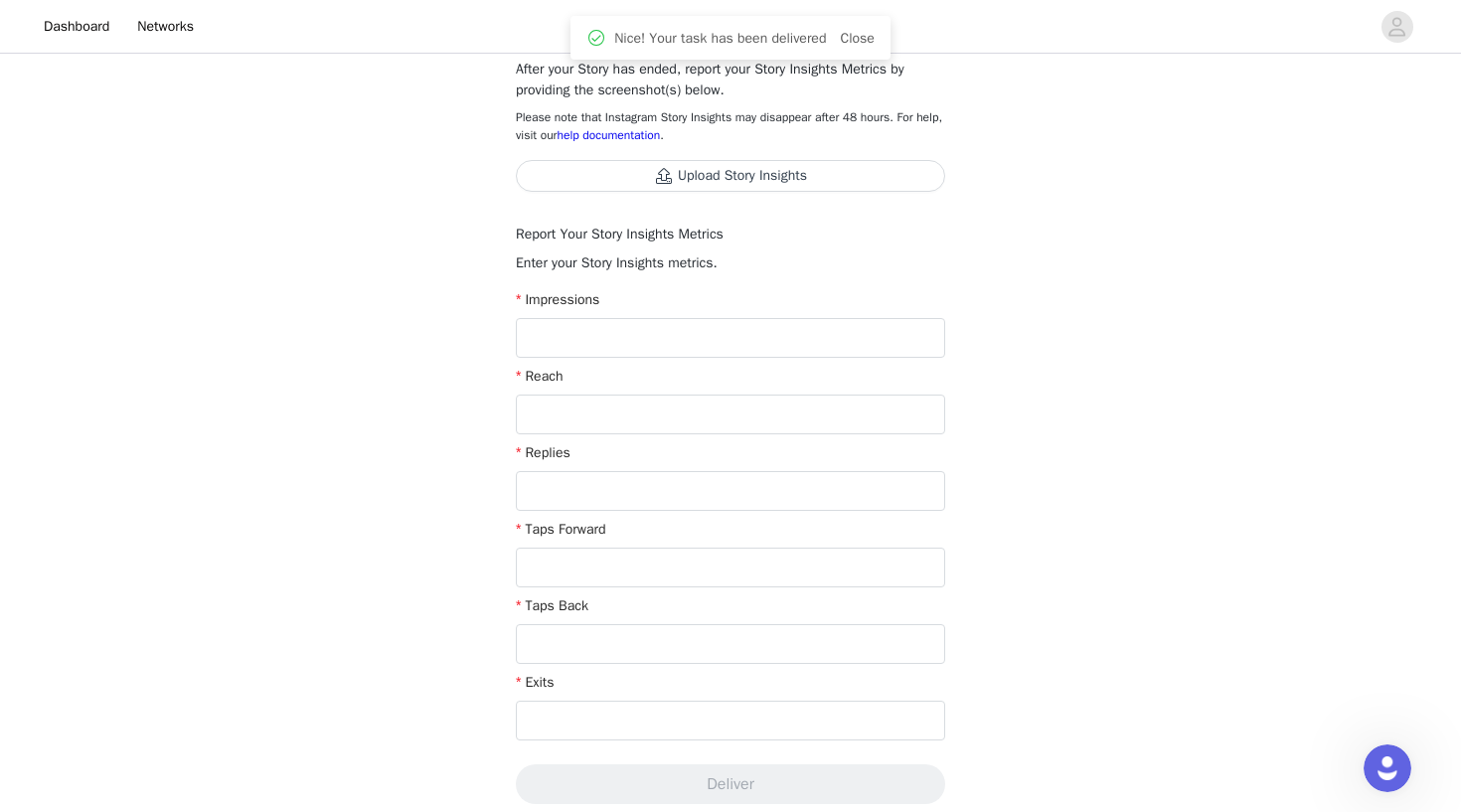 click on "Upload Story Insights" at bounding box center (730, 176) 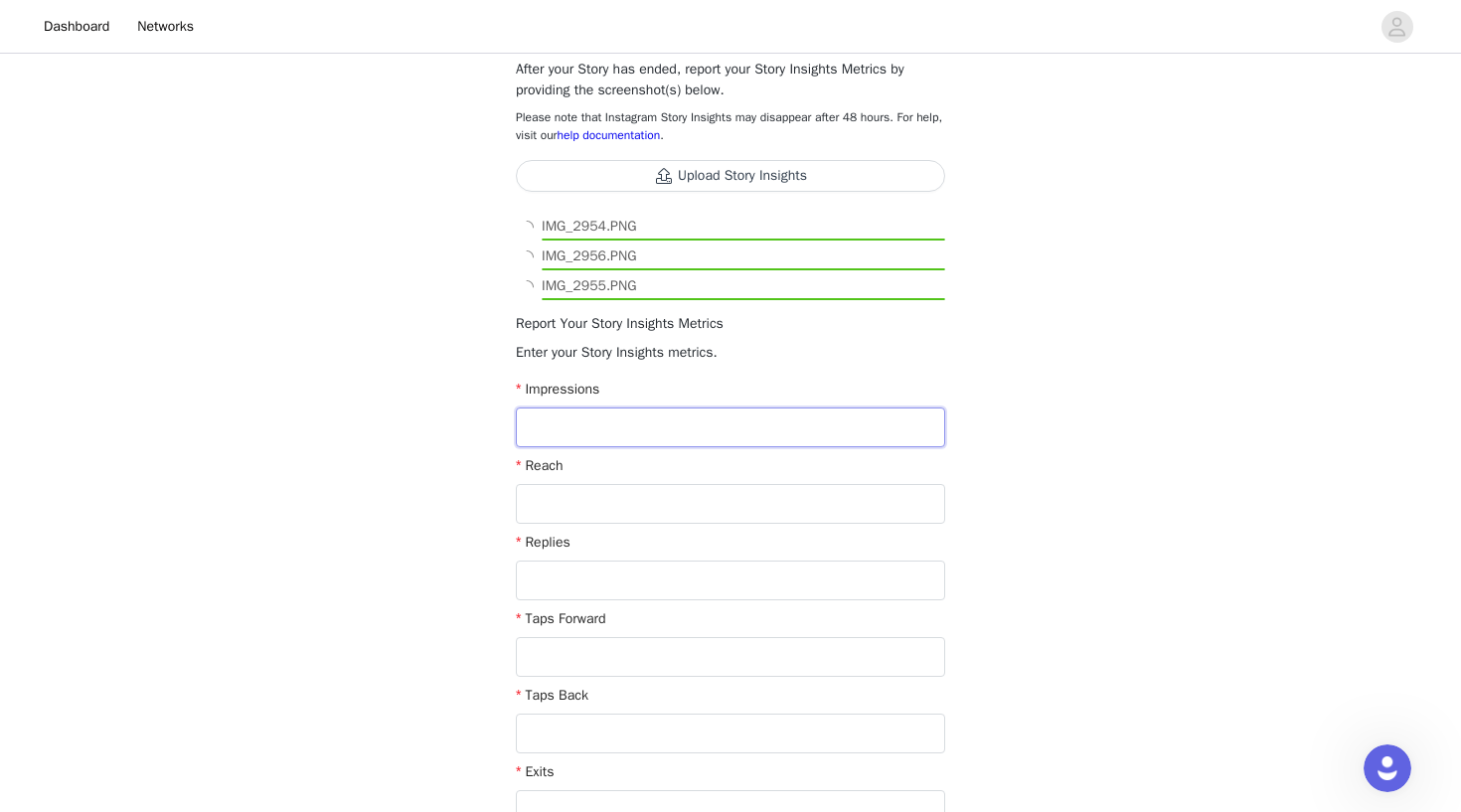 click at bounding box center (730, 427) 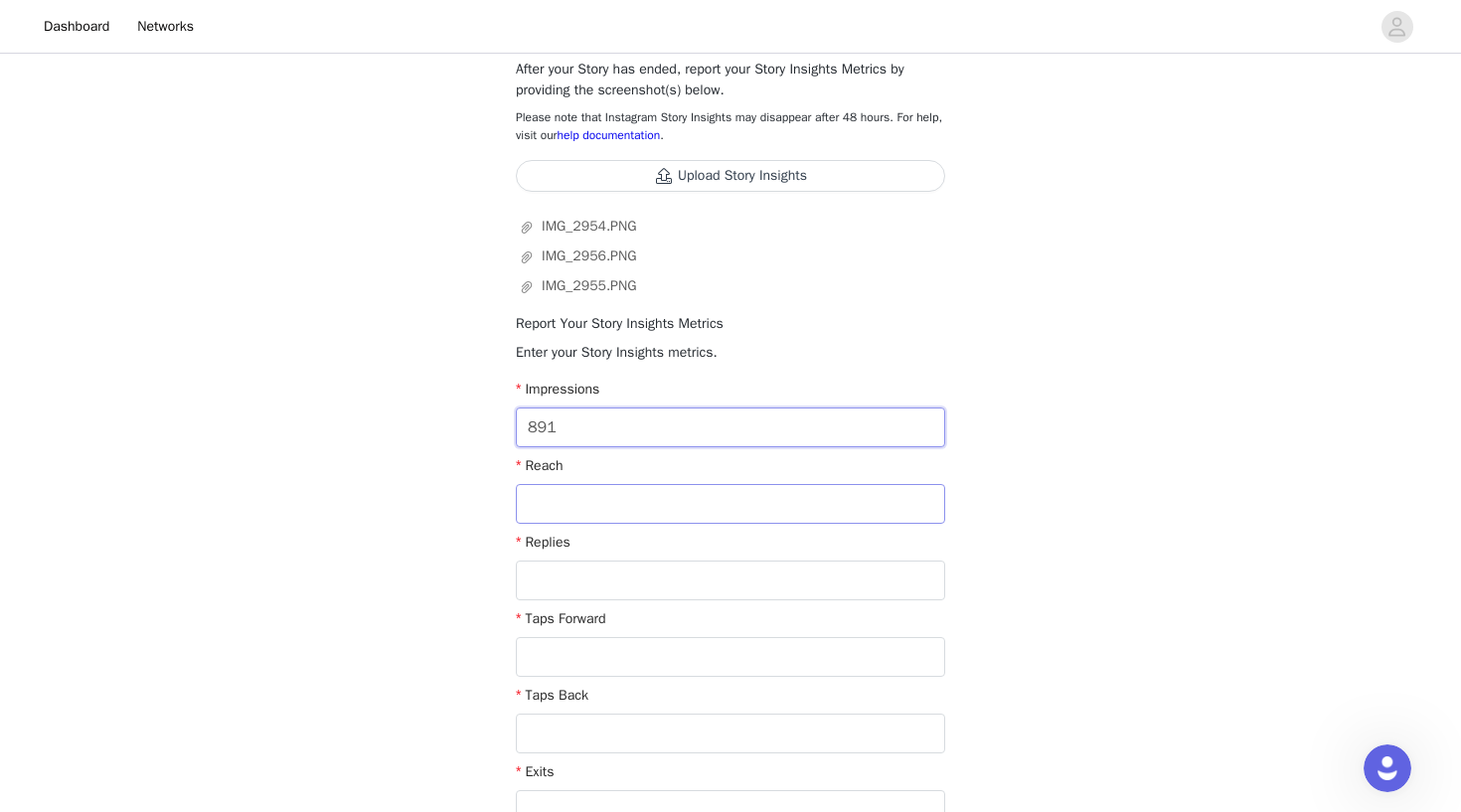 type on "891" 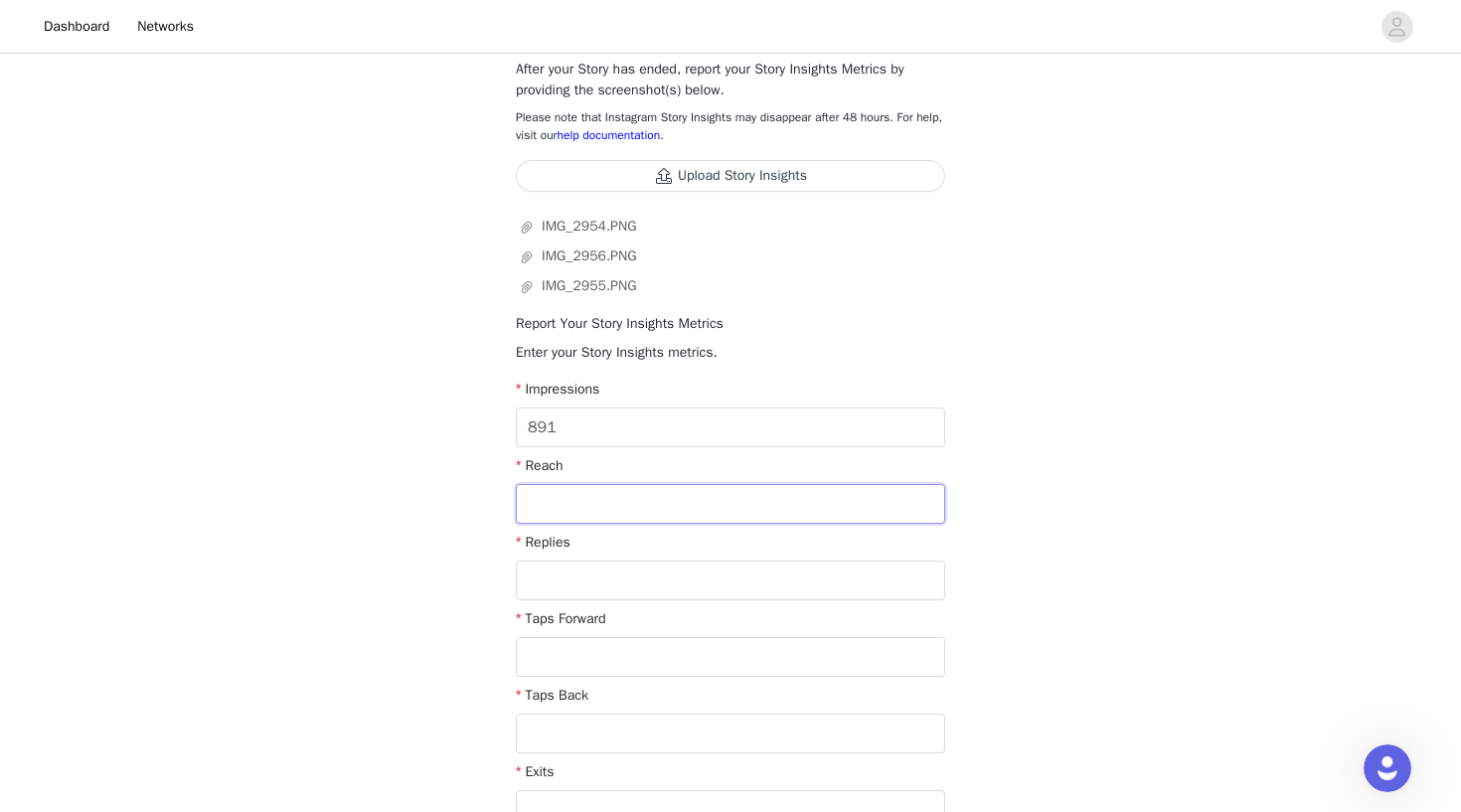 click at bounding box center [730, 504] 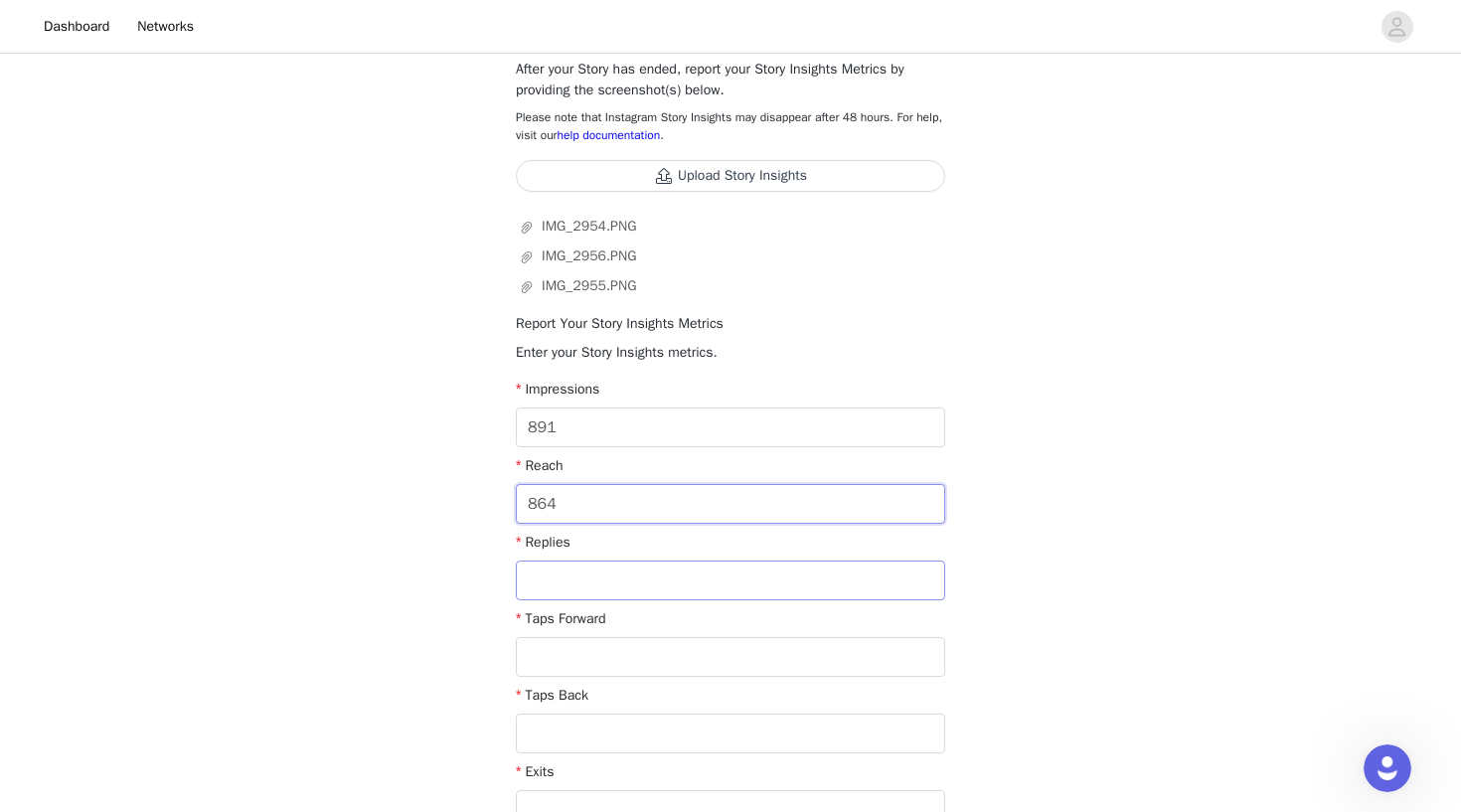 type on "864" 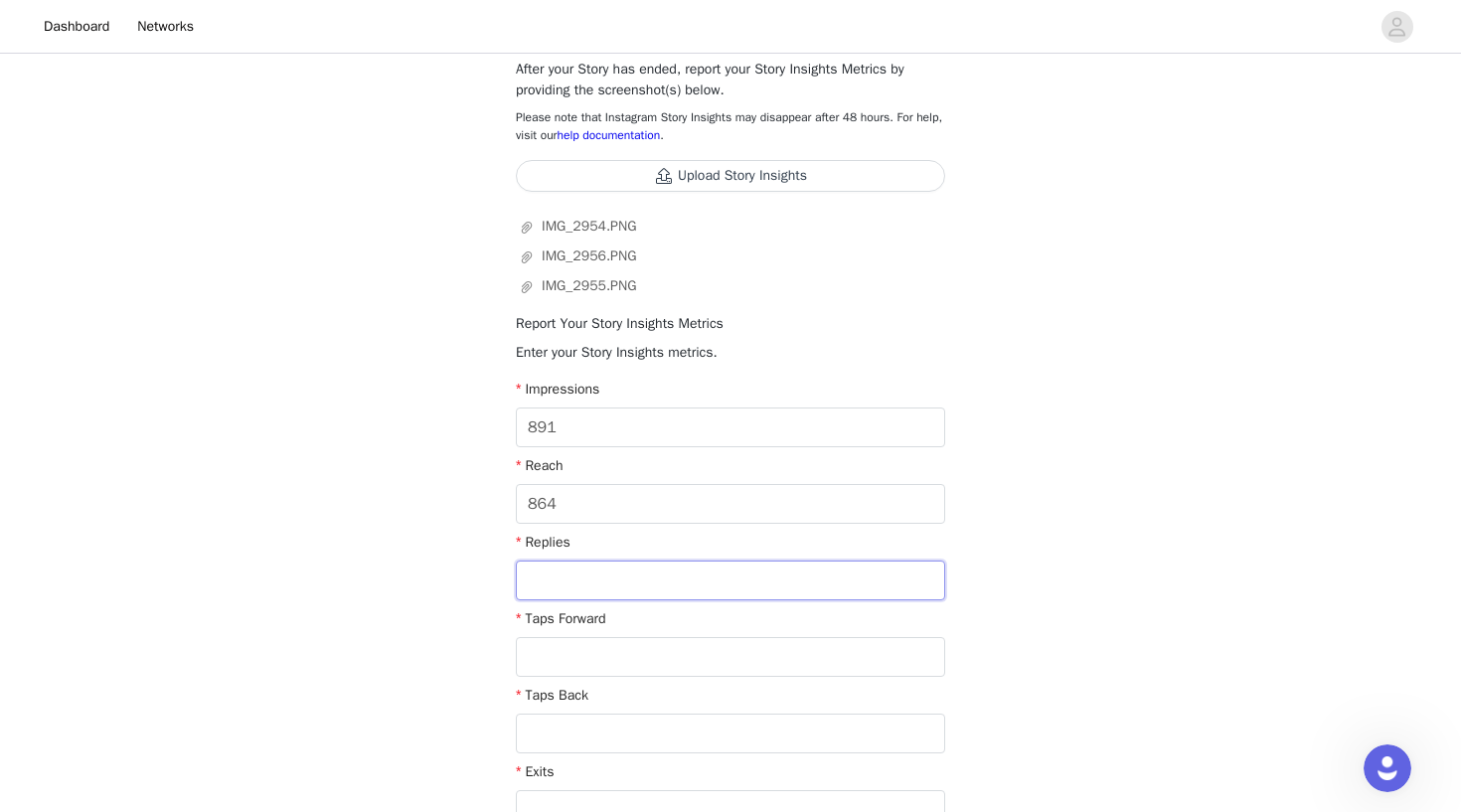 click at bounding box center [730, 580] 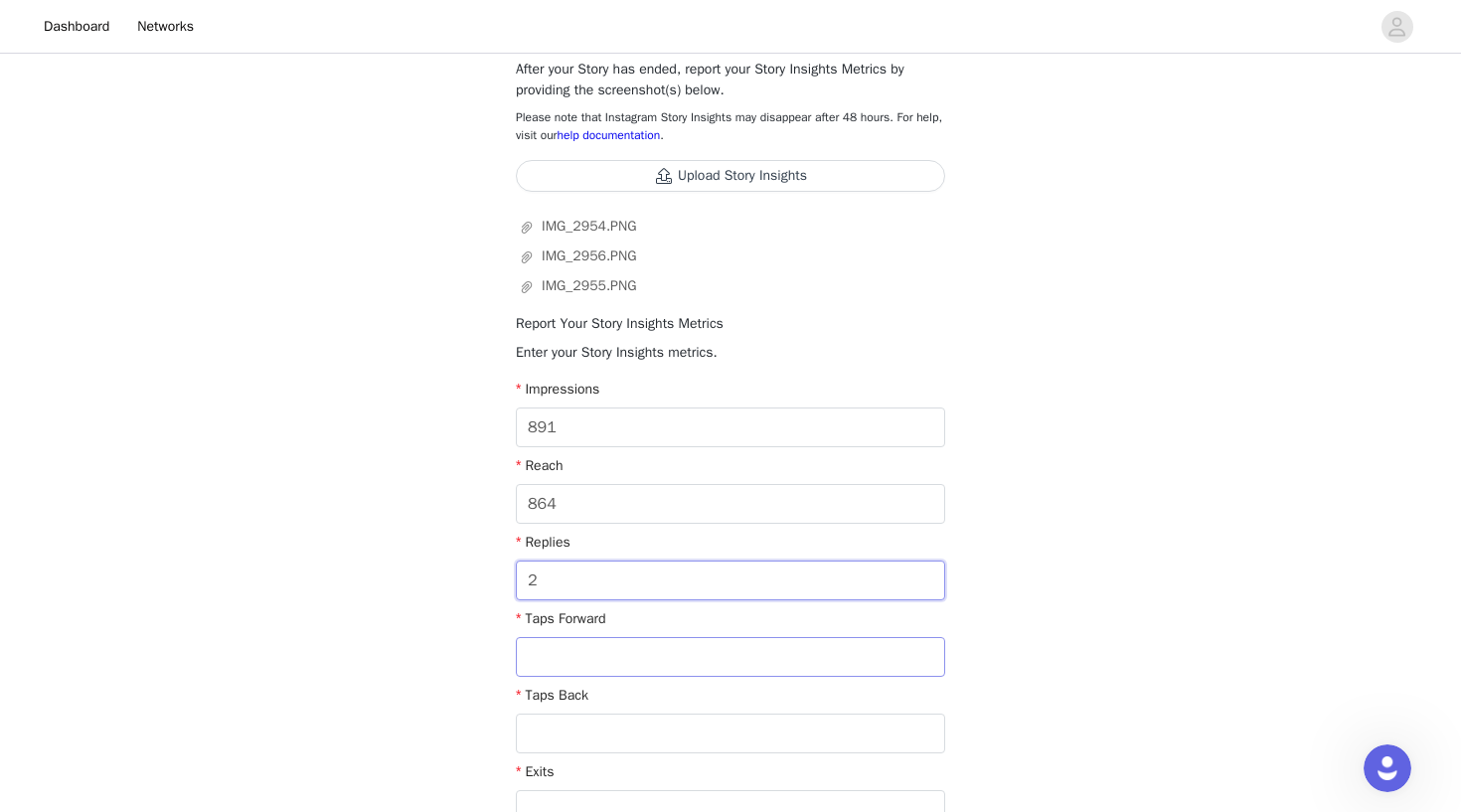 type on "2" 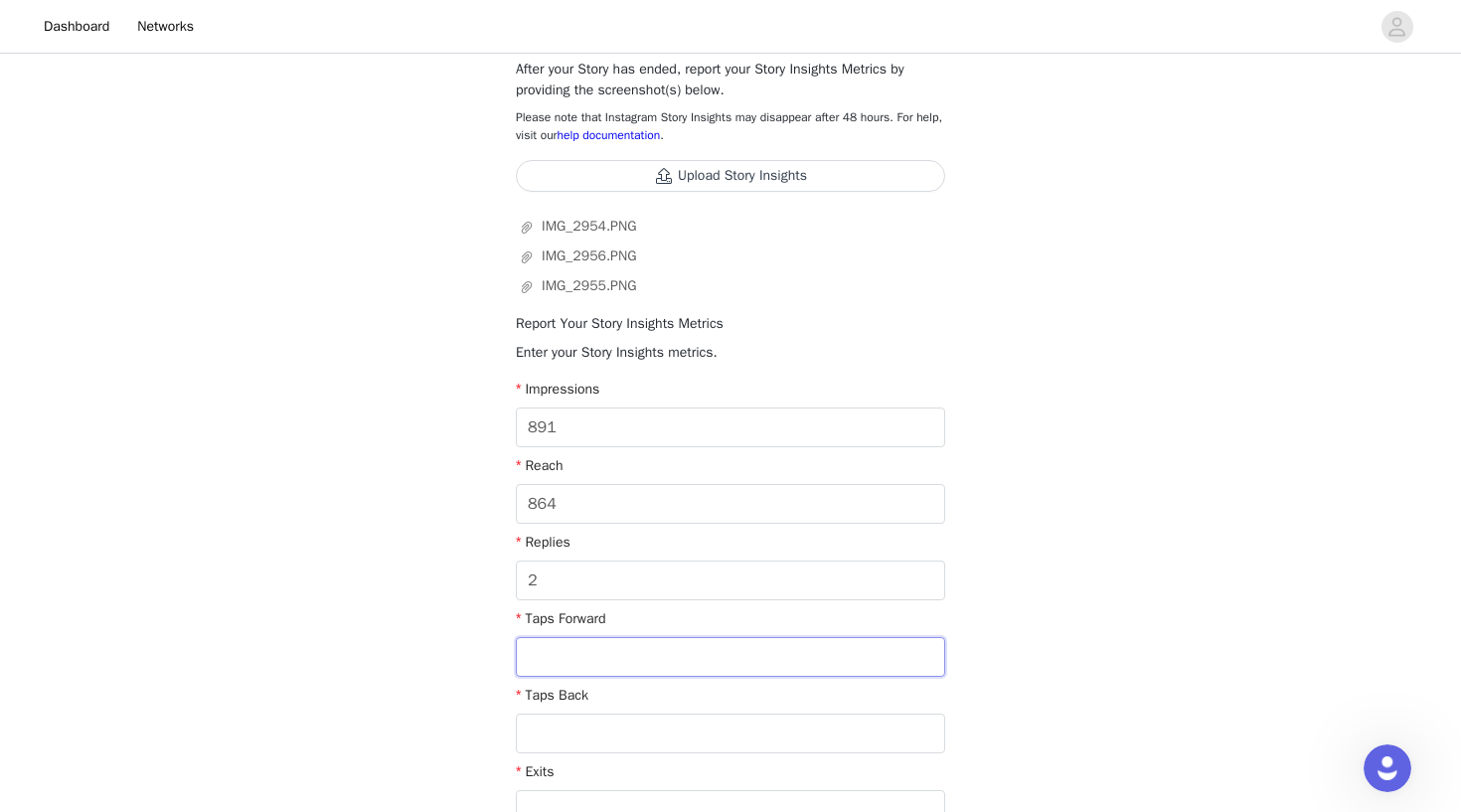 click at bounding box center [730, 657] 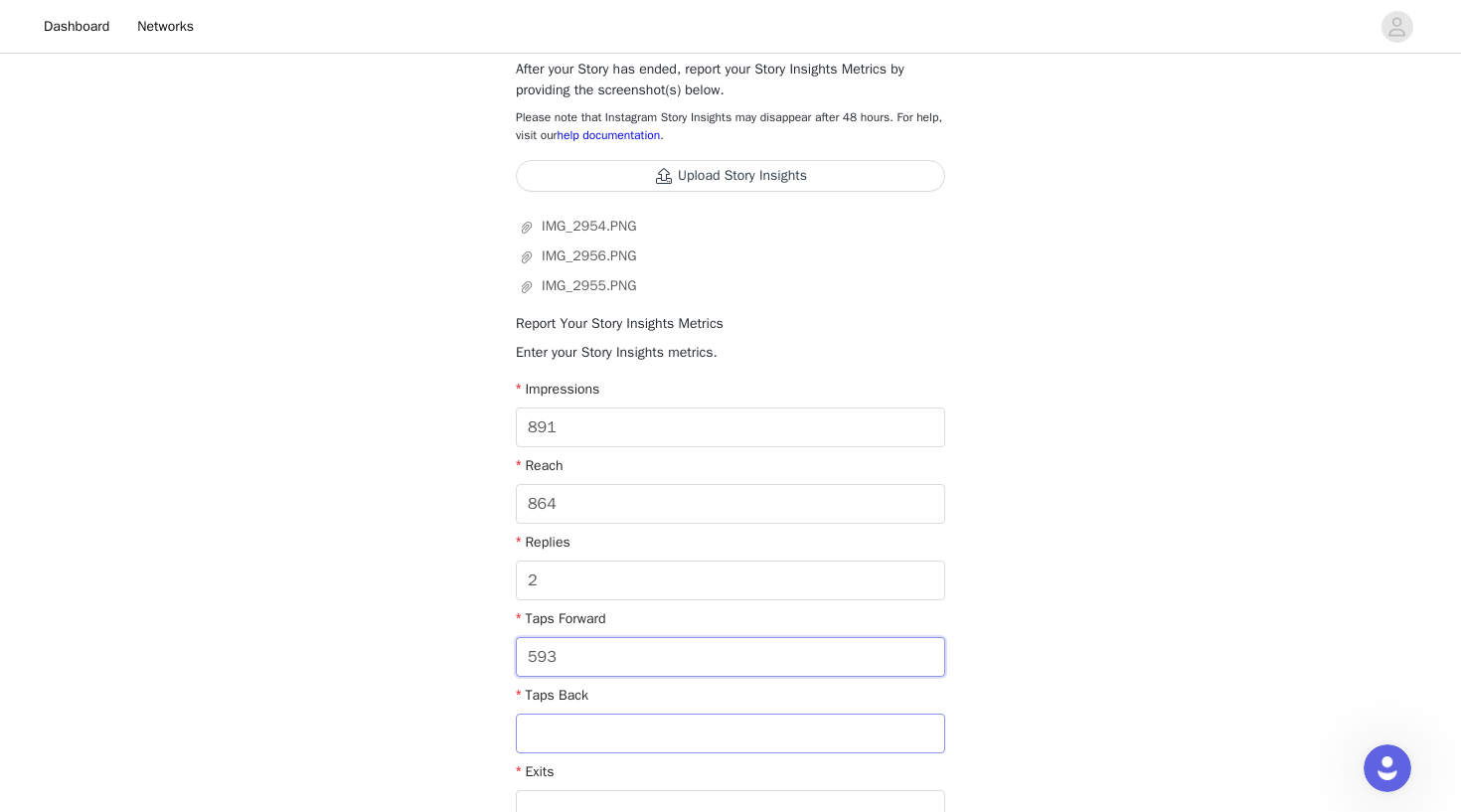 type on "593" 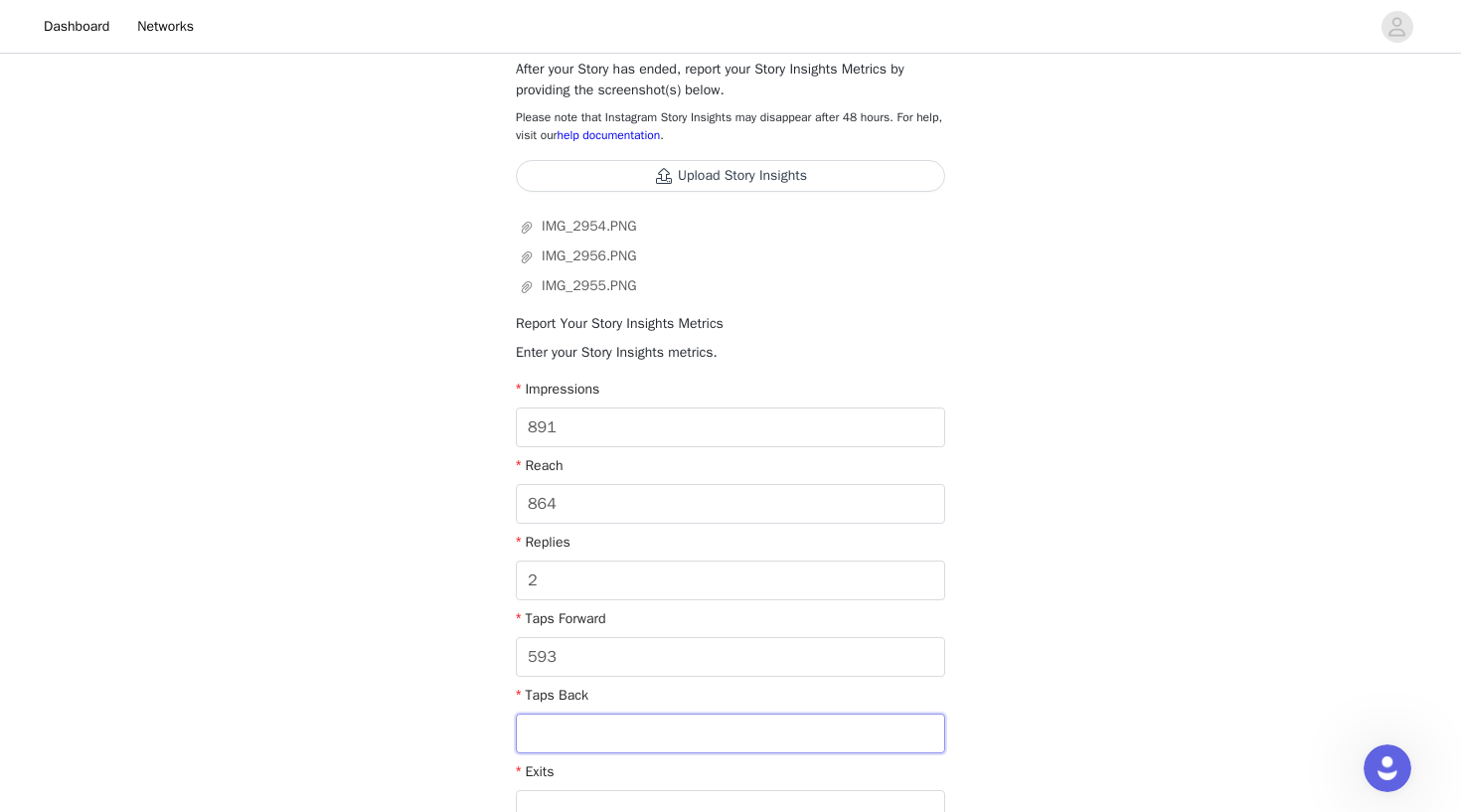 click at bounding box center [730, 733] 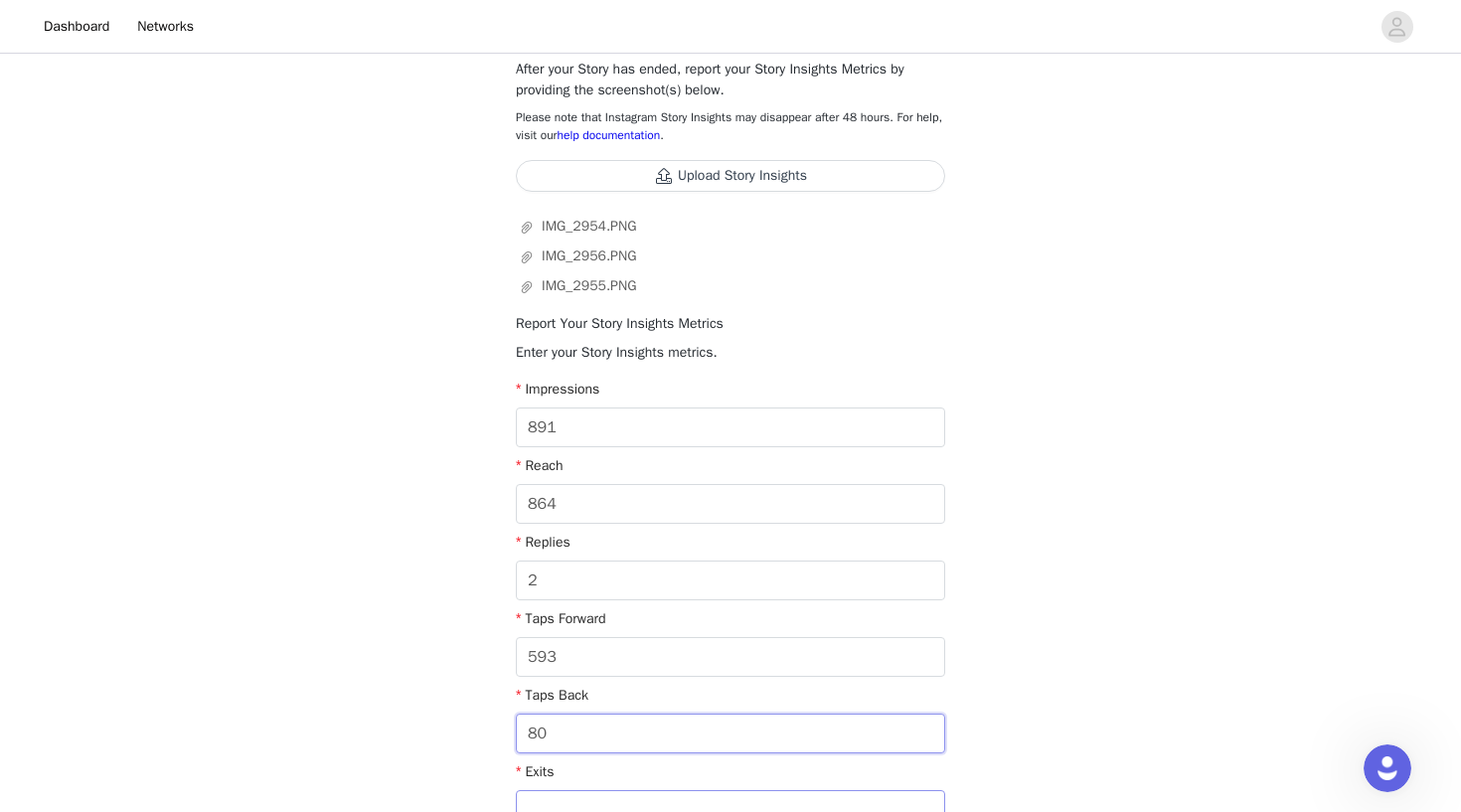 scroll, scrollTop: 529, scrollLeft: 0, axis: vertical 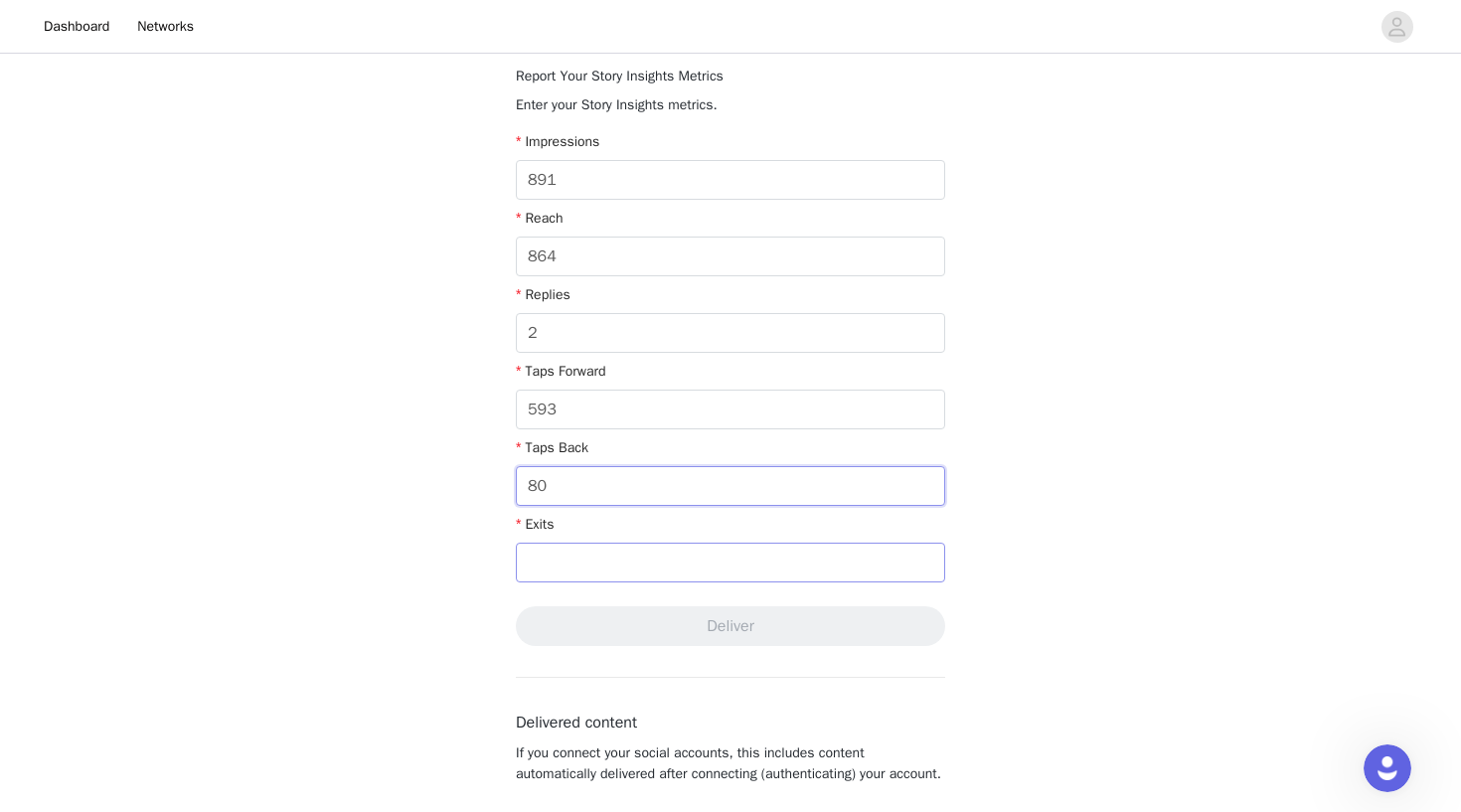 type on "80" 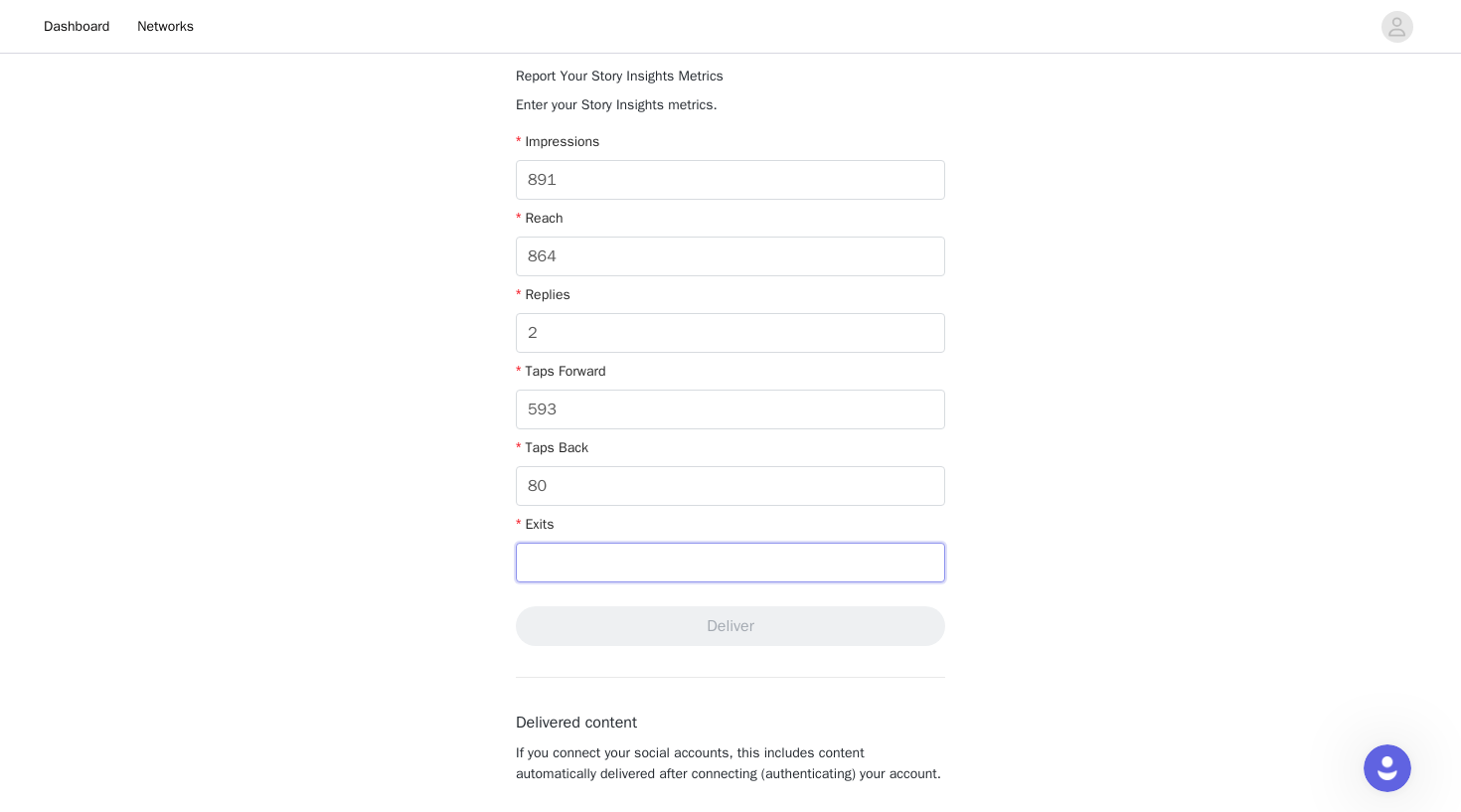 click at bounding box center (730, 563) 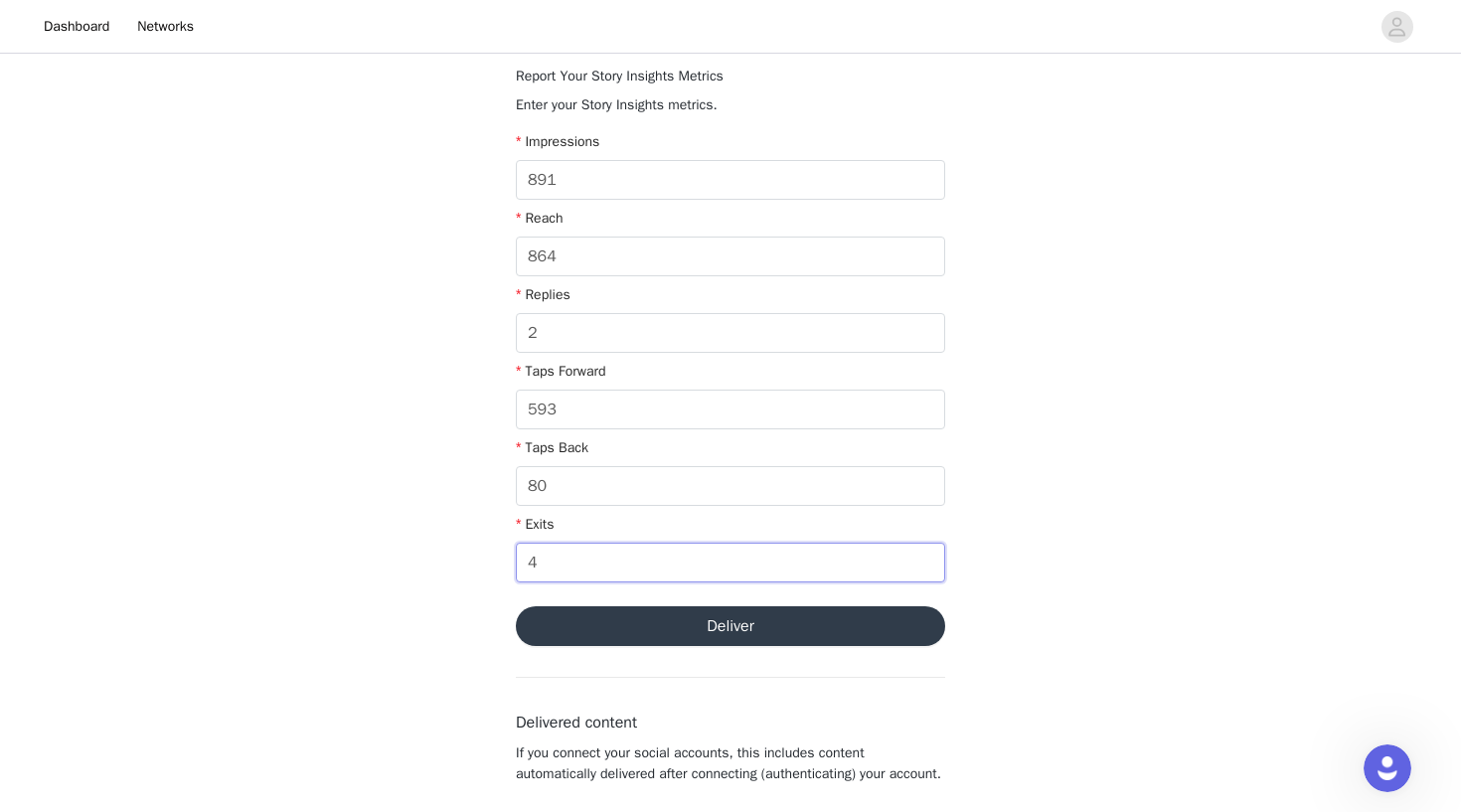 type on "4" 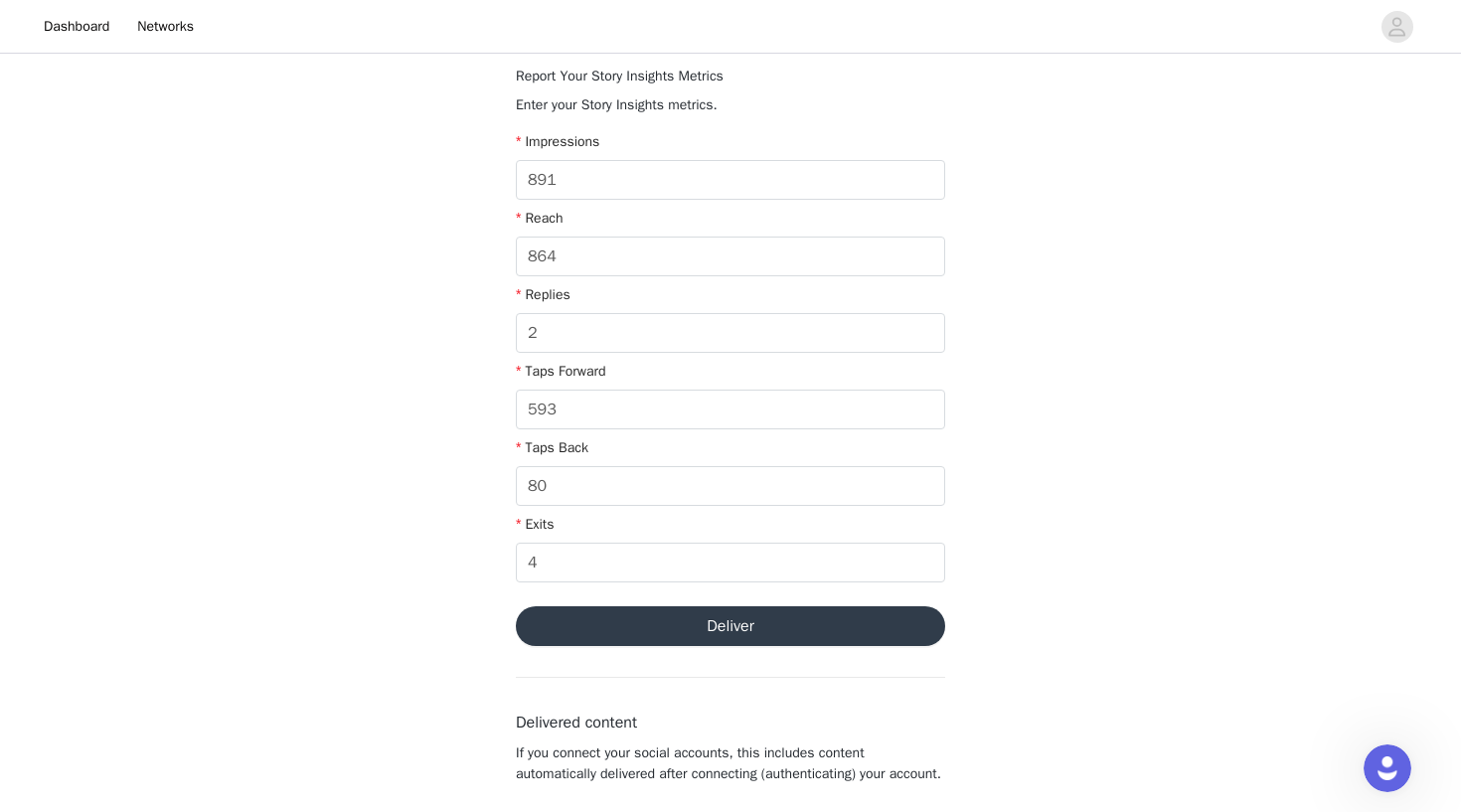 click on "Deliver" at bounding box center [730, 626] 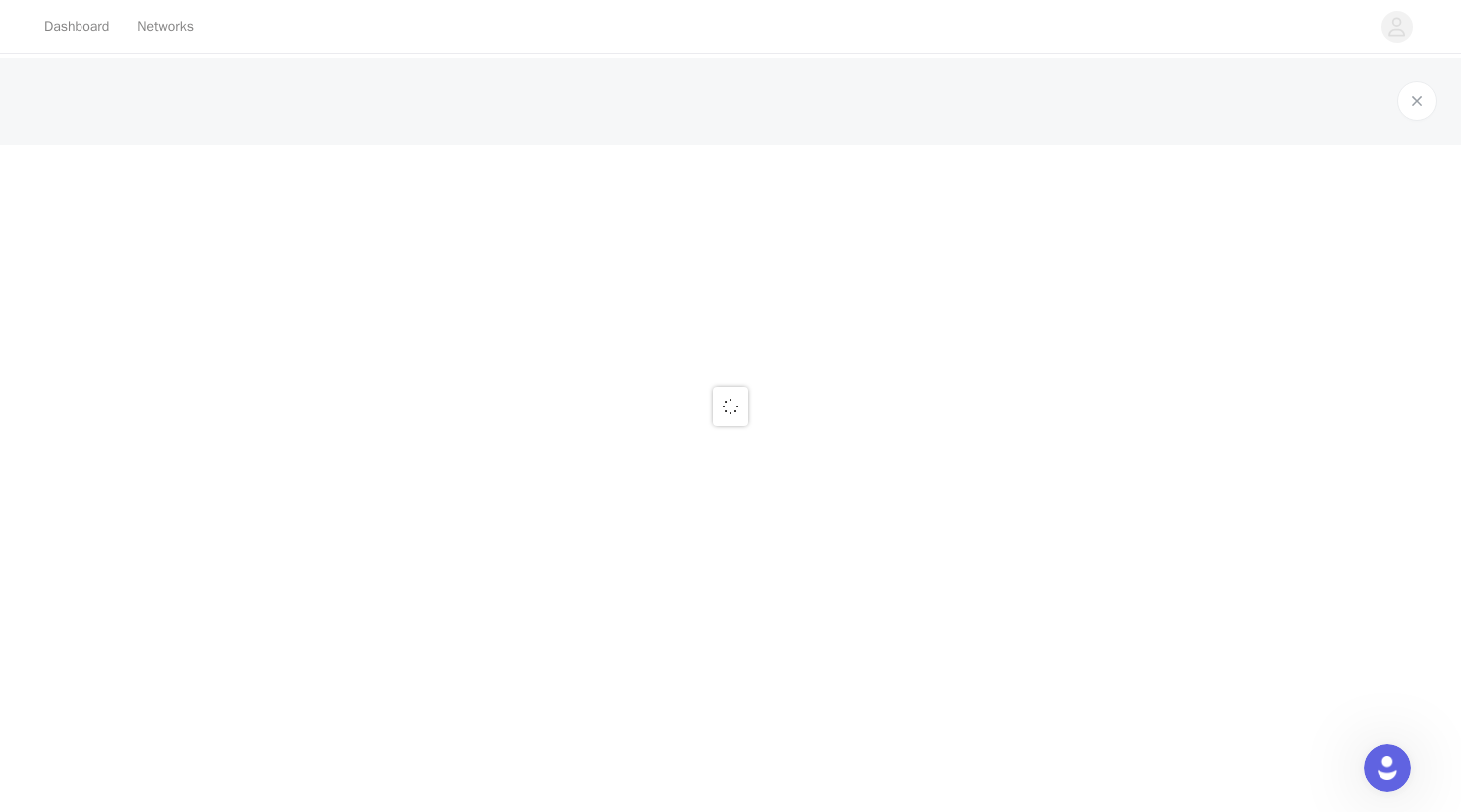 scroll, scrollTop: 0, scrollLeft: 0, axis: both 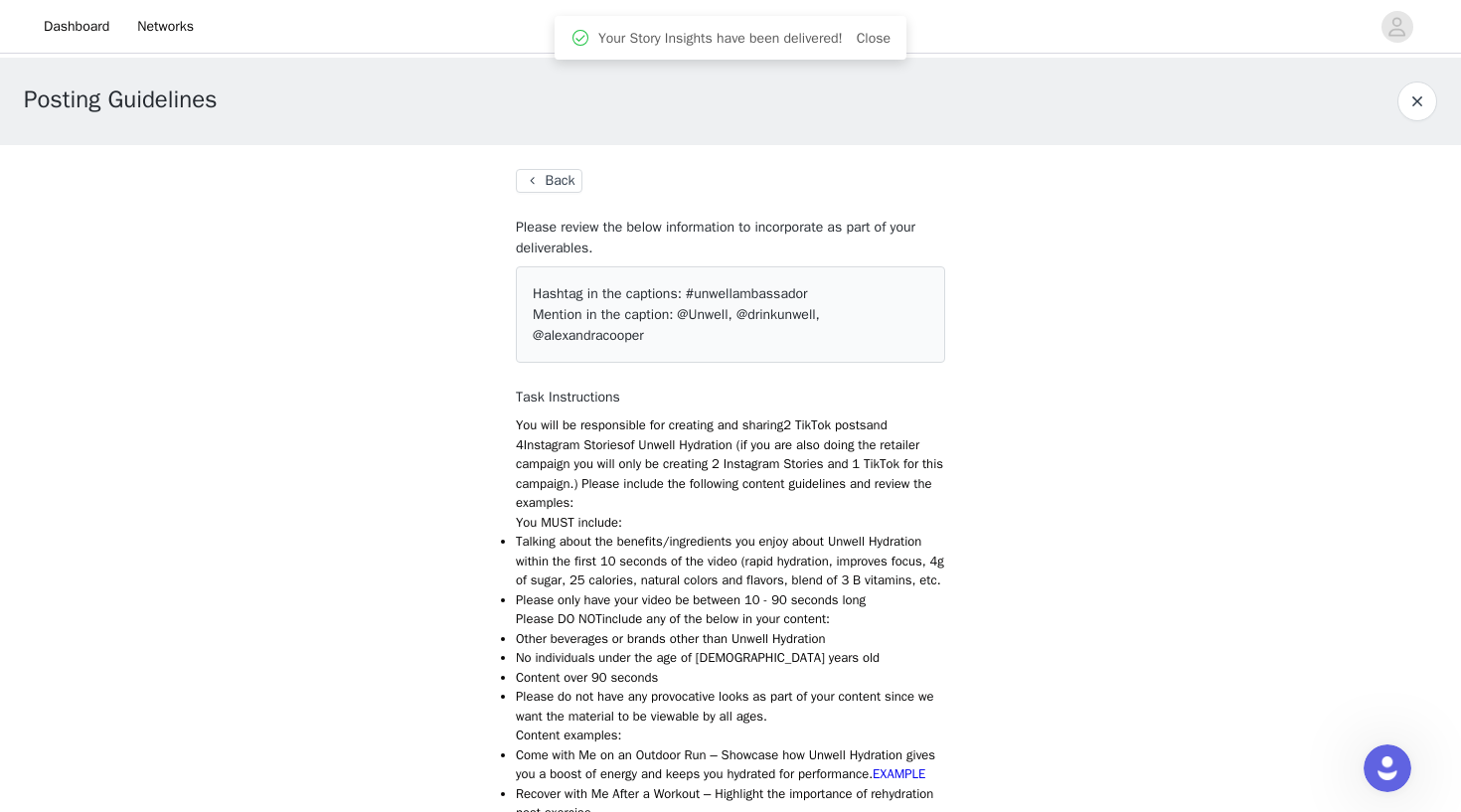 click on "Back   Please review the below information to incorporate as part of your deliverables.    Hashtag in the captions:    #unwellambassador    Mention in the caption:    @Unwell, @drinkunwell, @alexandracooper       Task Instructions   You will be responsible for creating and sharing  2 TikTok posts  and 4  Instagram Stories  of Unwell Hydration (if you are also doing the retailer campaign you will only be creating 2 Instagram Stories and 1 TikTok for this campaign.) Please include the following content guidelines and review the examples:
You MUST include:
Talking about the benefits/ingredients you enjoy about Unwell Hydration within the first 10 seconds of the video (rapid hydration, improves focus, 4g of sugar, 25 calories, natural colors and flavors, blend of 3 B vitamins, etc.
Please only have your video be between 10 - 90 seconds long
Please DO NOT  include any of the below in your content:
Other beverages or brands other than Unwell Hydration
Content over 90 seconds" at bounding box center [730, 1525] 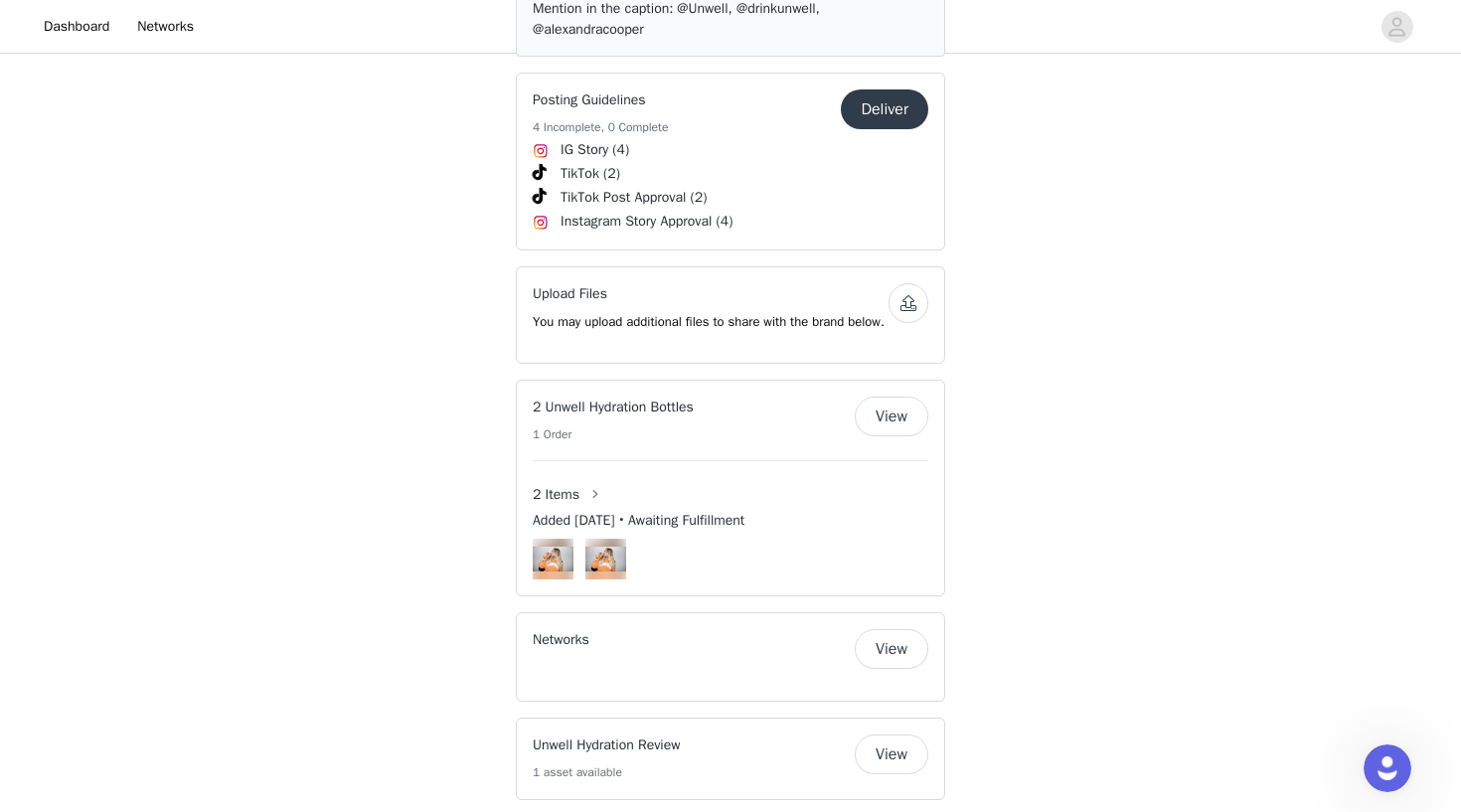 scroll, scrollTop: 2185, scrollLeft: 0, axis: vertical 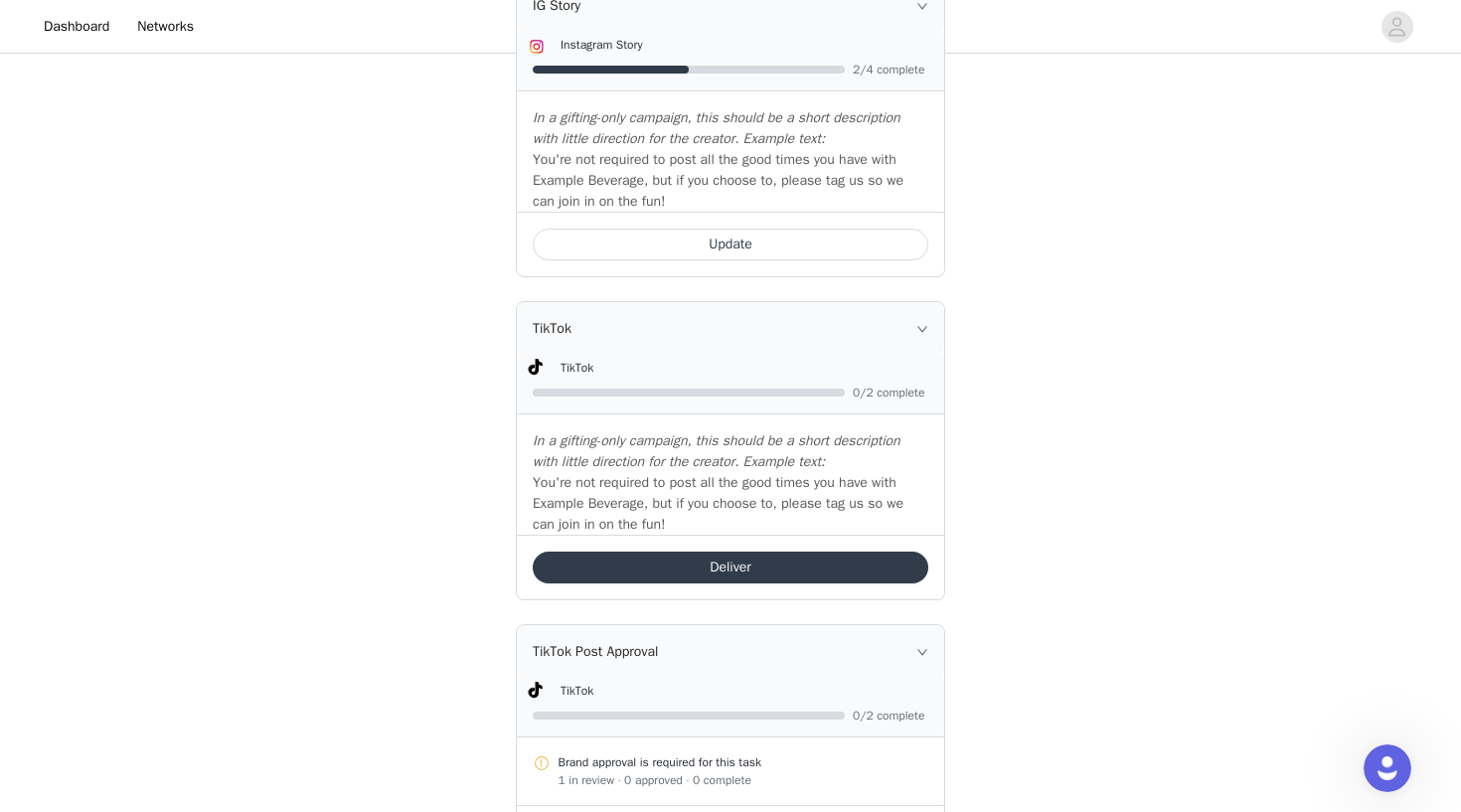 click on "Deliver" at bounding box center [730, 568] 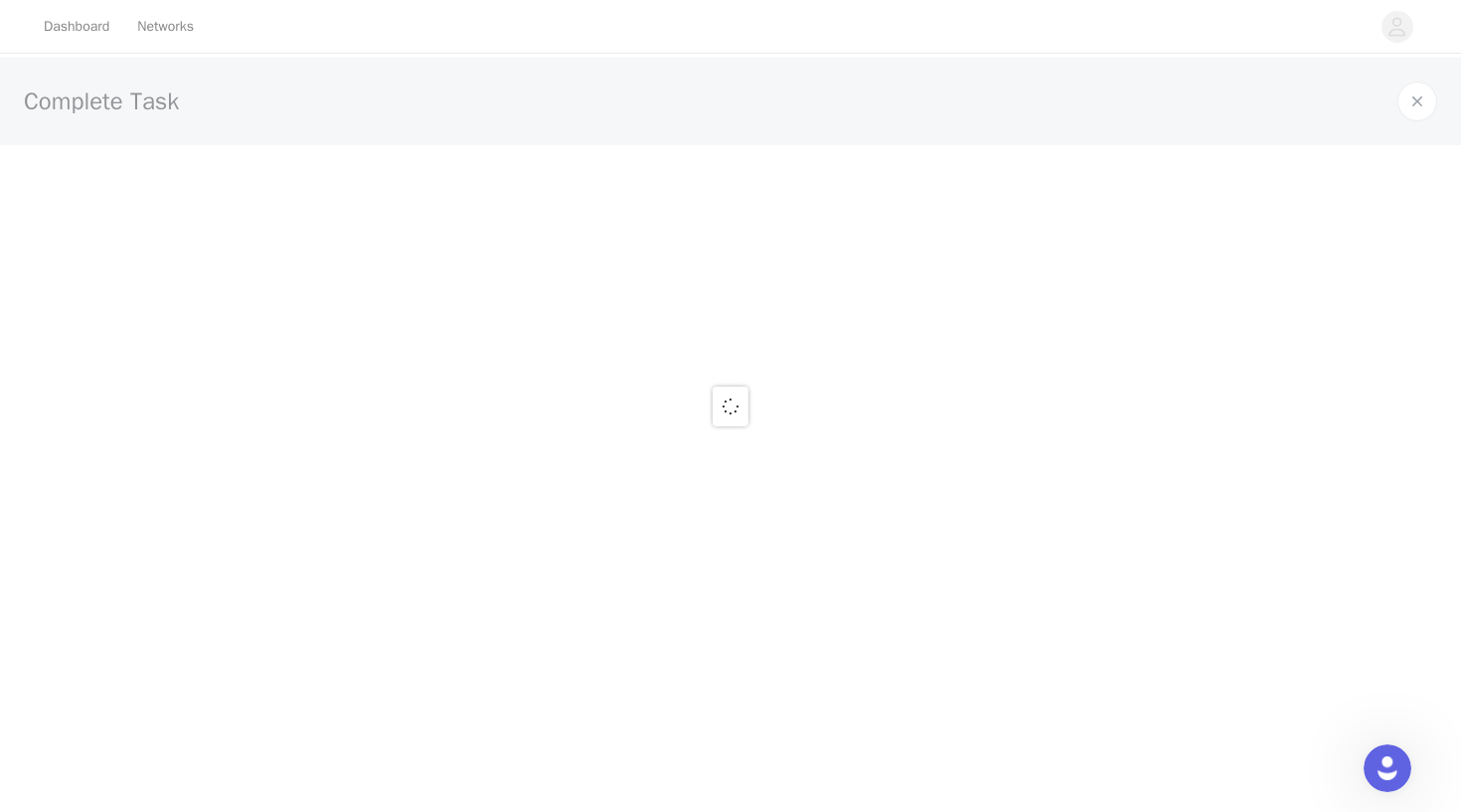 scroll, scrollTop: 0, scrollLeft: 0, axis: both 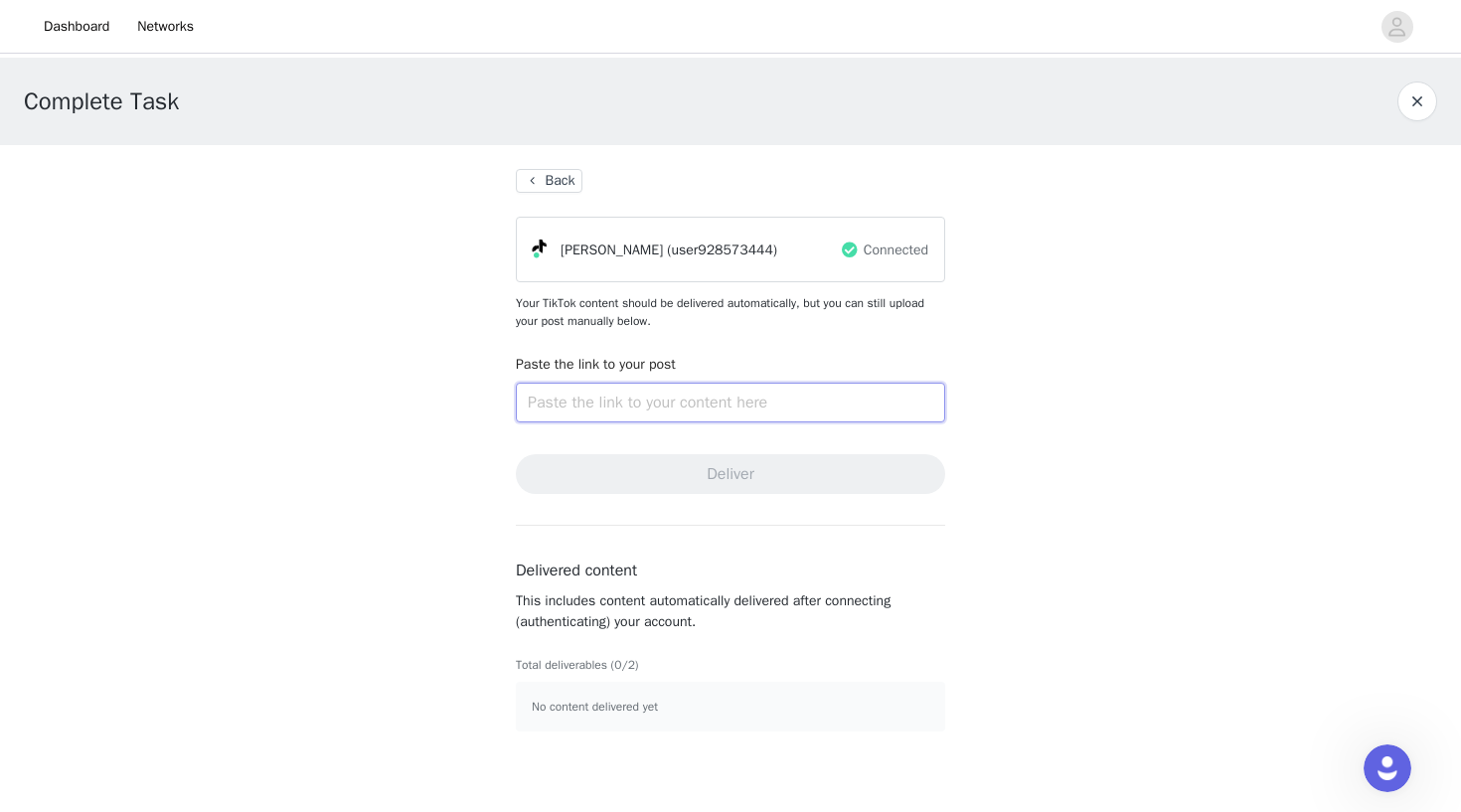 click at bounding box center (730, 403) 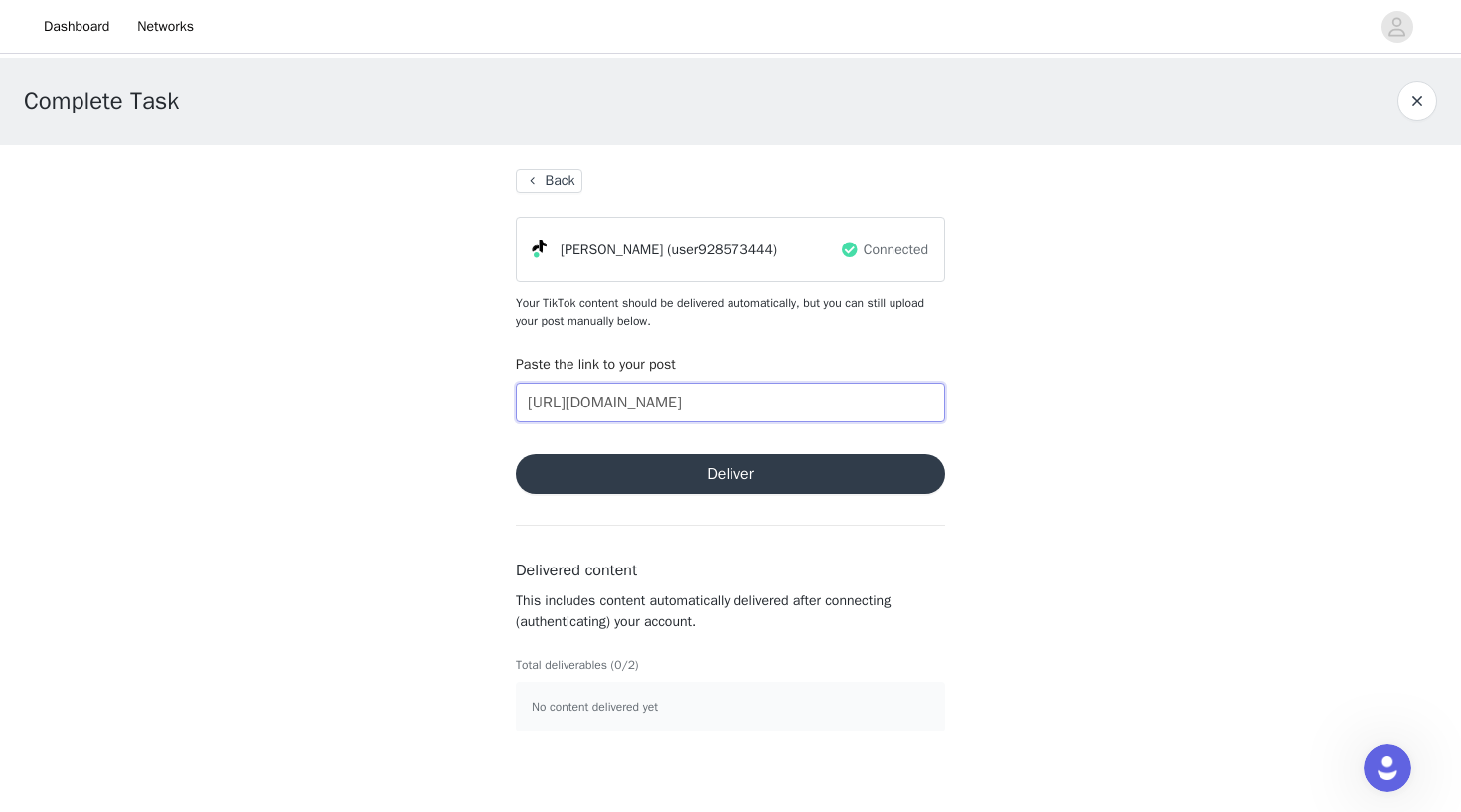 type on "[URL][DOMAIN_NAME]" 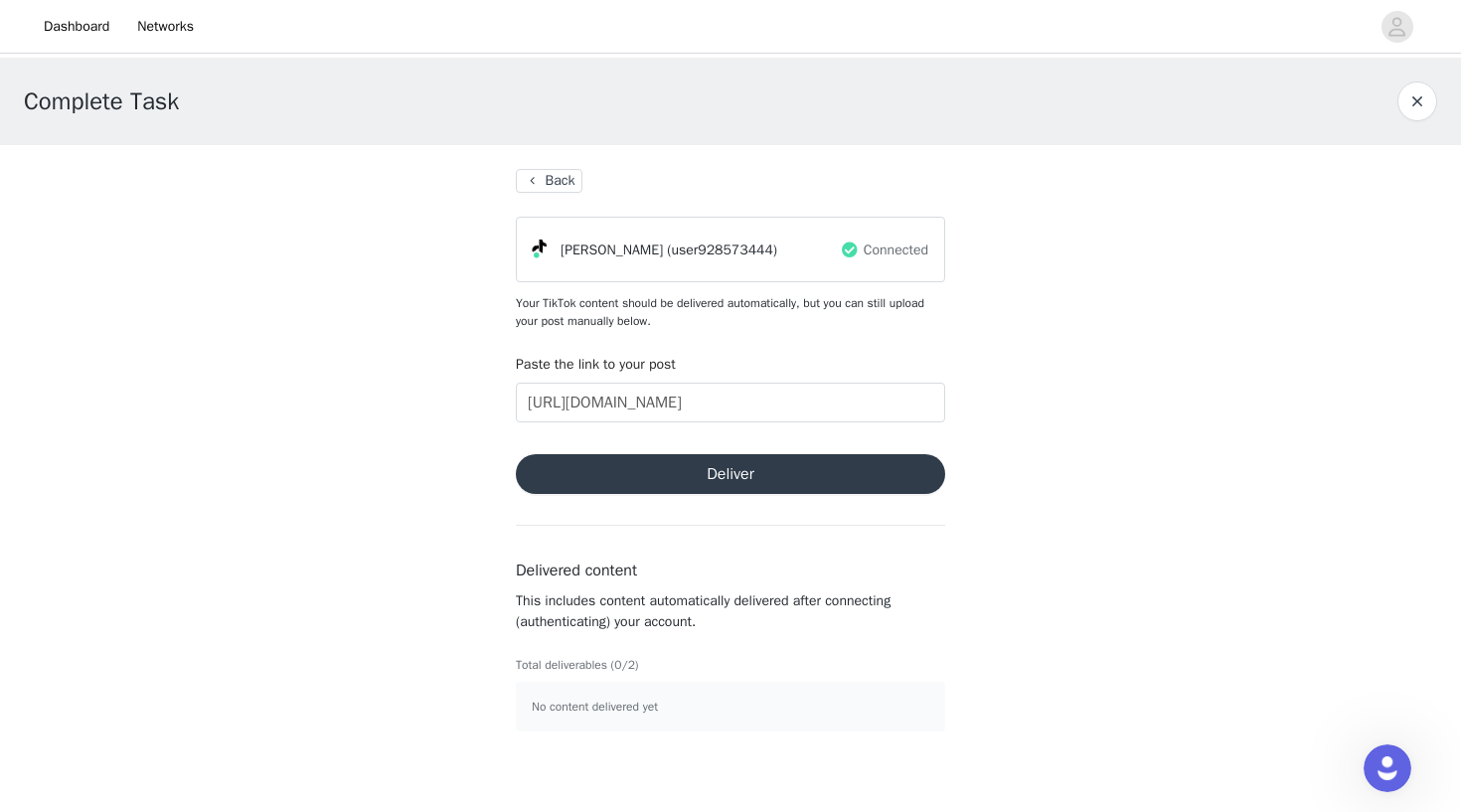 click on "Back
[PERSON_NAME]
(user928573444)
Connected
Your TikTok content should be delivered automatically, but
you can still upload your post manually below.
Paste the link to your post [URL][DOMAIN_NAME]     Deliver     Delivered content
This includes content automatically delivered after connecting (authenticating) your account.
Total deliverables (0/2)   No content delivered yet" at bounding box center (730, 450) 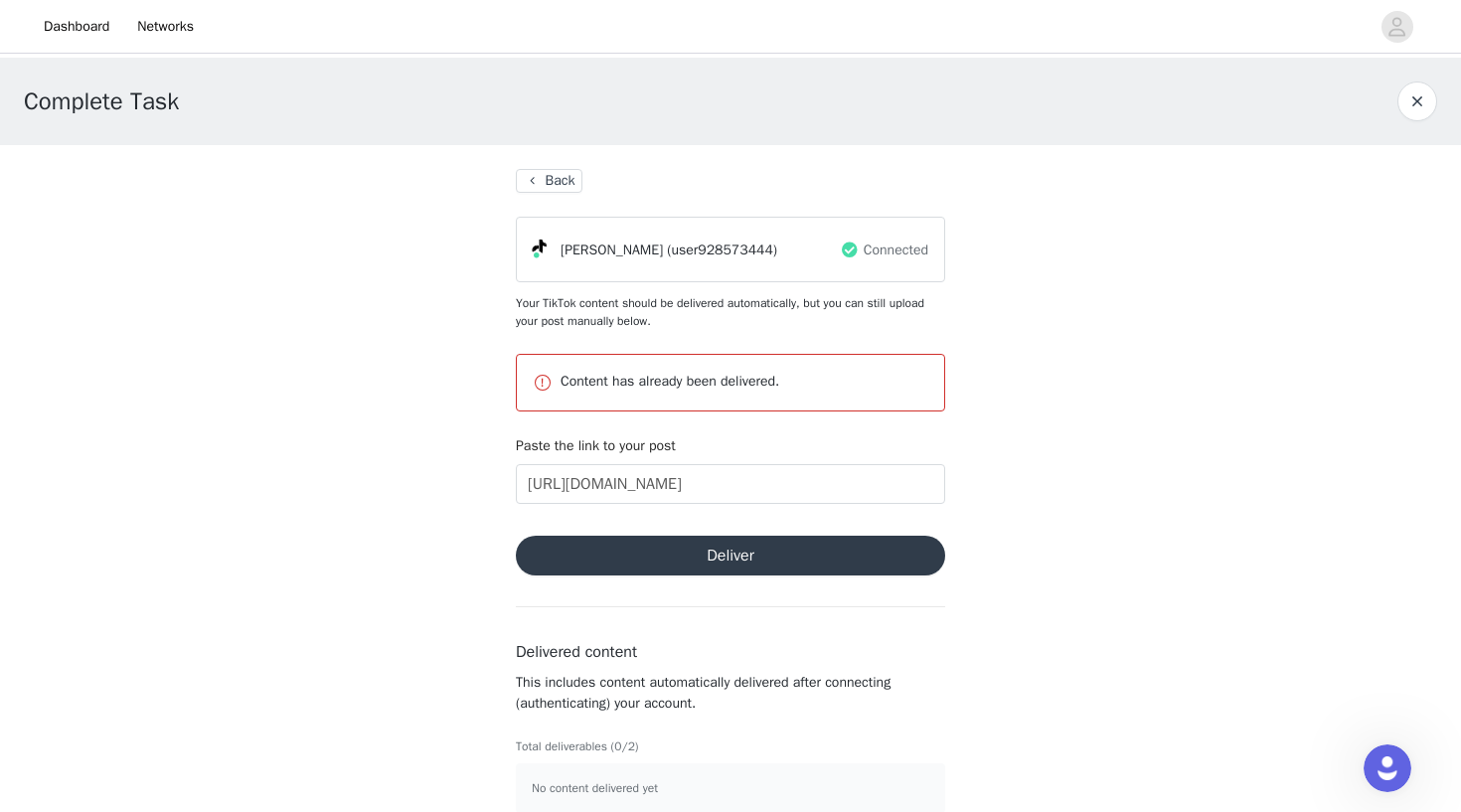 click on "Back" at bounding box center [549, 181] 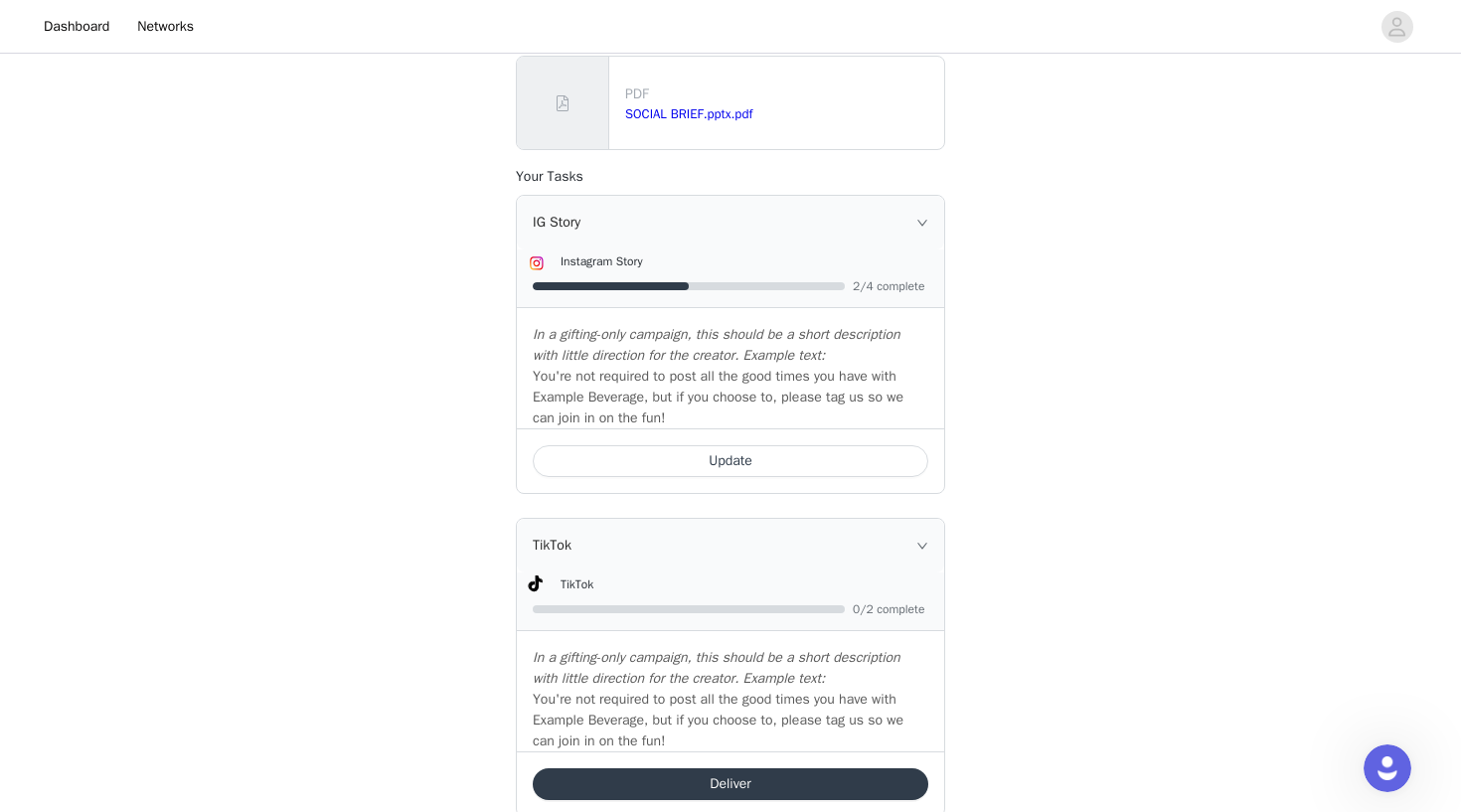 scroll, scrollTop: 1433, scrollLeft: 0, axis: vertical 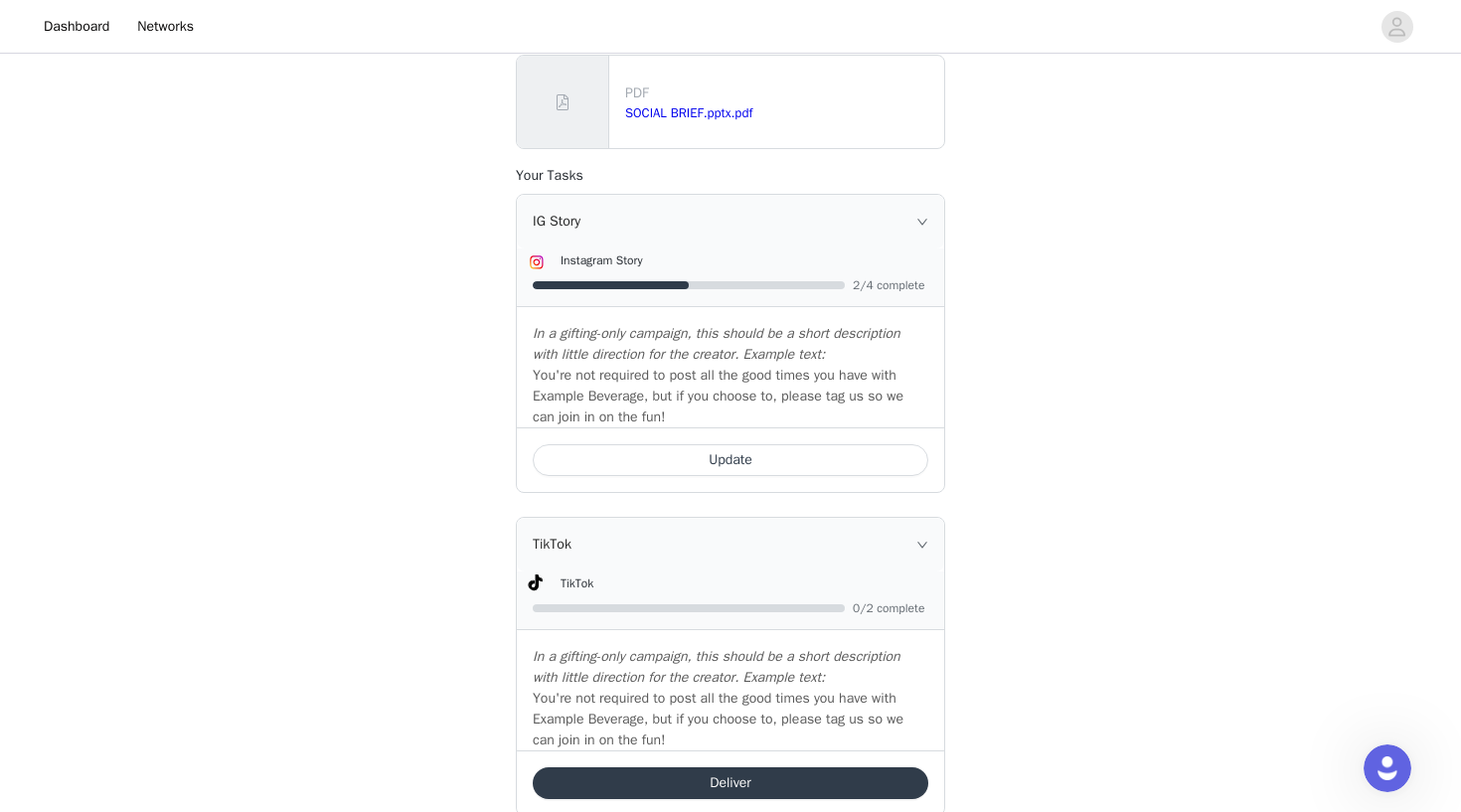 click on "Update" at bounding box center (730, 460) 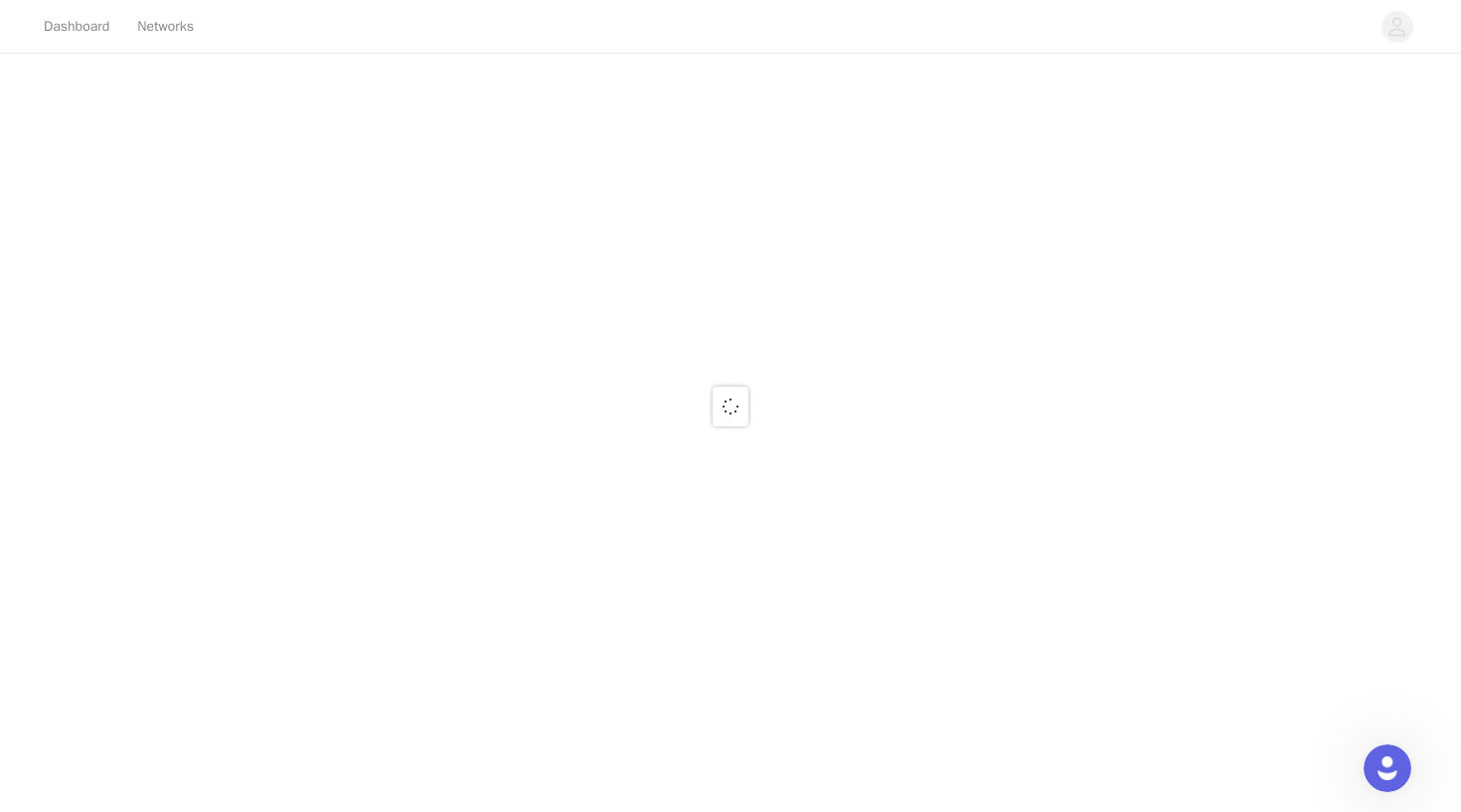 scroll, scrollTop: 0, scrollLeft: 0, axis: both 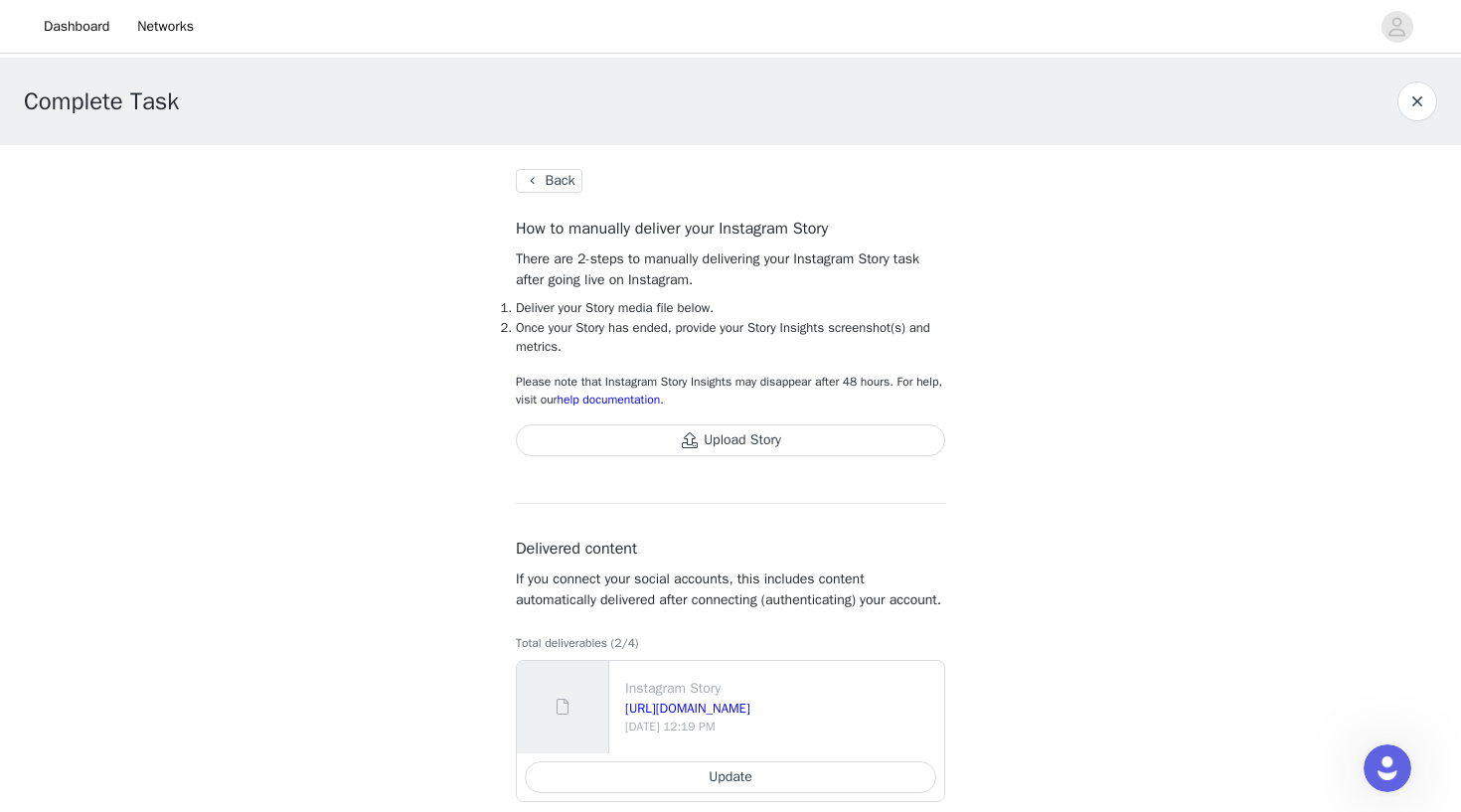 click on "Upload Story" at bounding box center (730, 440) 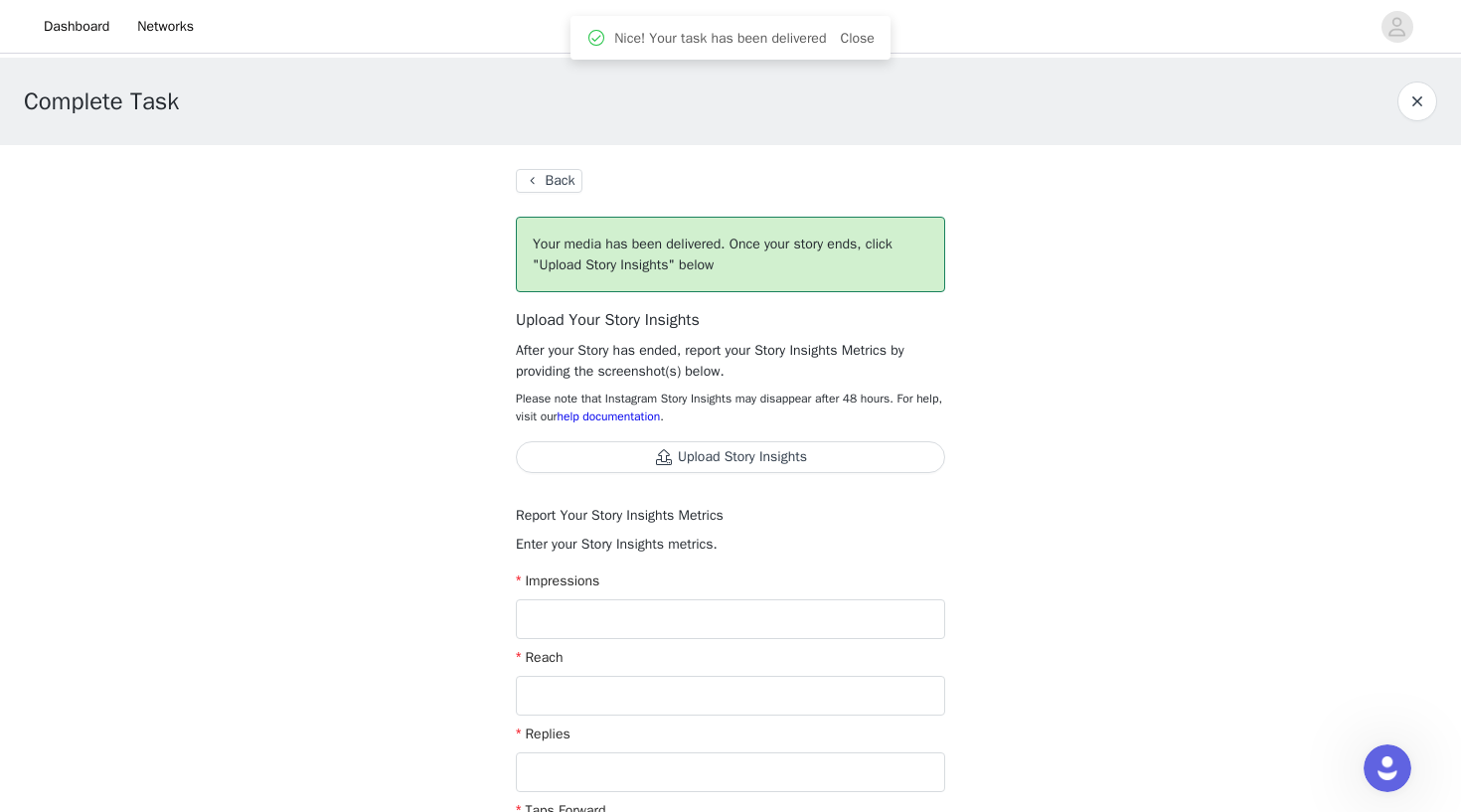 scroll, scrollTop: 0, scrollLeft: 0, axis: both 